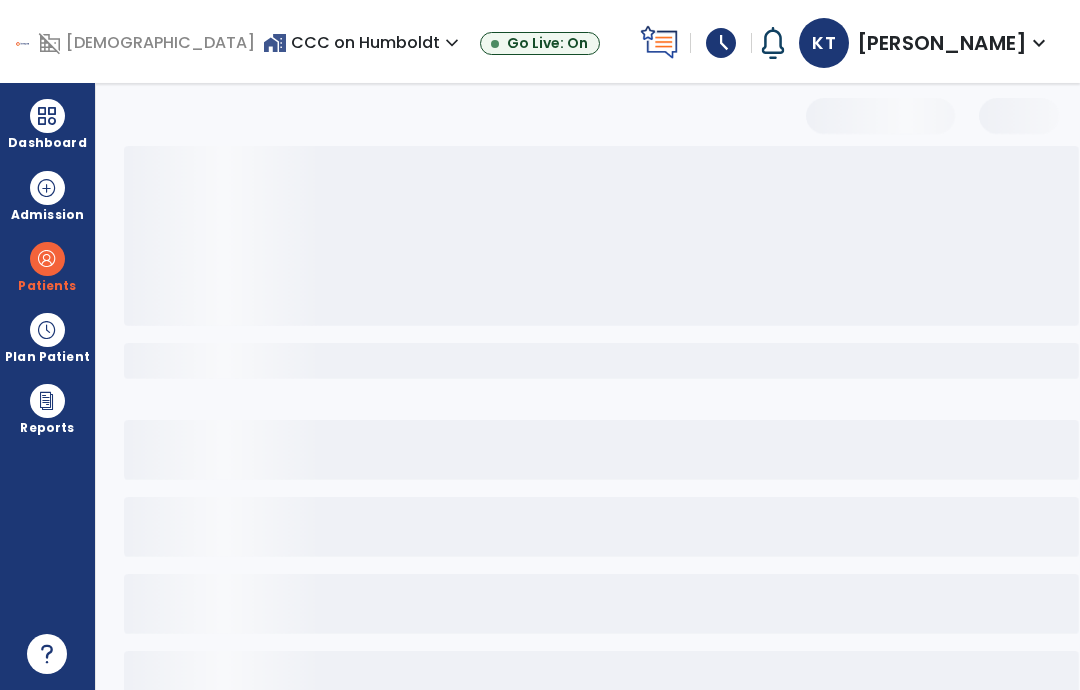 scroll, scrollTop: 80, scrollLeft: 0, axis: vertical 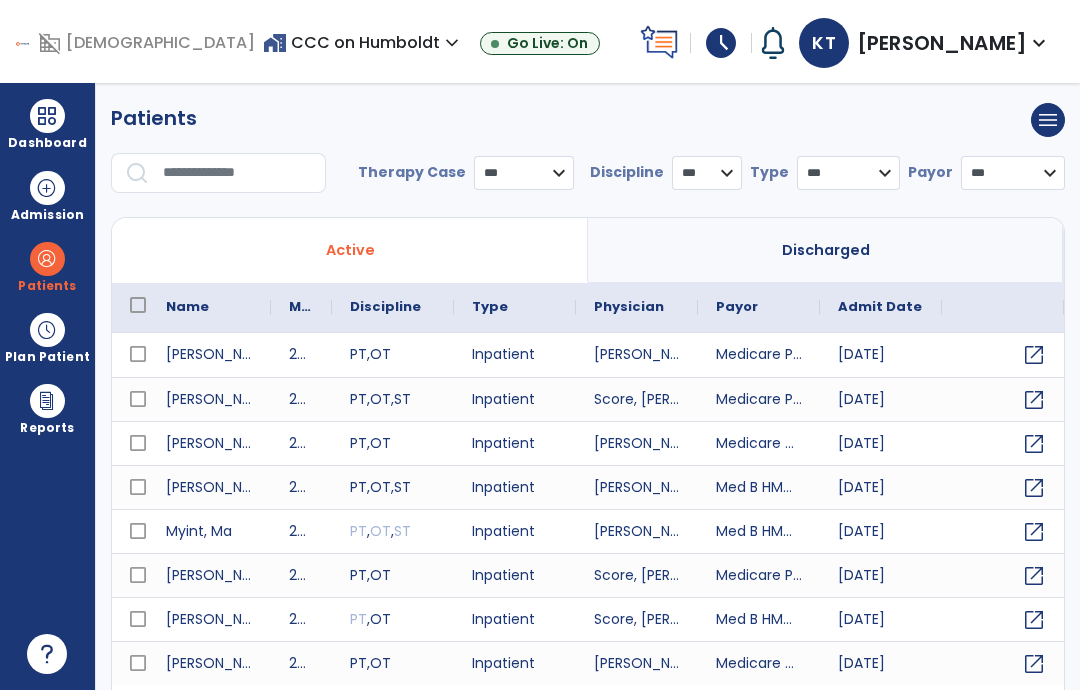 click at bounding box center (237, 173) 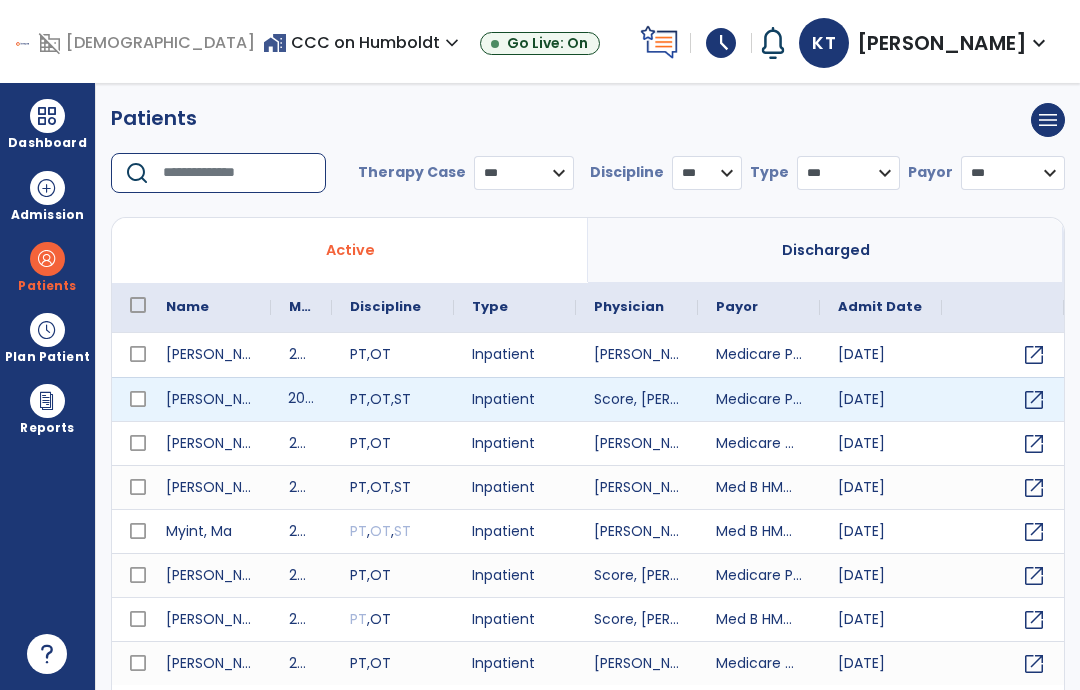 click on "203453" at bounding box center (301, 399) 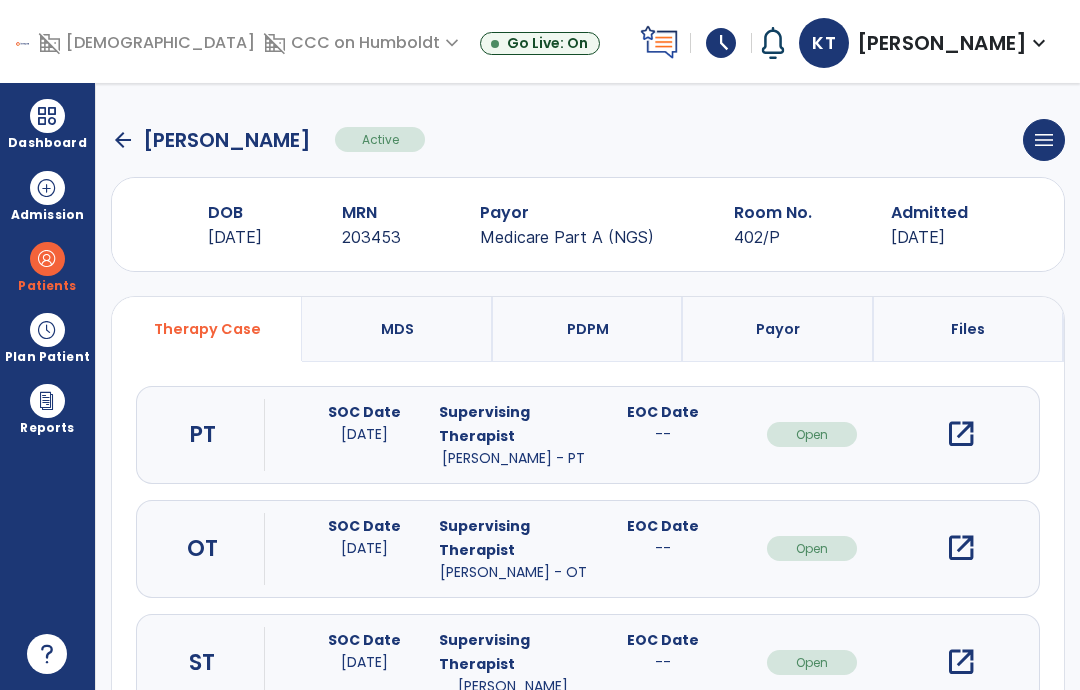 click on "open_in_new" at bounding box center (961, 548) 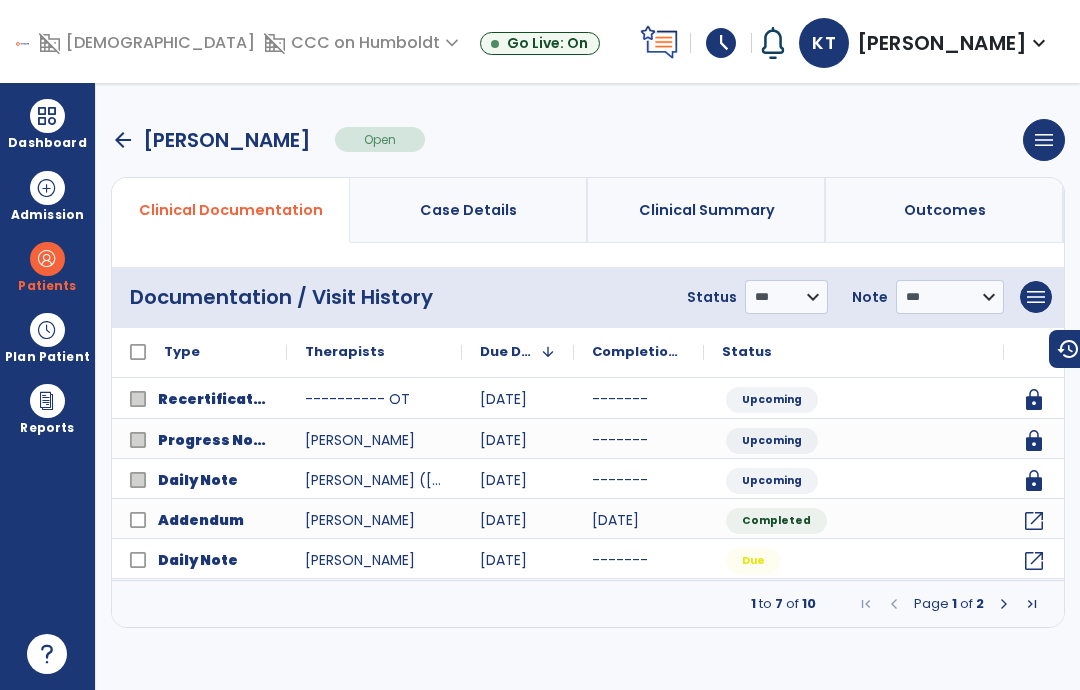 click at bounding box center (1004, 604) 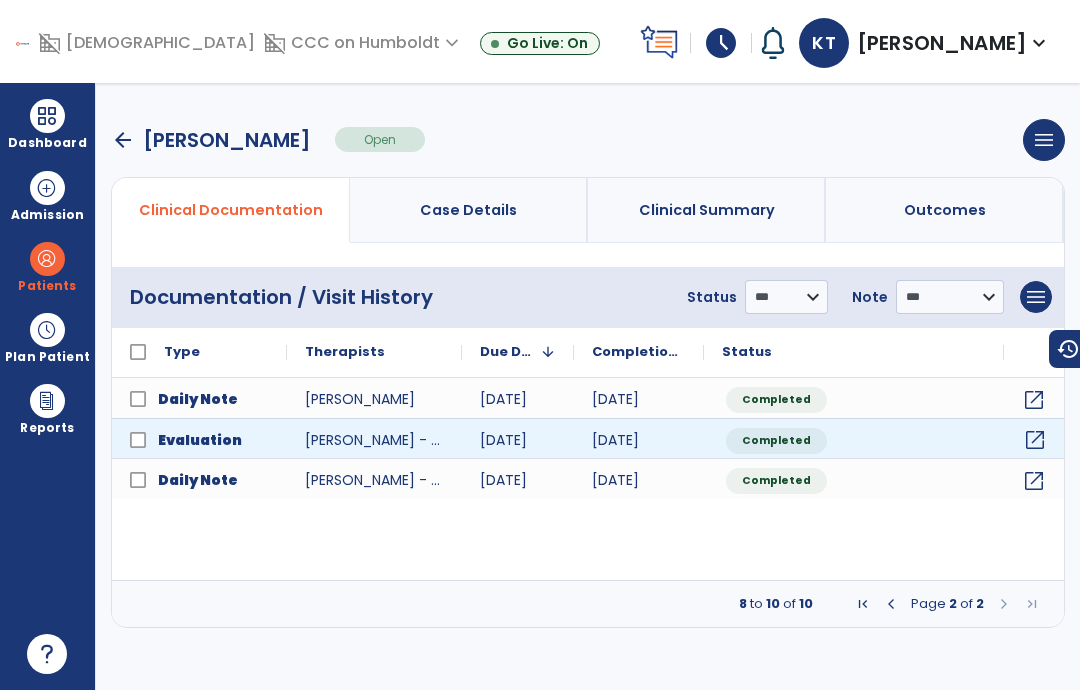 click on "open_in_new" 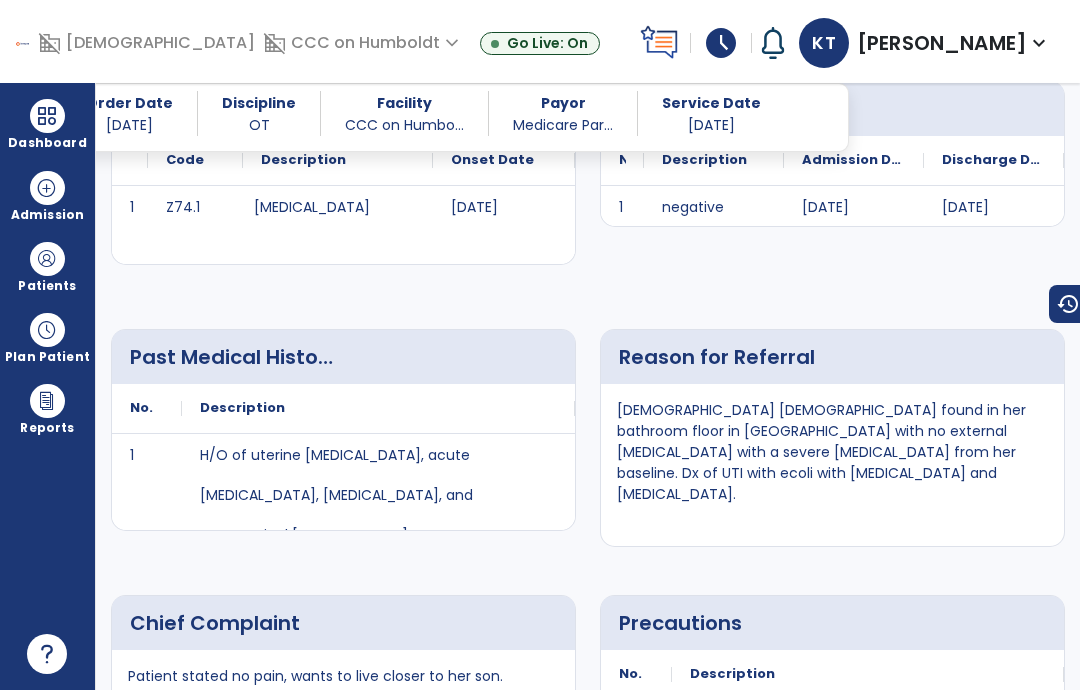 scroll, scrollTop: 587, scrollLeft: 0, axis: vertical 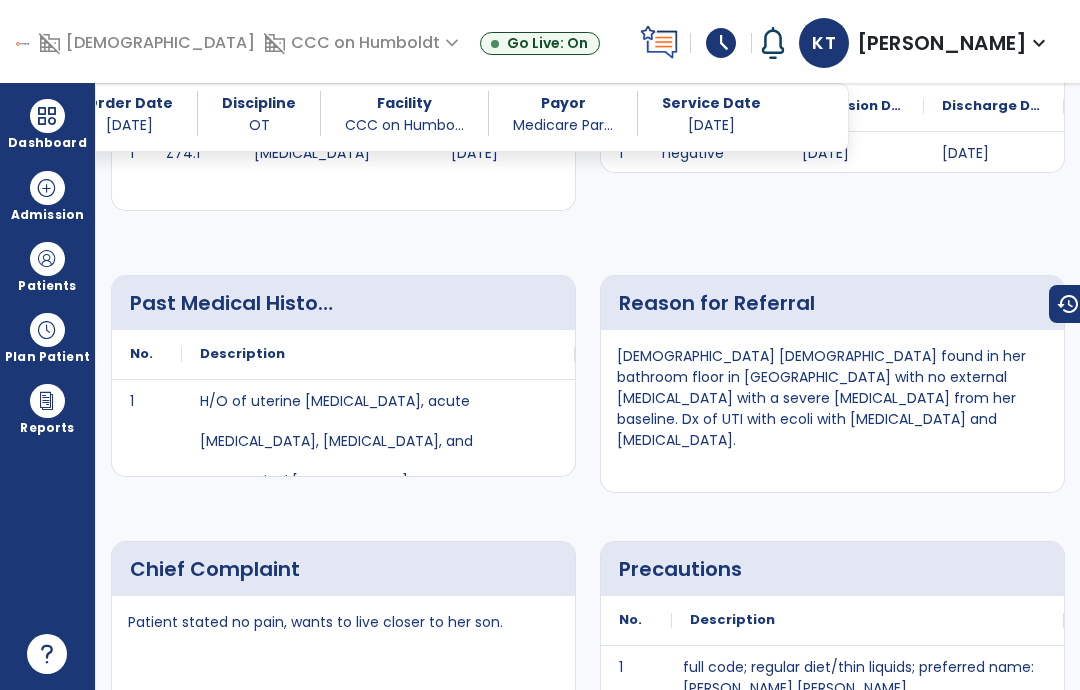 click at bounding box center (47, 116) 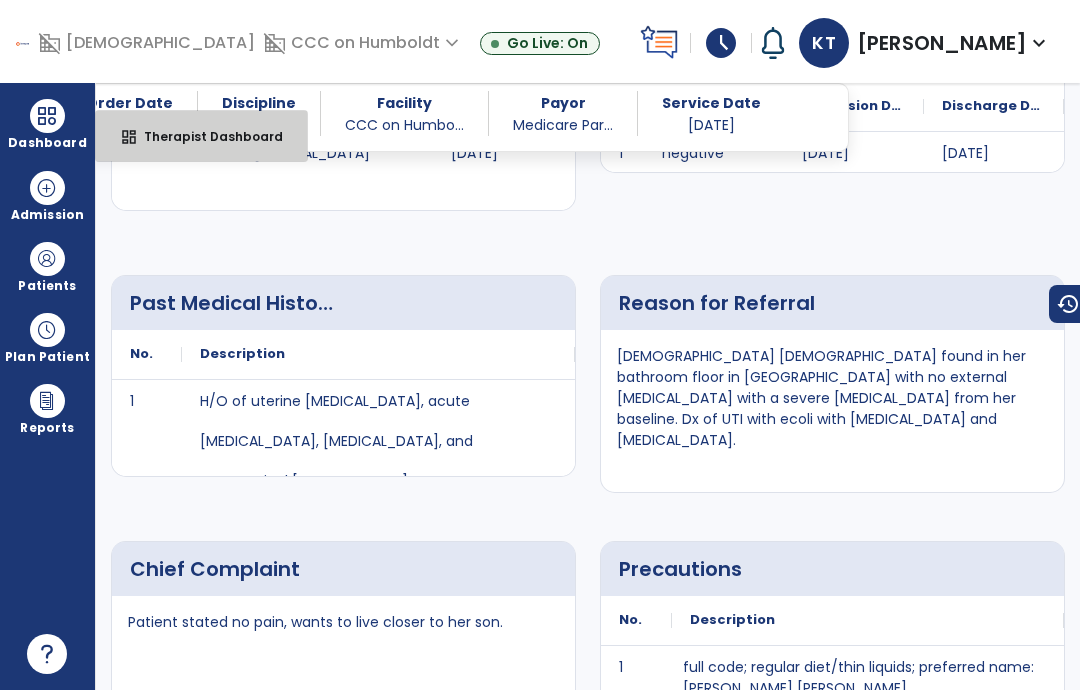 click on "dashboard  Therapist Dashboard" at bounding box center (201, 136) 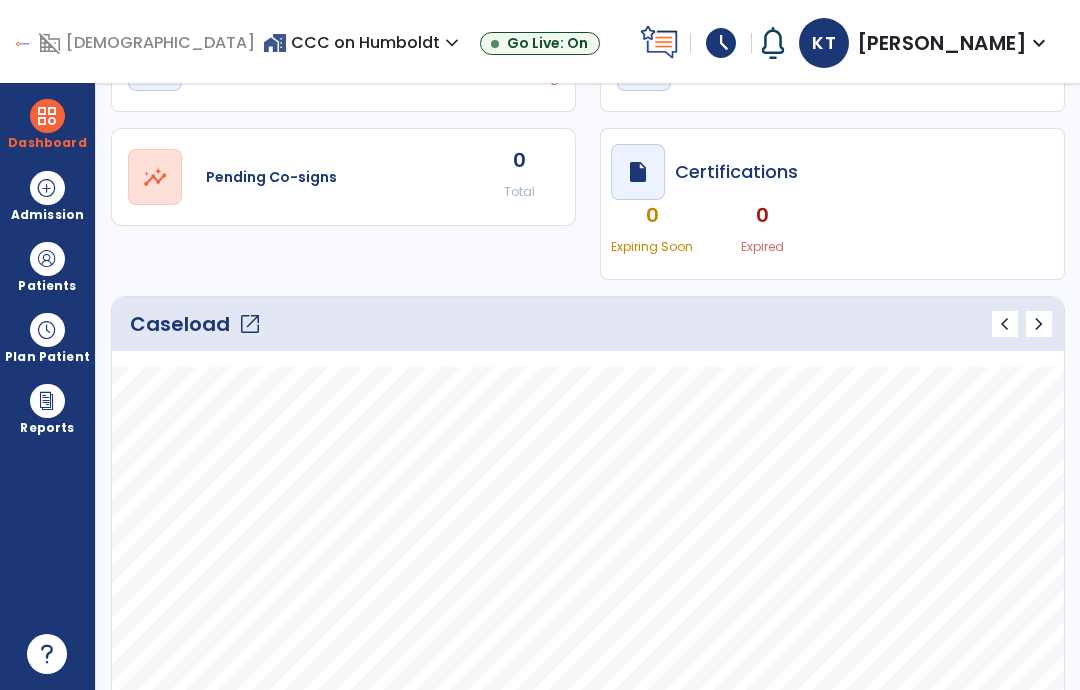 scroll, scrollTop: 131, scrollLeft: 0, axis: vertical 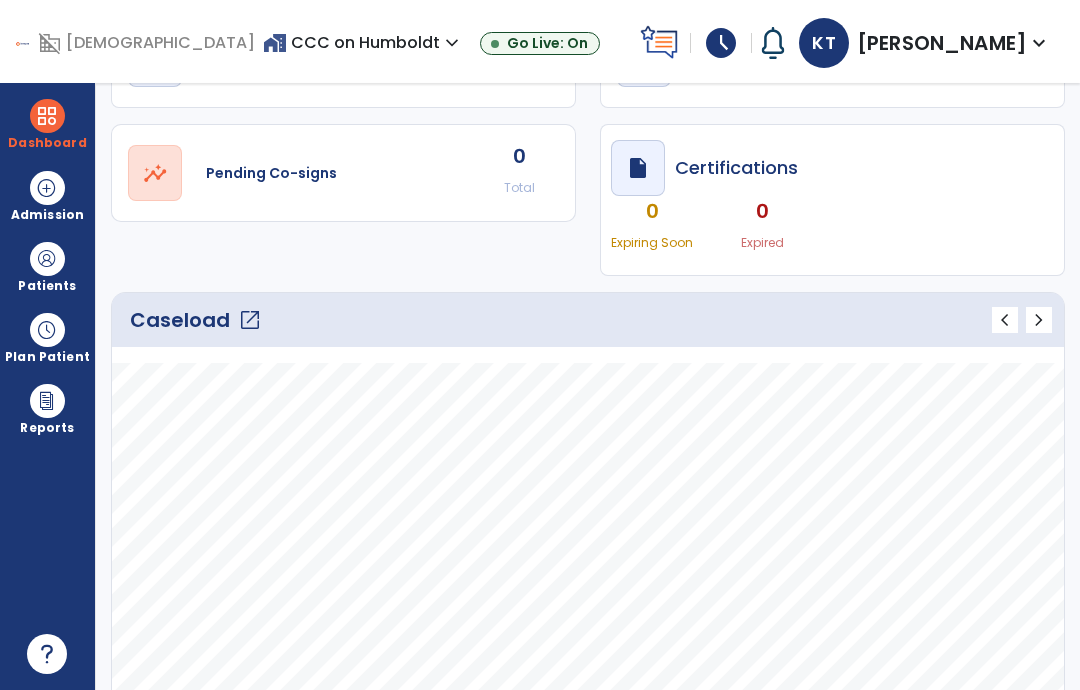 click on "open_in_new" 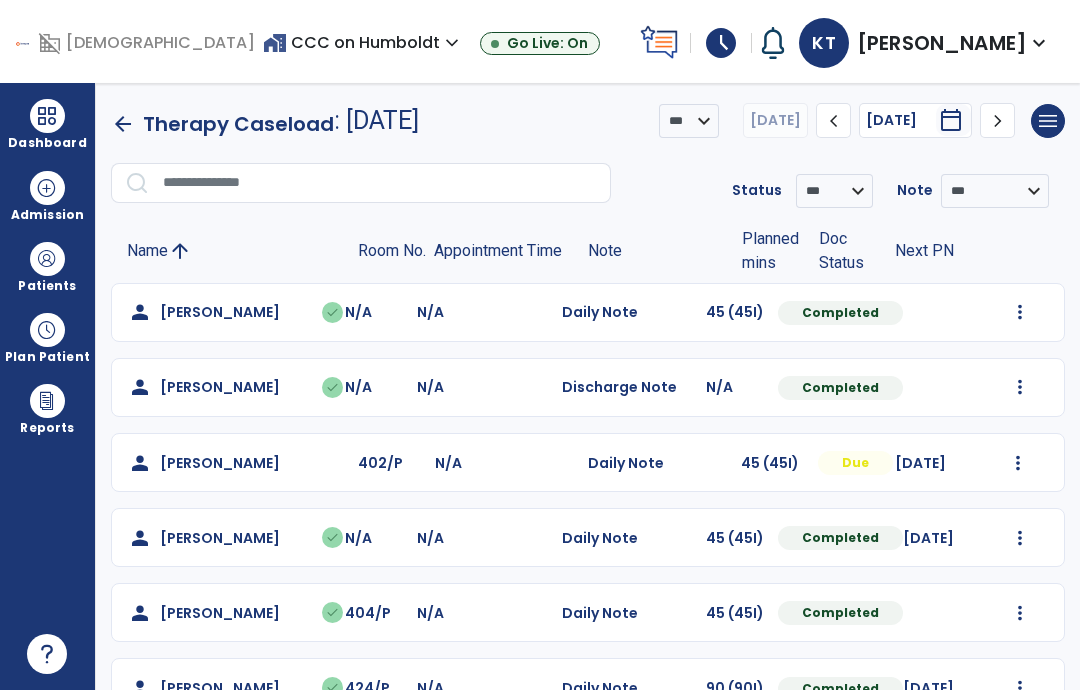click at bounding box center (1020, 312) 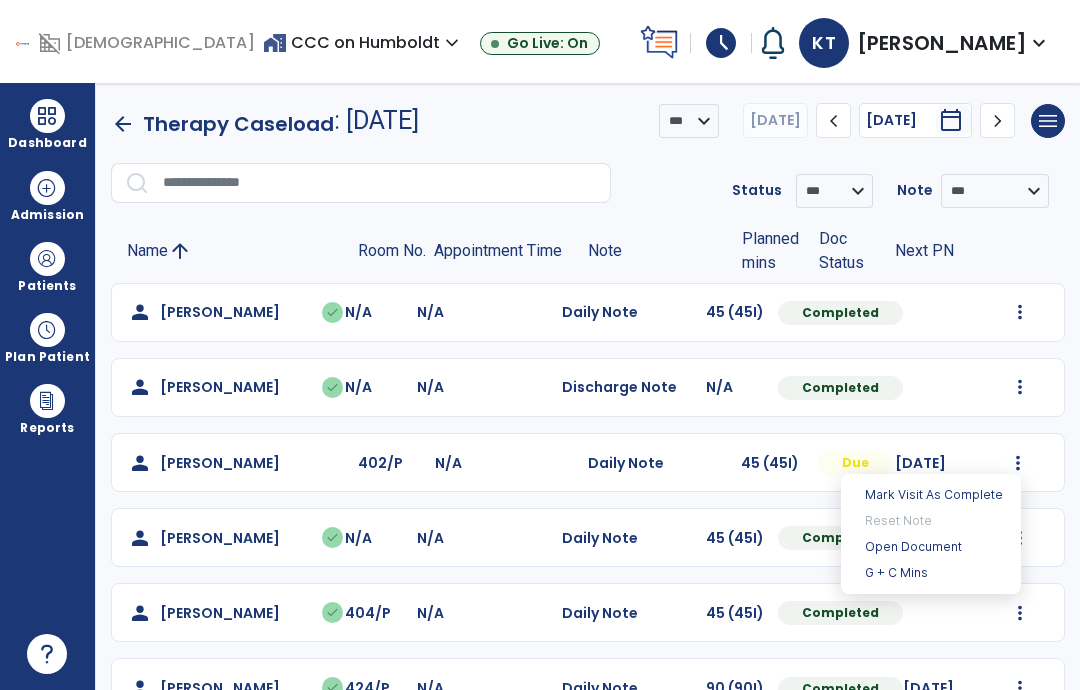 click on "Open Document" at bounding box center (931, 547) 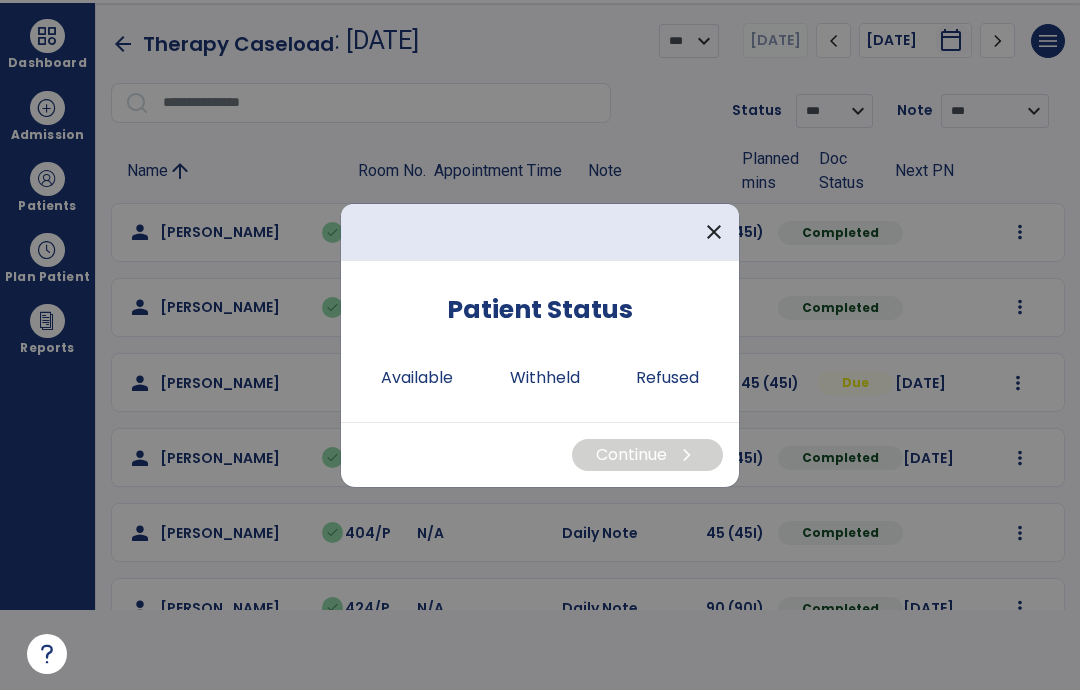 scroll, scrollTop: 0, scrollLeft: 0, axis: both 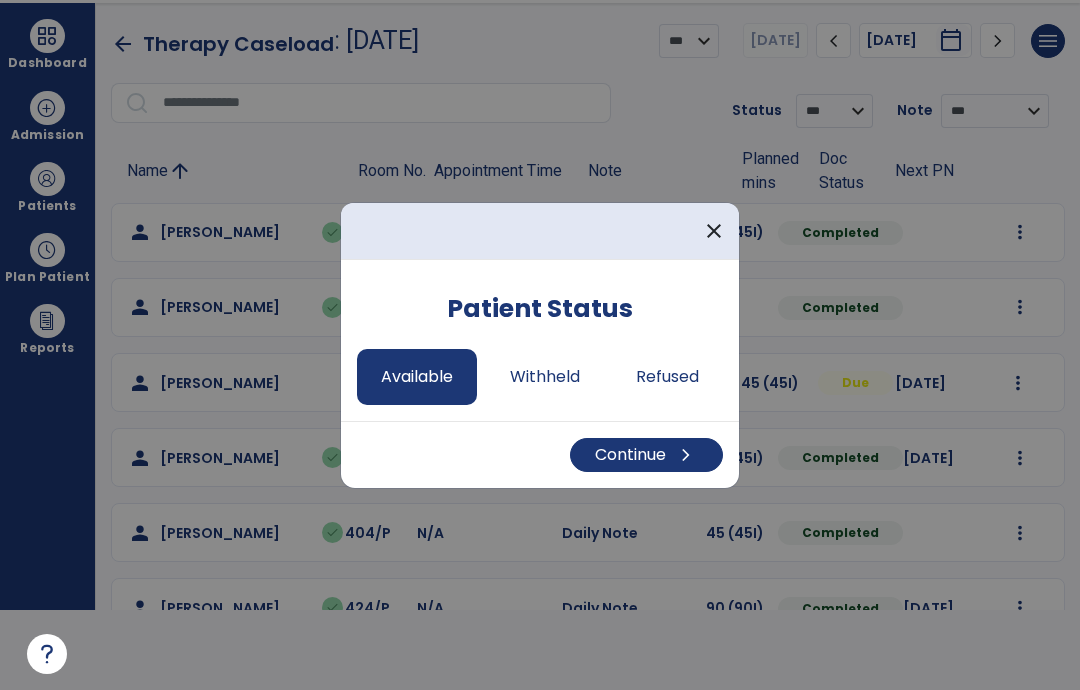 click on "Continue   chevron_right" at bounding box center [646, 455] 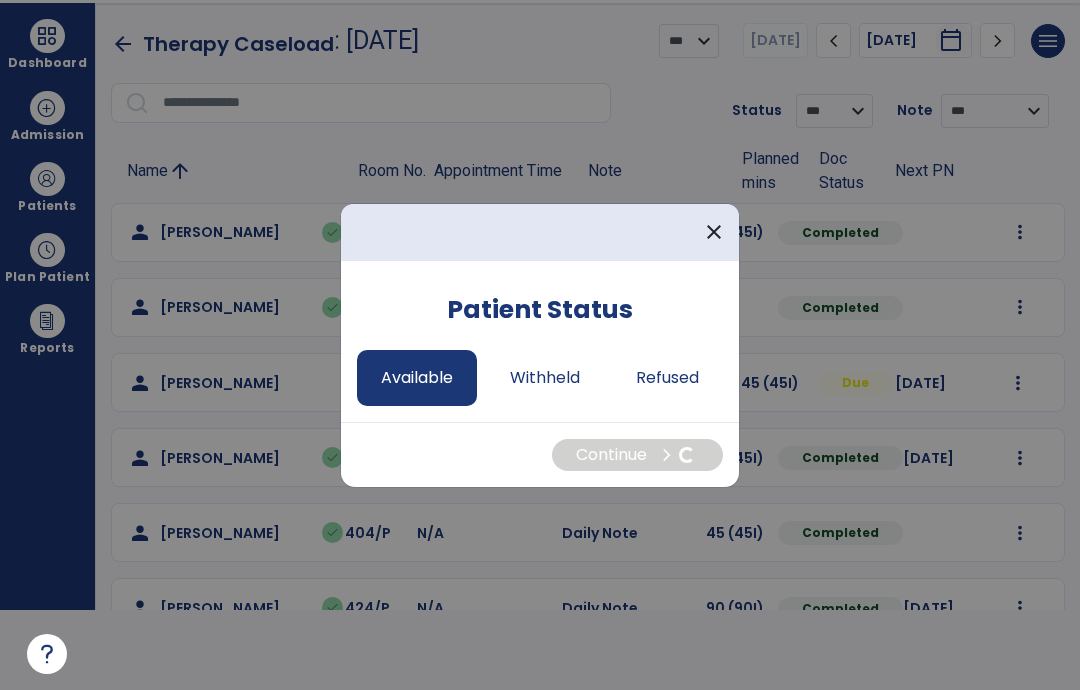 select on "*" 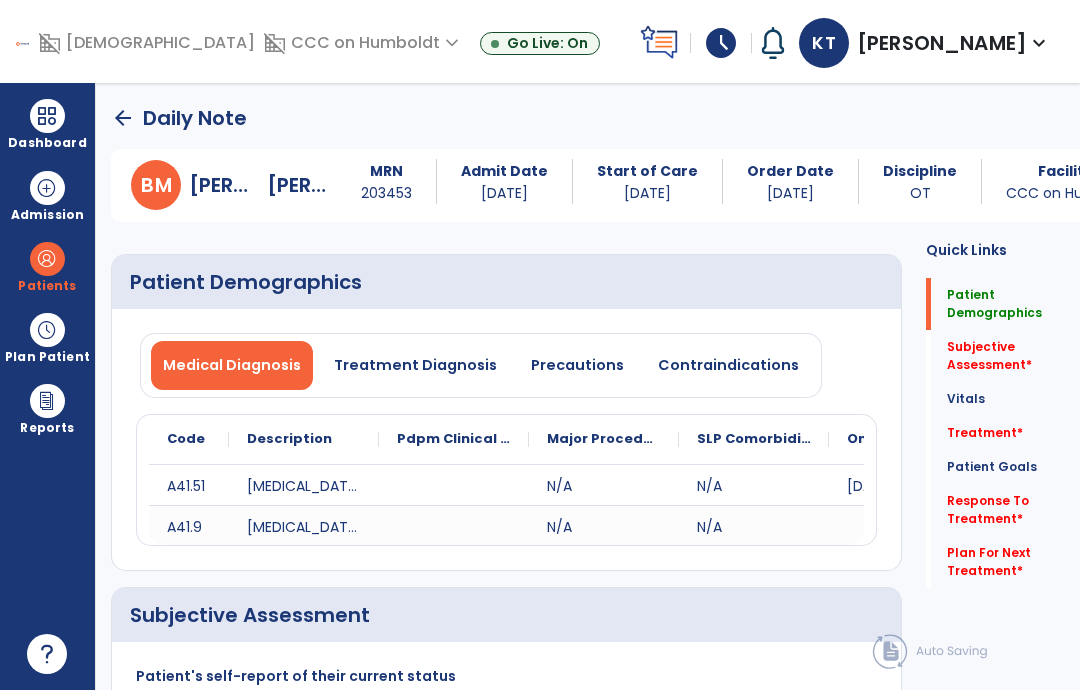 scroll, scrollTop: 80, scrollLeft: 0, axis: vertical 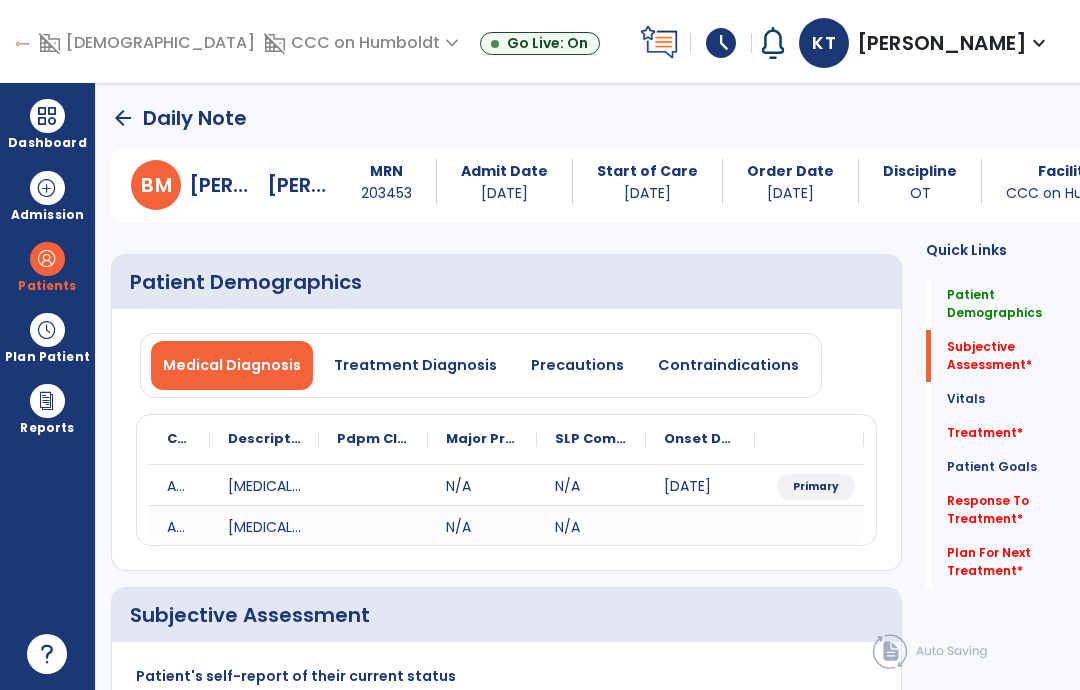 click on "Subjective Assessment   *" 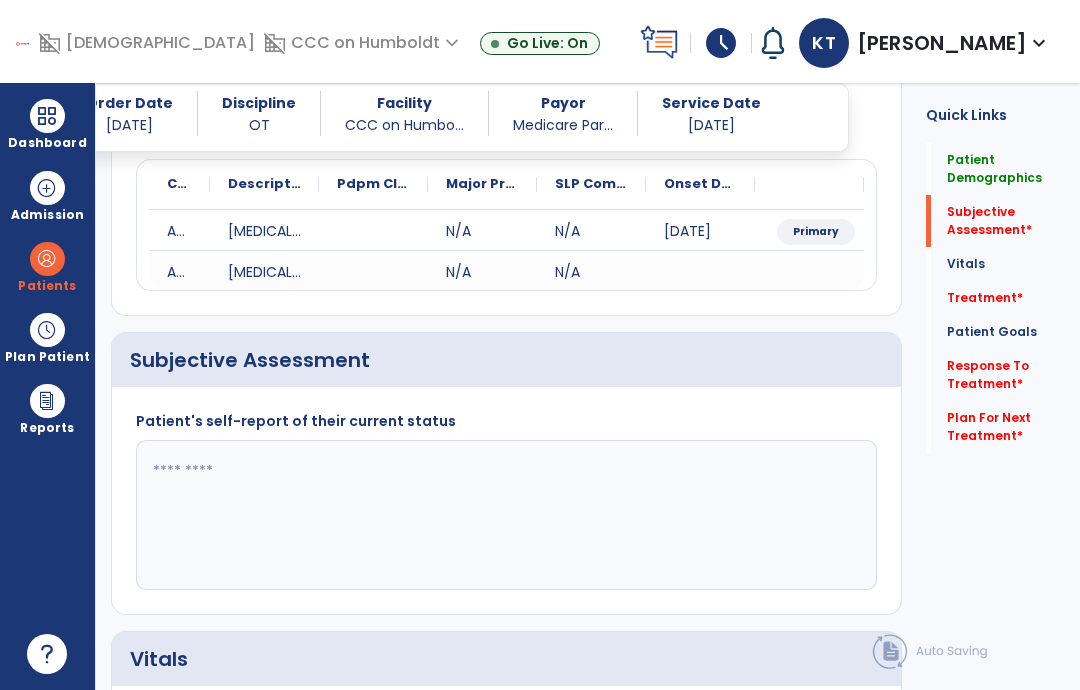 scroll, scrollTop: 302, scrollLeft: 0, axis: vertical 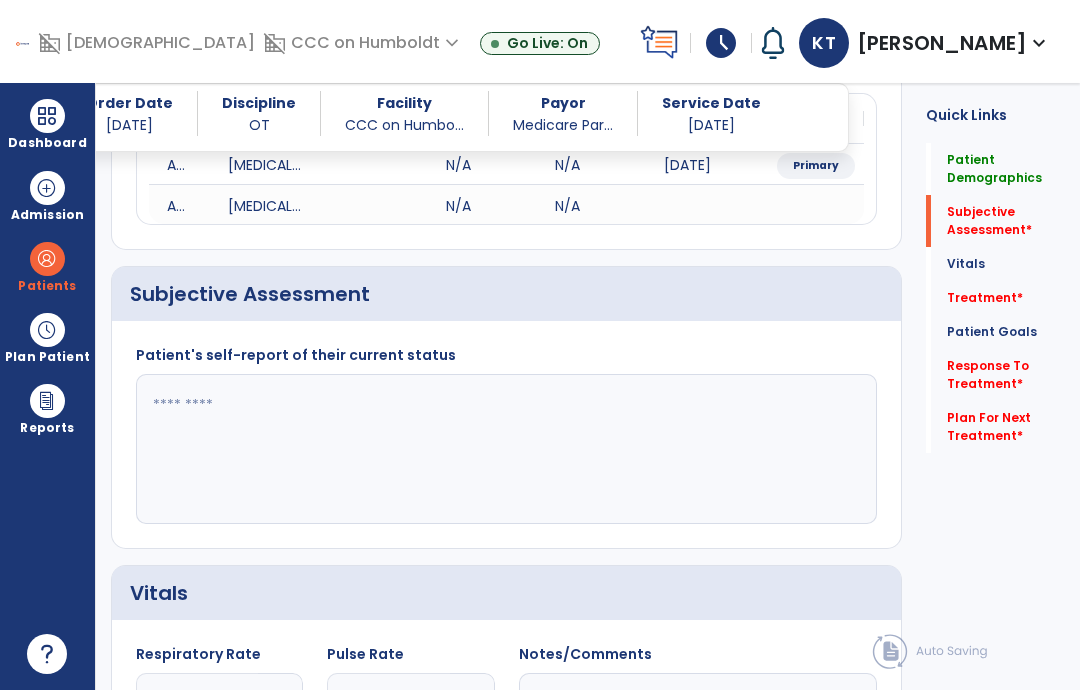 click 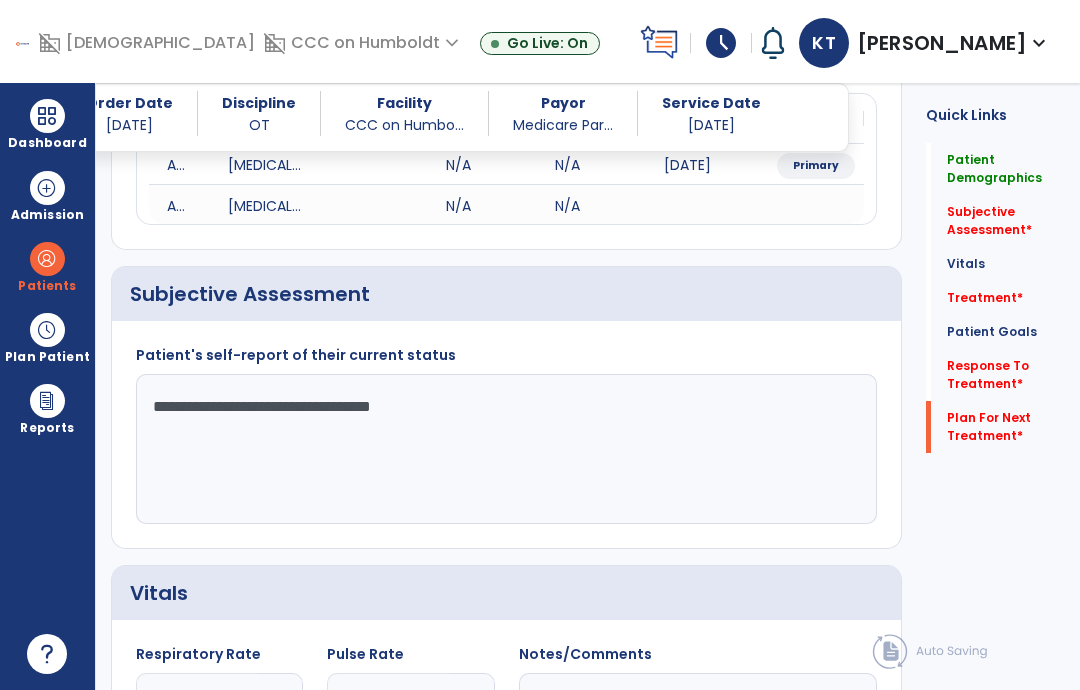 type on "**********" 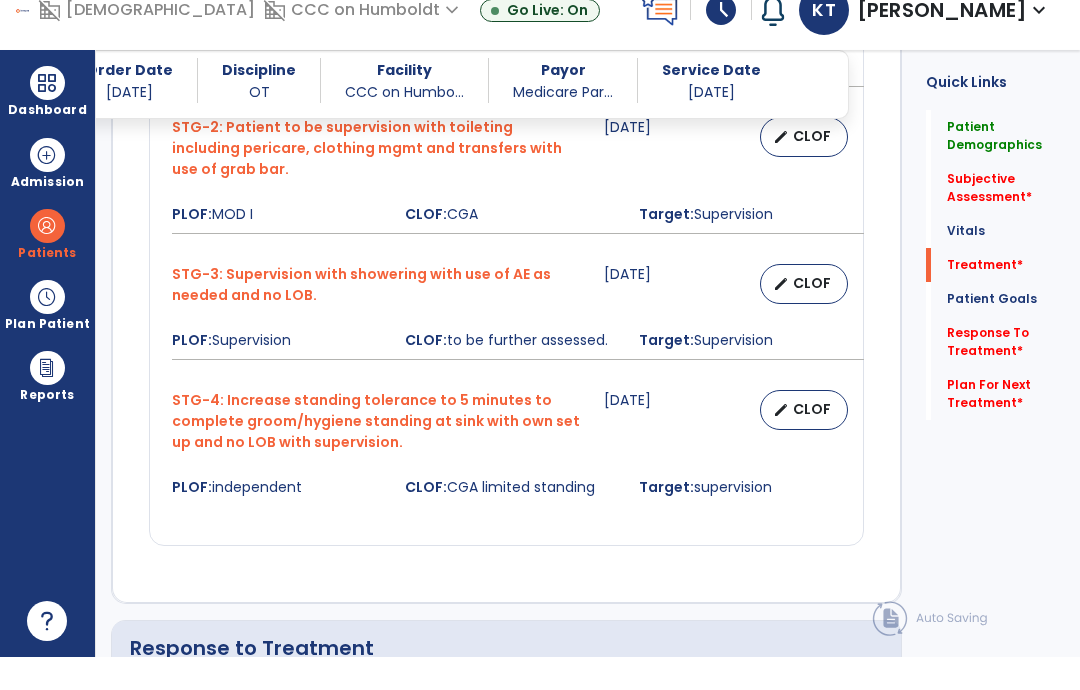 scroll, scrollTop: 2246, scrollLeft: 0, axis: vertical 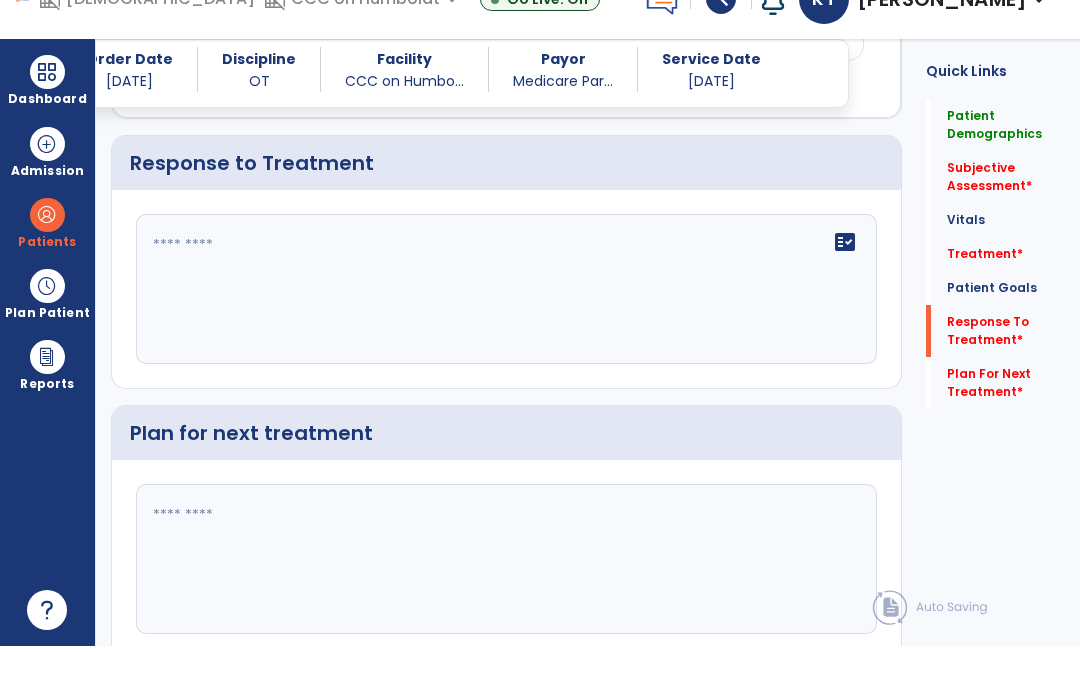 click 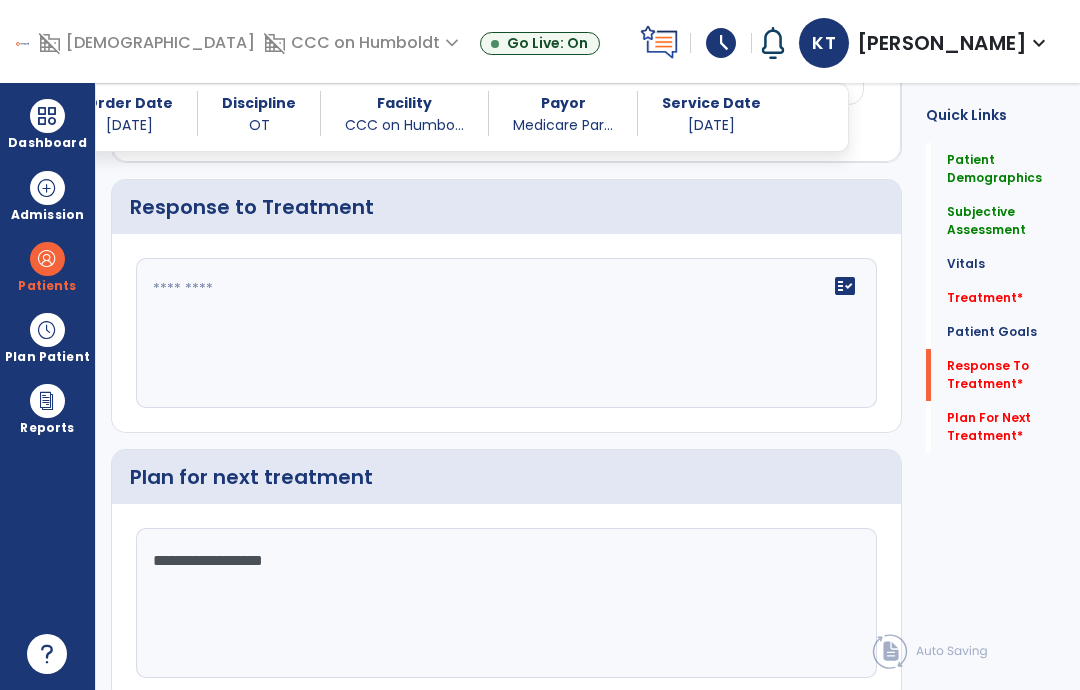 type on "**********" 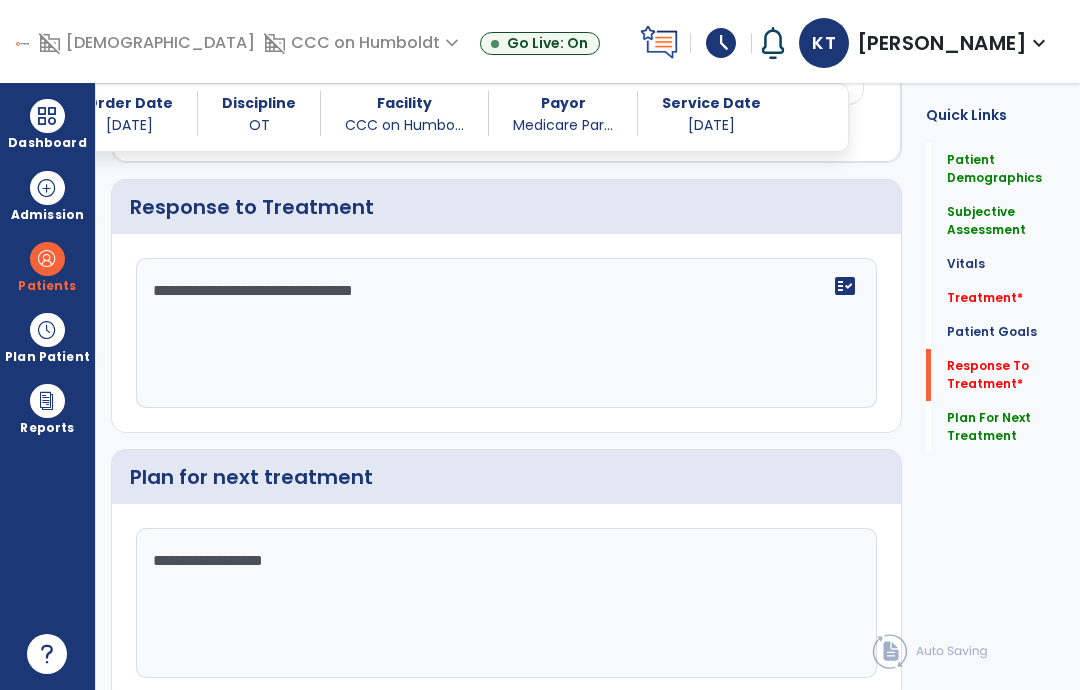type on "**********" 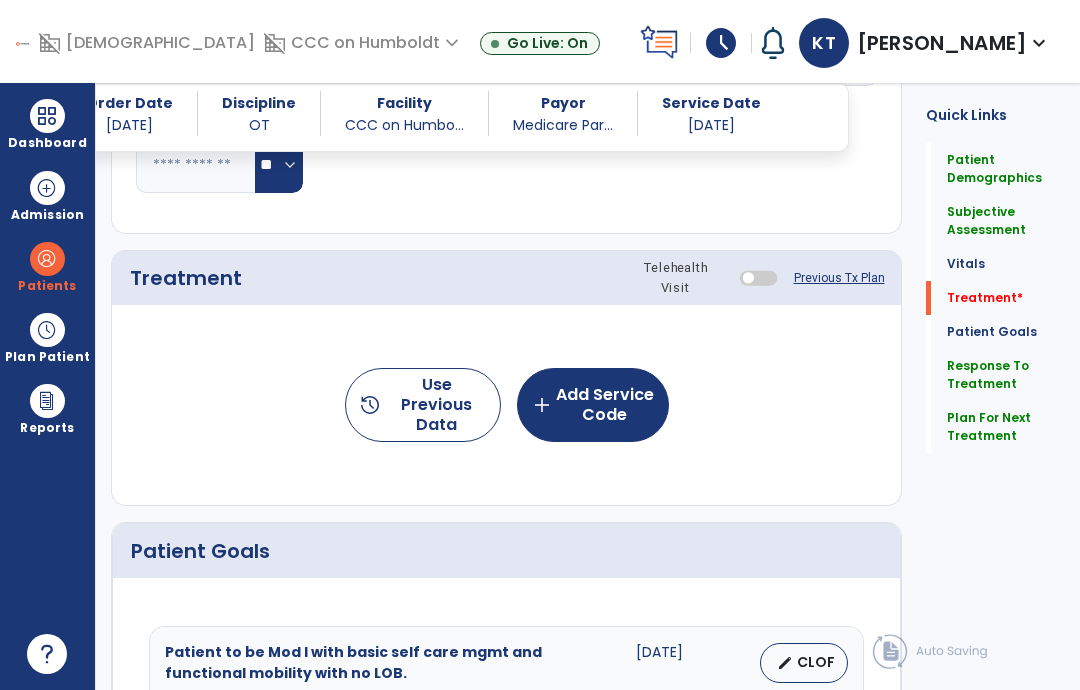 scroll, scrollTop: 992, scrollLeft: 0, axis: vertical 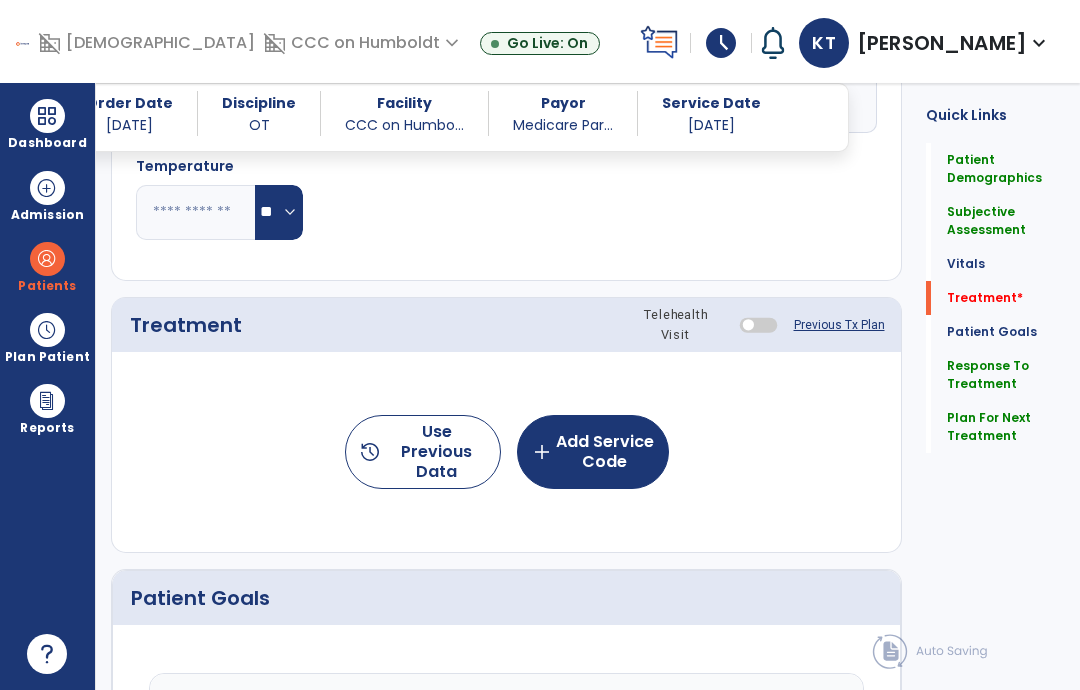 click on "add  Add Service Code" 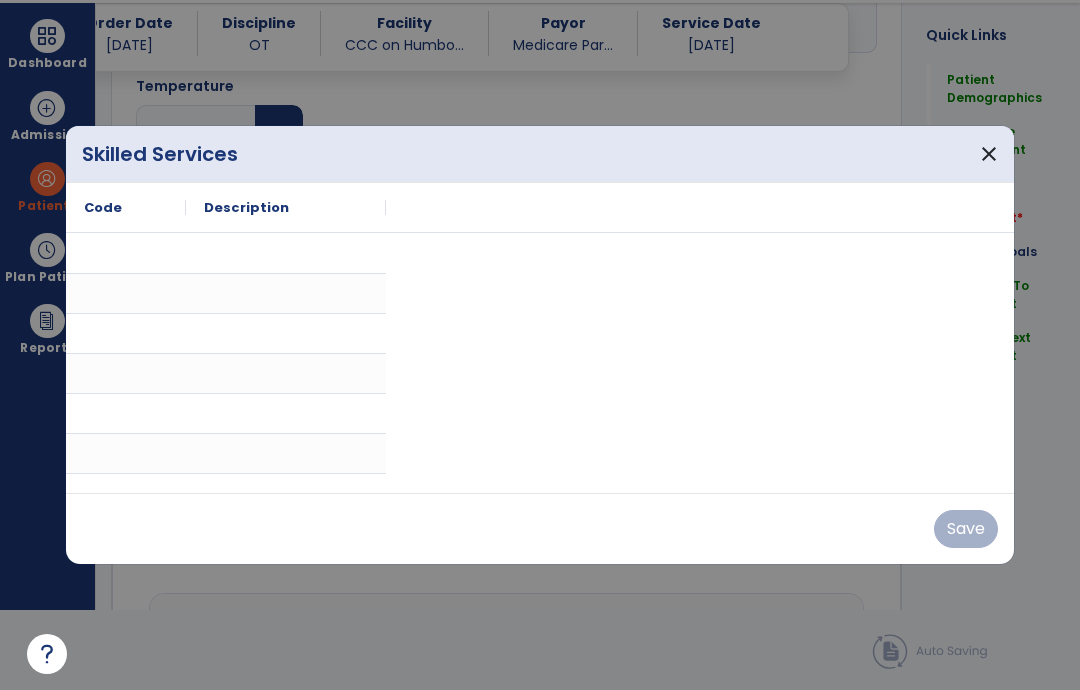 scroll, scrollTop: 0, scrollLeft: 0, axis: both 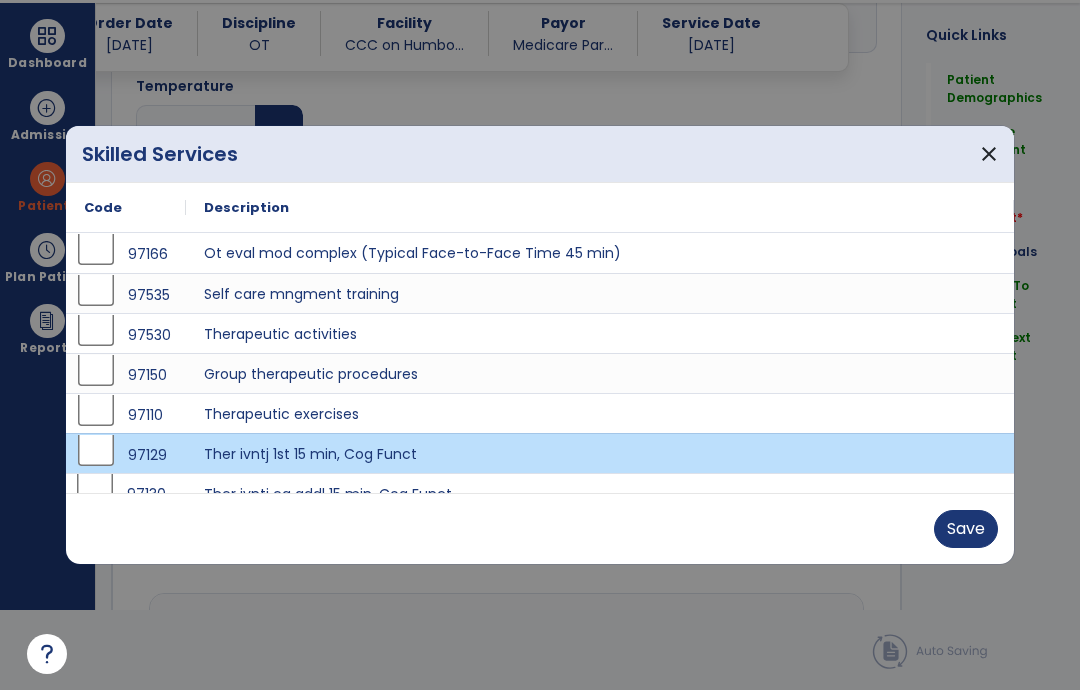 click on "97130" at bounding box center (126, 494) 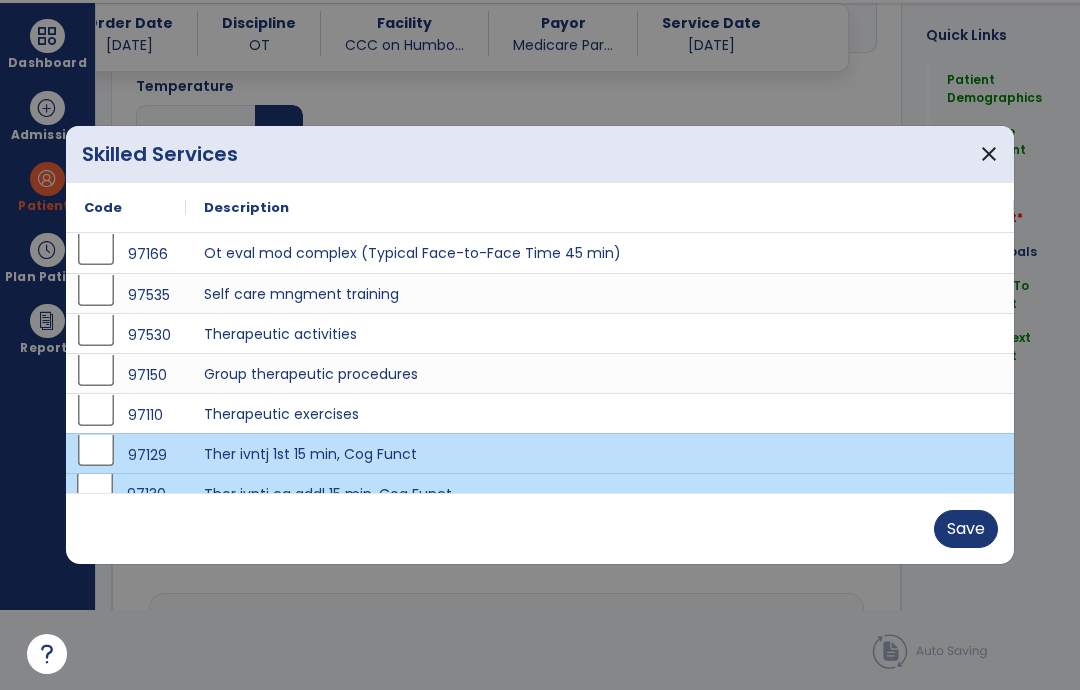 click on "Save" at bounding box center [966, 529] 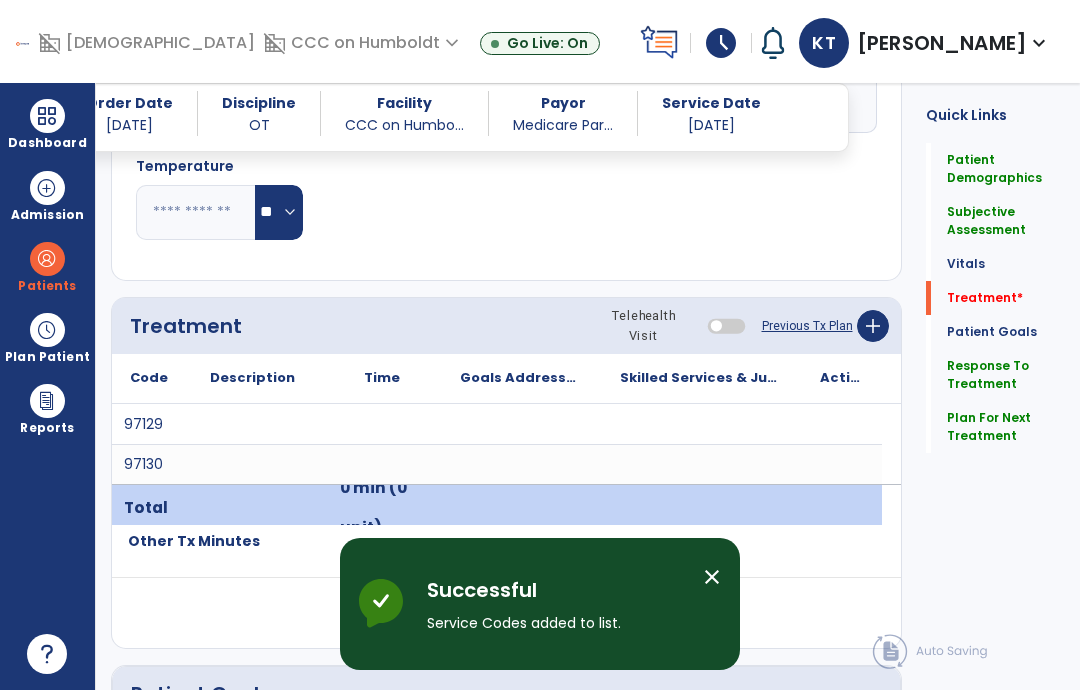 scroll, scrollTop: 80, scrollLeft: 0, axis: vertical 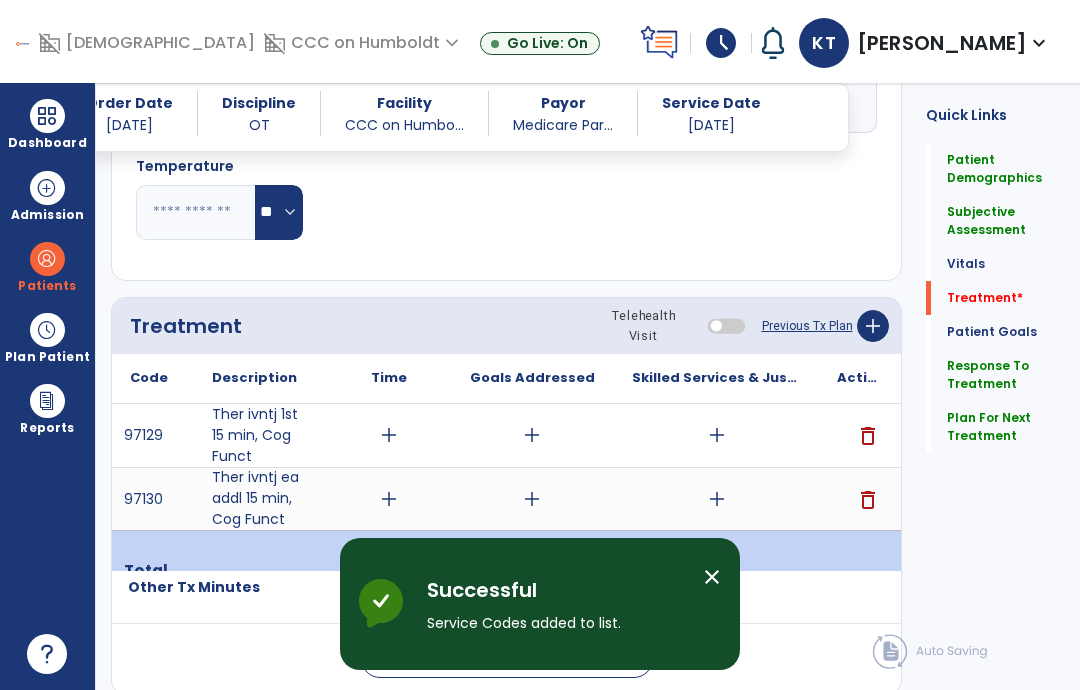 click on "add" at bounding box center [532, 435] 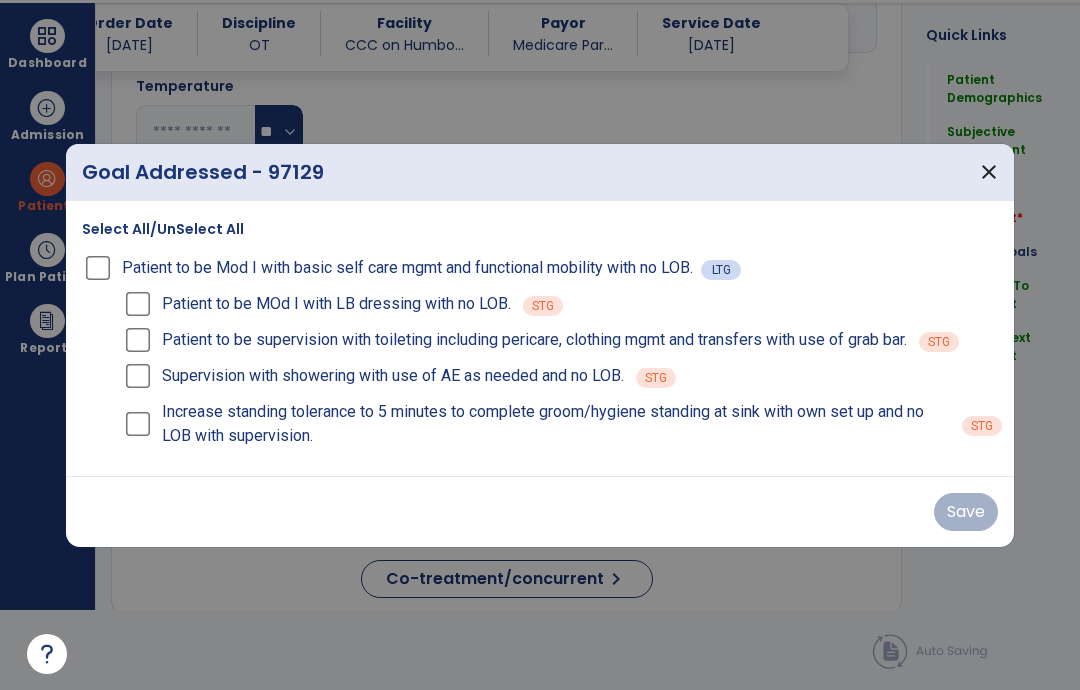 scroll, scrollTop: 0, scrollLeft: 0, axis: both 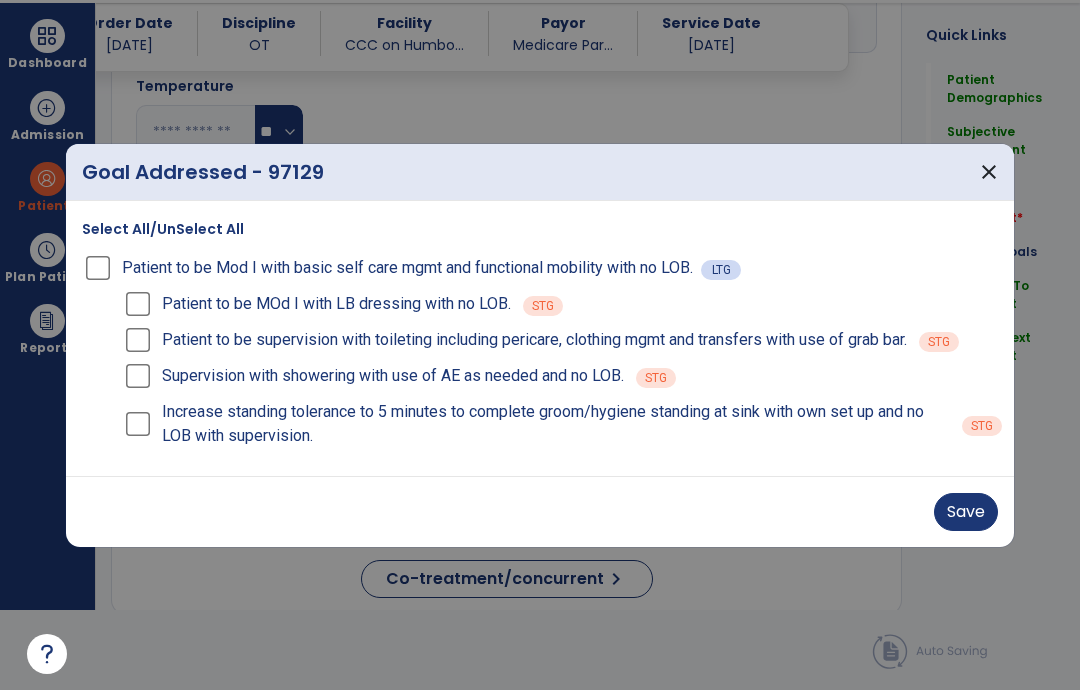 click on "Save" at bounding box center (966, 512) 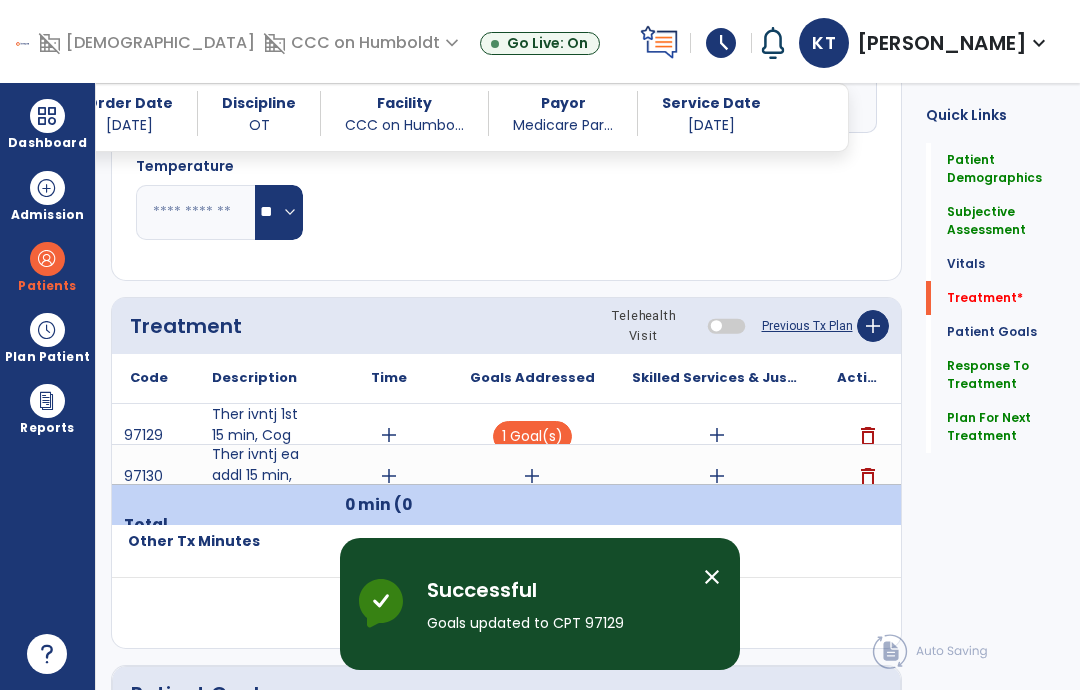 scroll, scrollTop: 80, scrollLeft: 0, axis: vertical 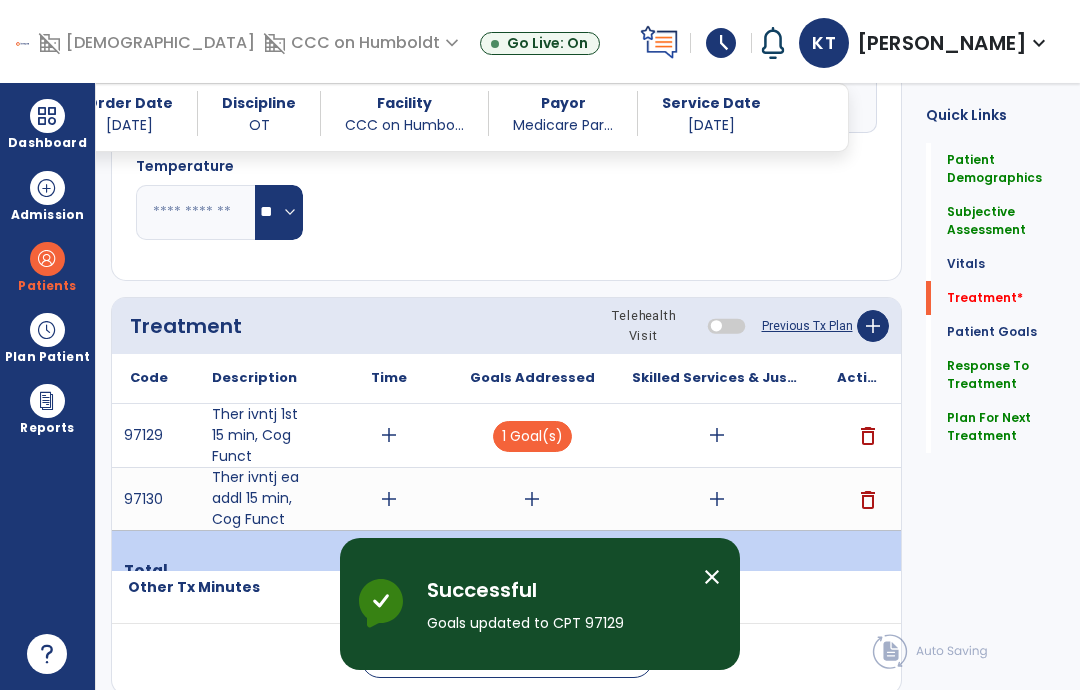 click on "add" at bounding box center (532, 499) 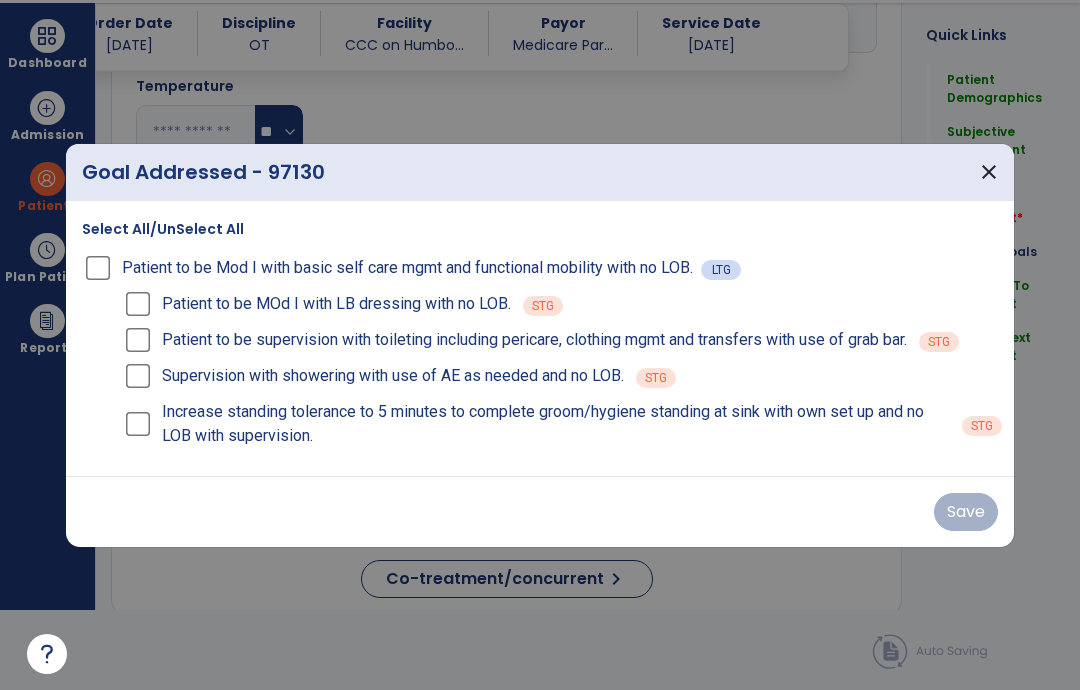 scroll, scrollTop: 0, scrollLeft: 0, axis: both 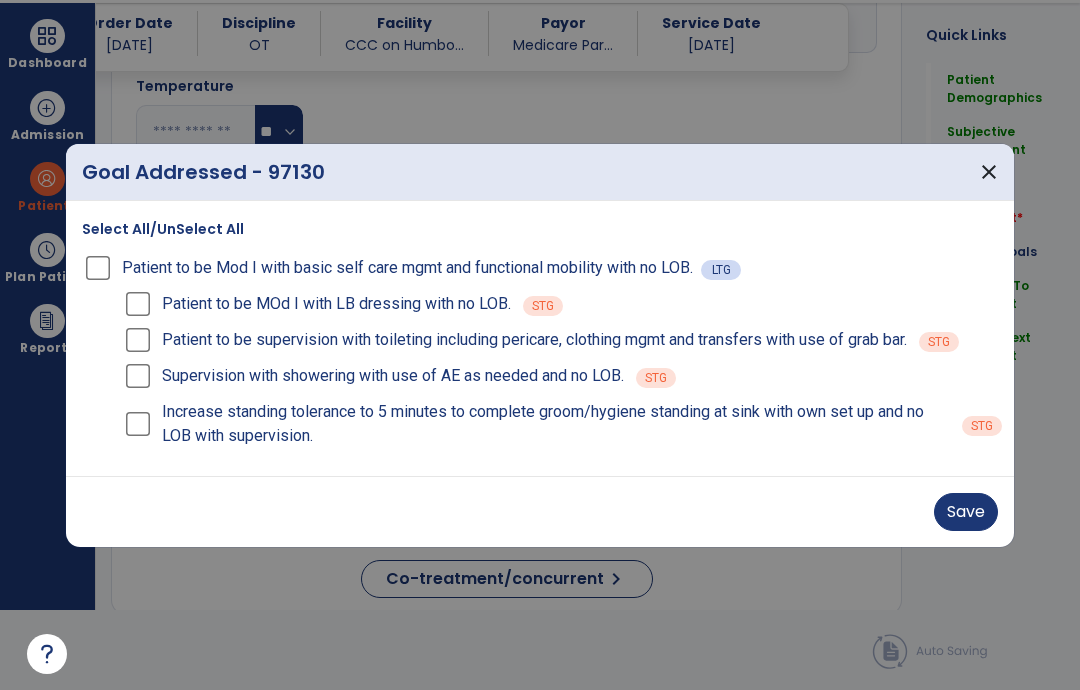 click on "Save" at bounding box center [966, 512] 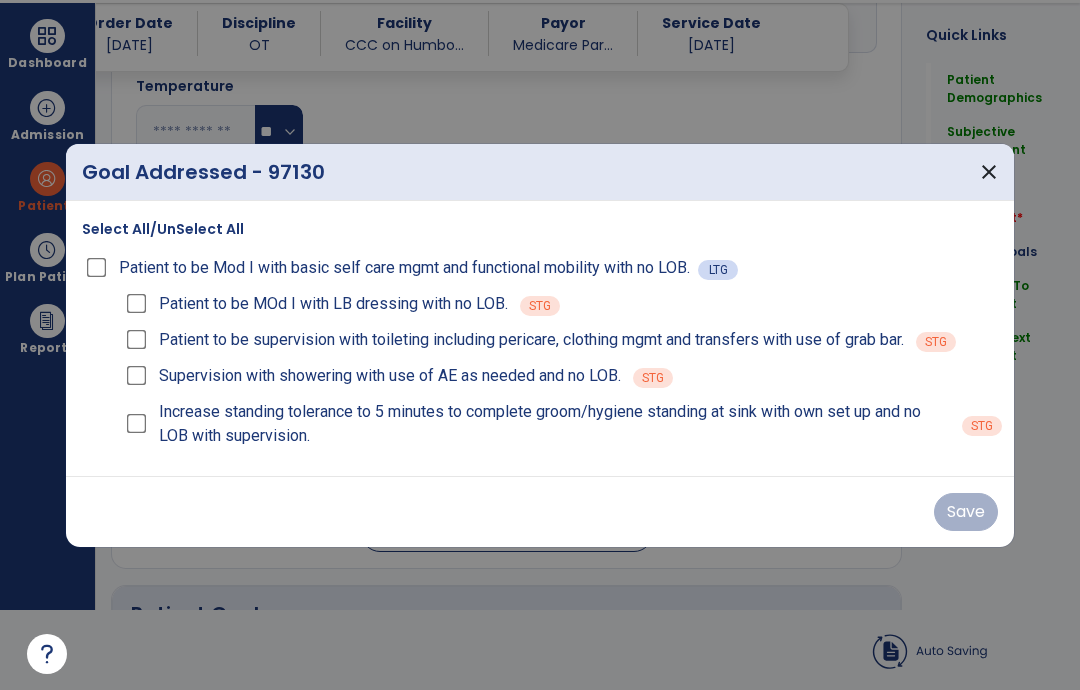 scroll, scrollTop: 80, scrollLeft: 0, axis: vertical 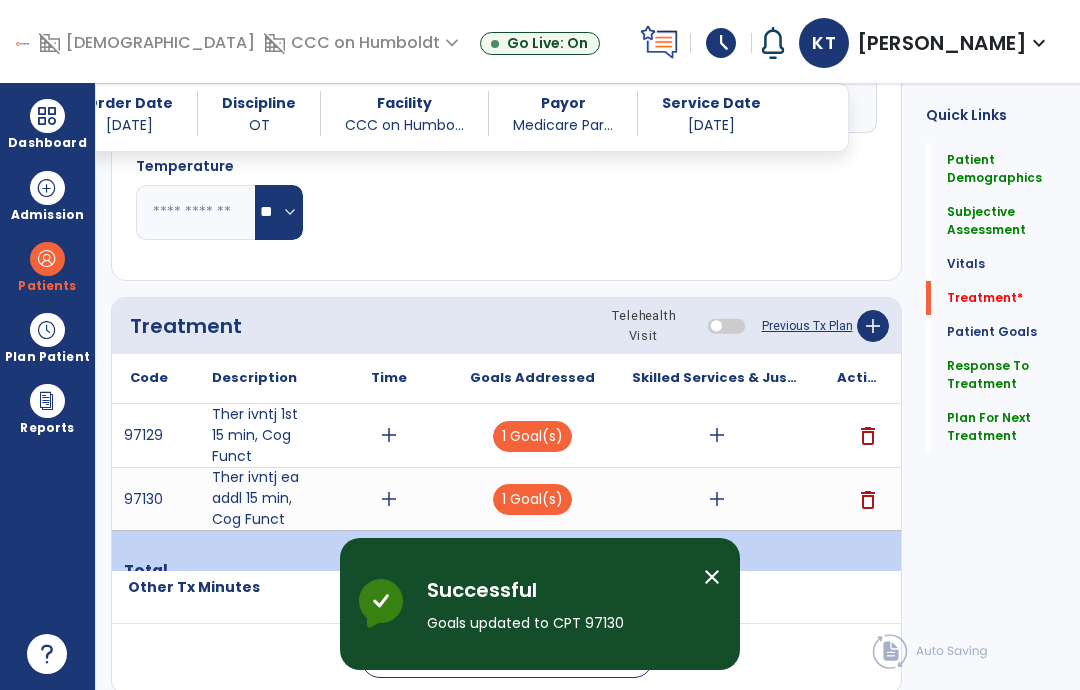 click on "add" at bounding box center [389, 435] 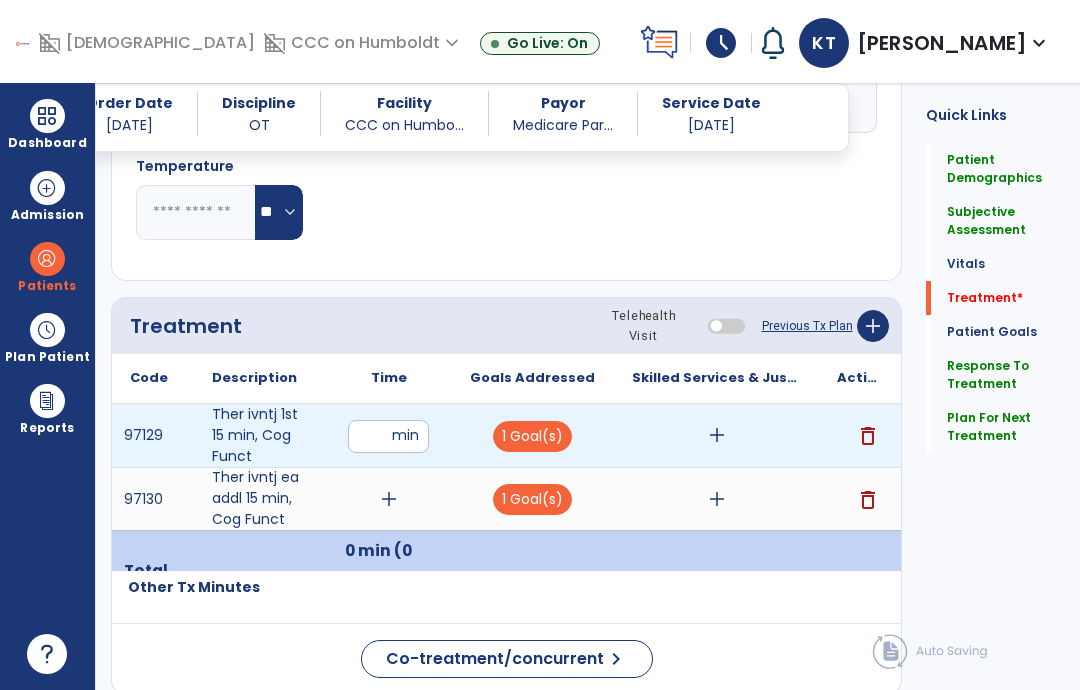 type on "**" 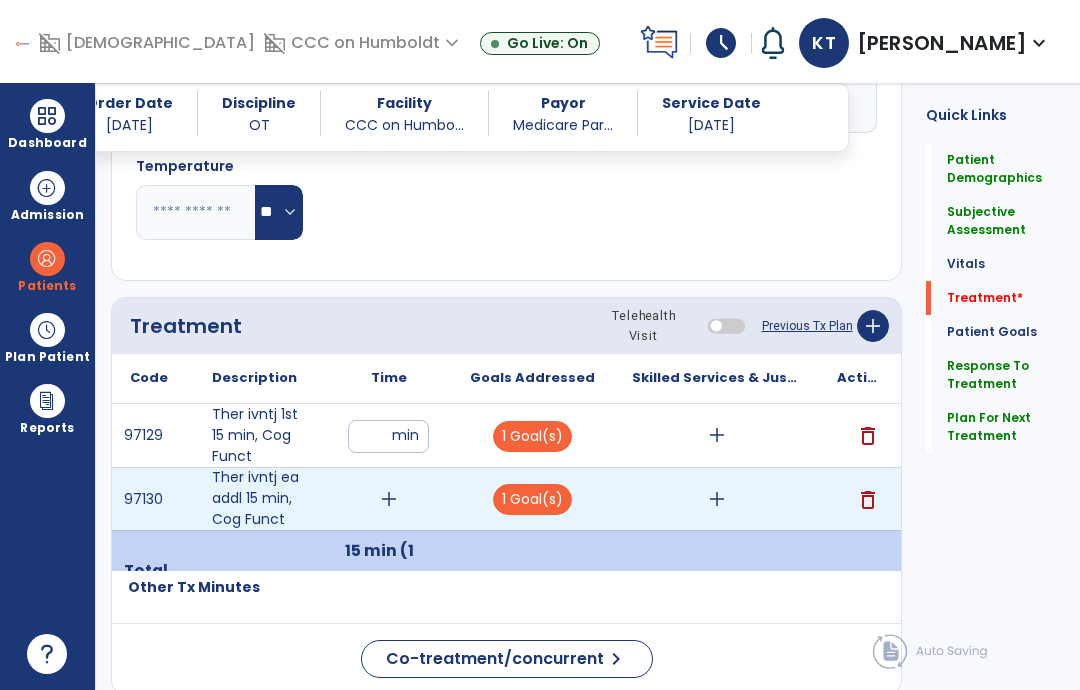 click on "add" at bounding box center (389, 499) 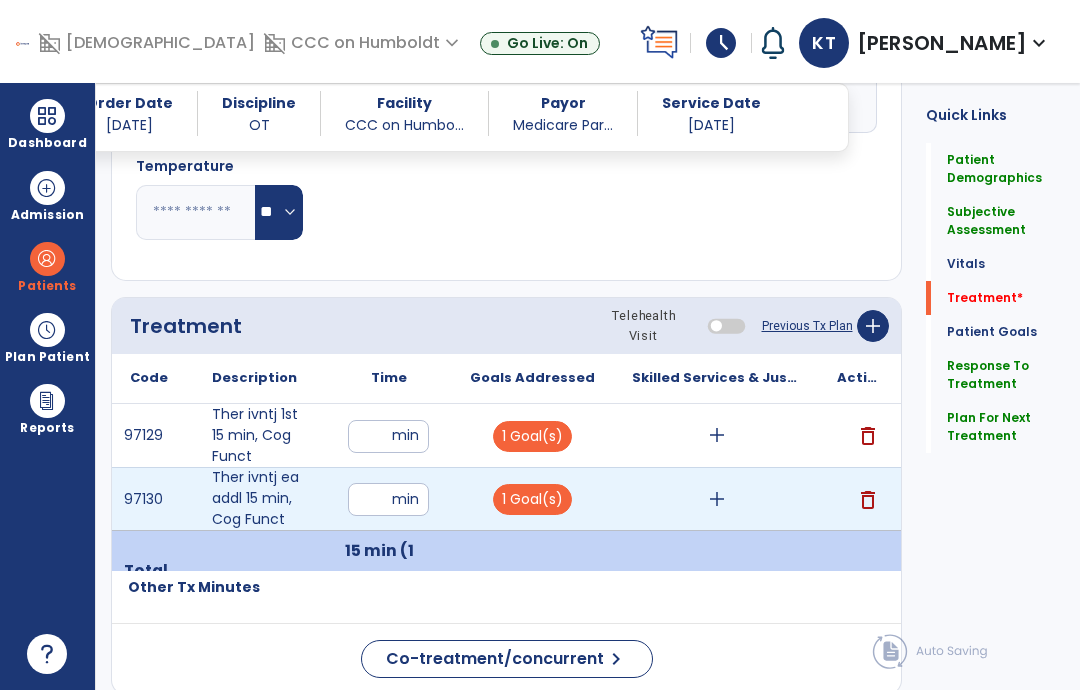 type on "**" 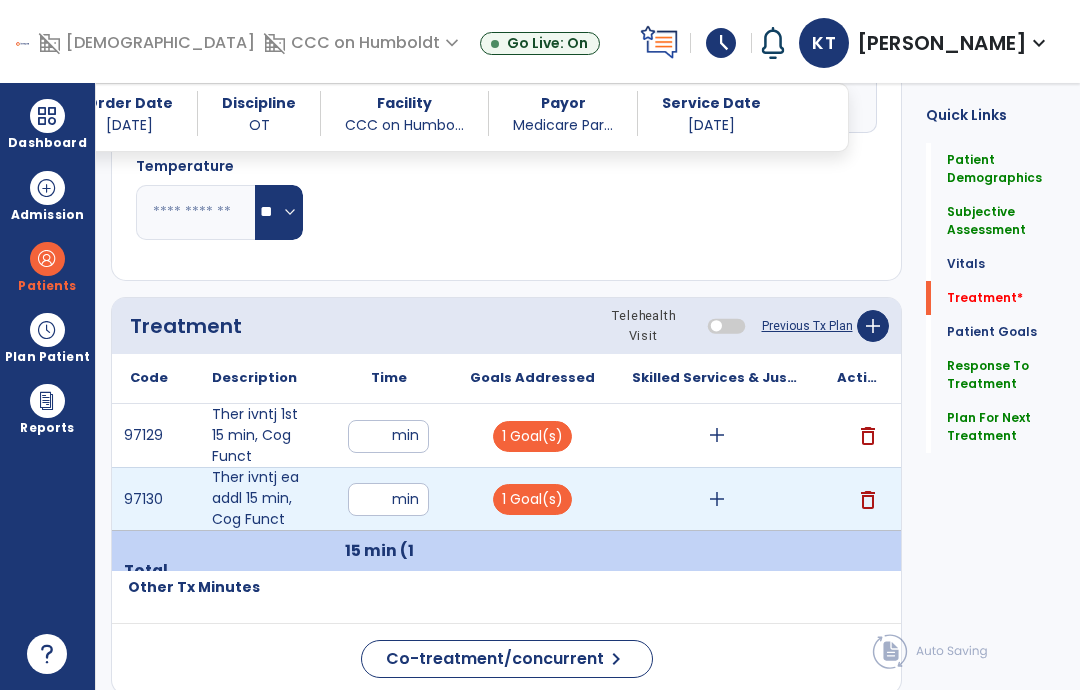 click on "Quick Links  Patient Demographics   Patient Demographics   Subjective Assessment   Subjective Assessment   Vitals   Vitals   Treatment   *  Treatment   *  Patient Goals   Patient Goals   Response To Treatment   Response To Treatment   Plan For Next Treatment   Plan For Next Treatment" 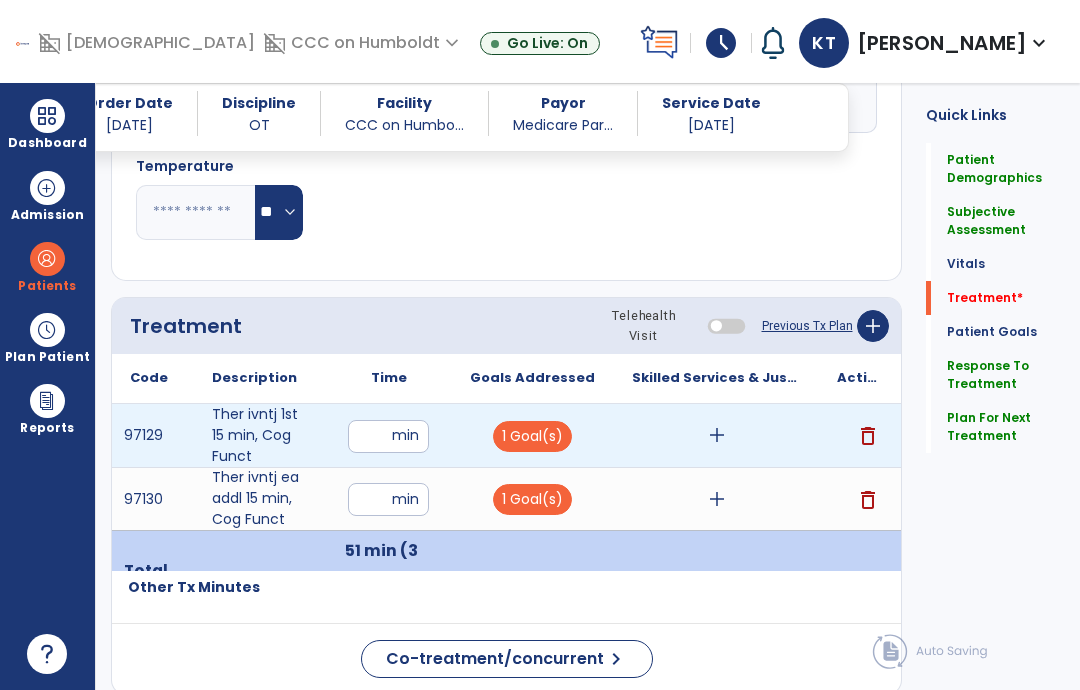 click on "add" at bounding box center [717, 435] 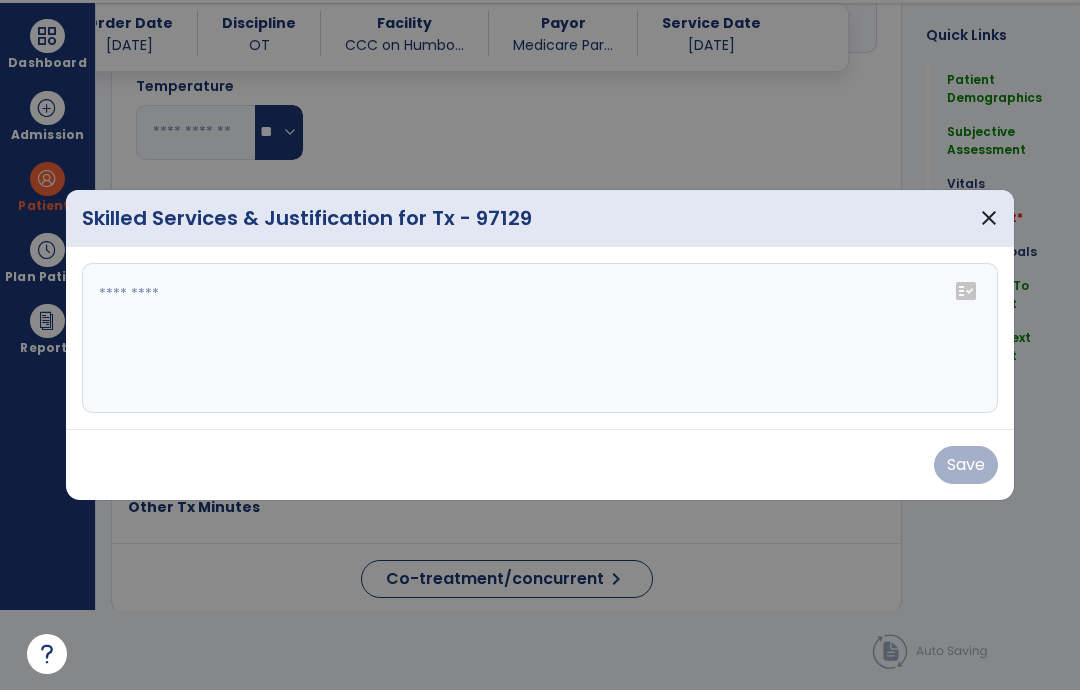 click at bounding box center [540, 338] 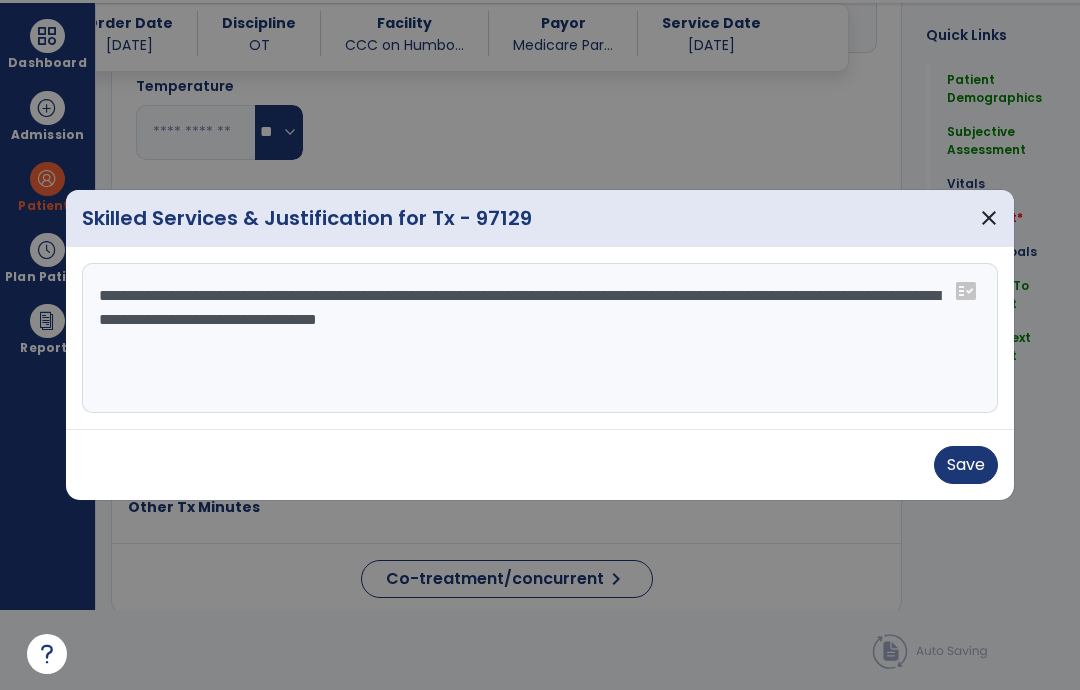 click on "**********" at bounding box center [540, 338] 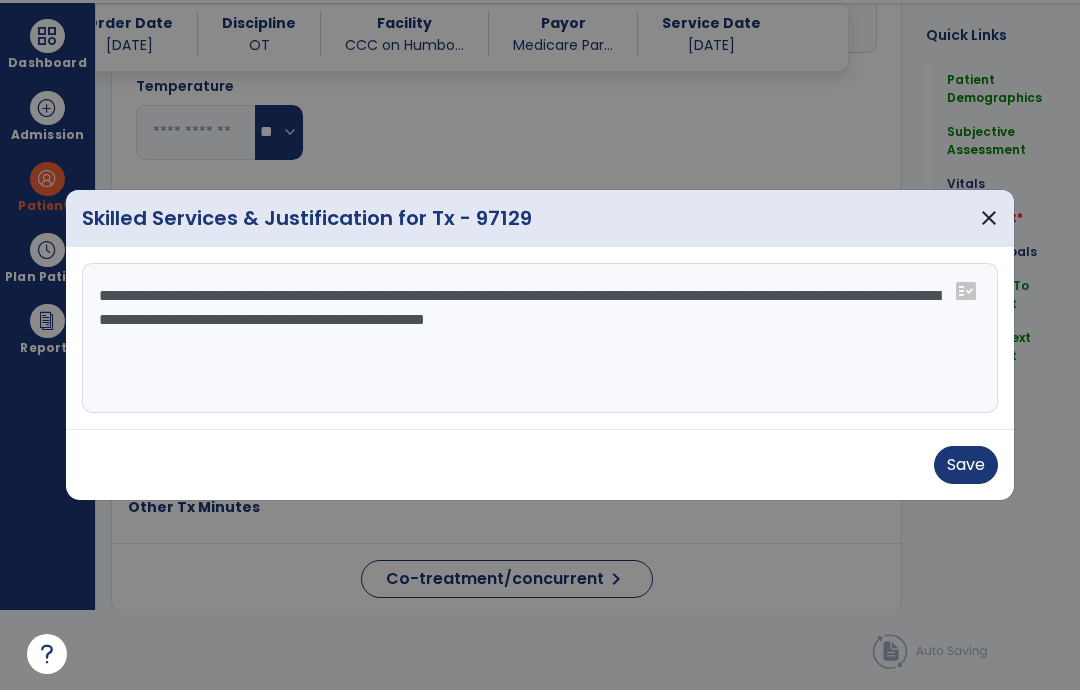 type on "**********" 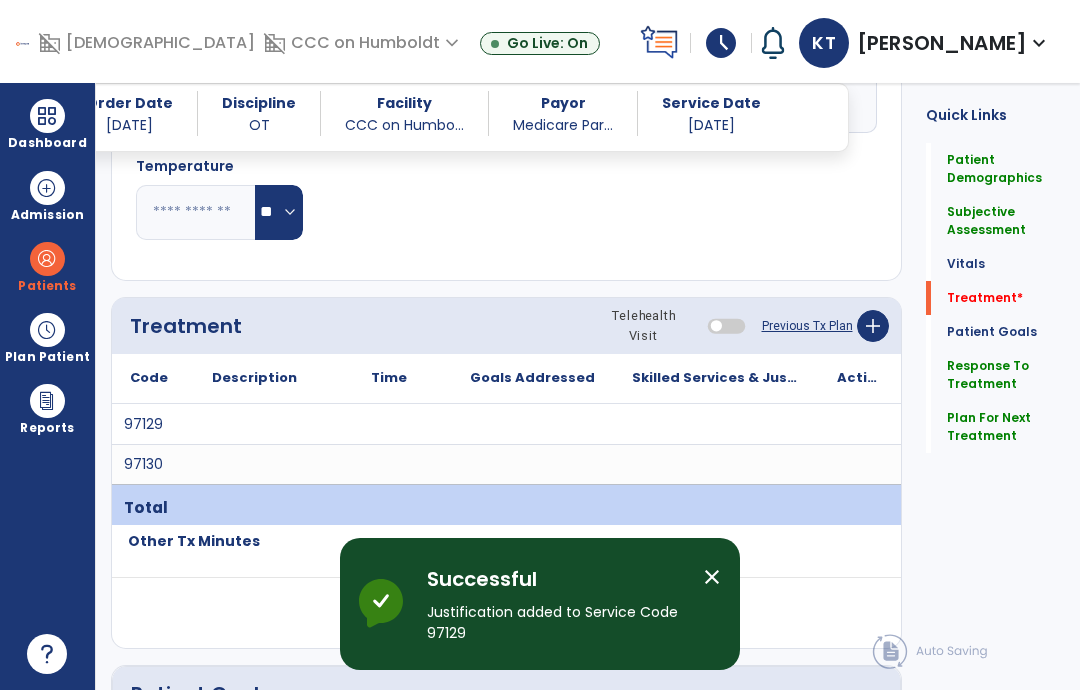 scroll, scrollTop: 80, scrollLeft: 0, axis: vertical 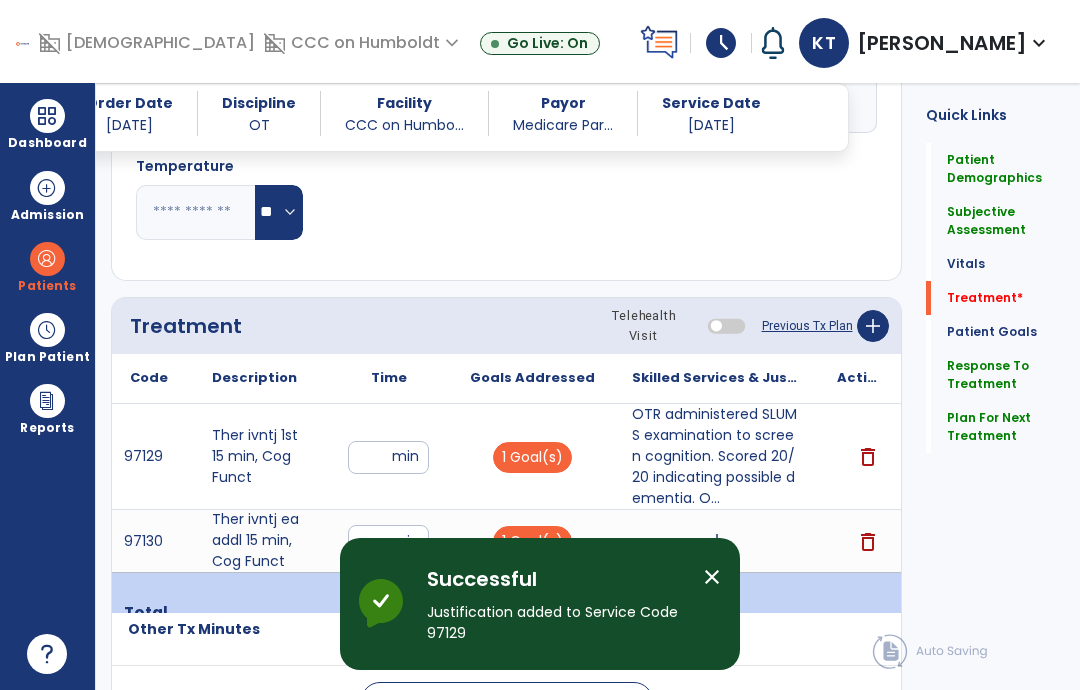 click on "add" at bounding box center [717, 541] 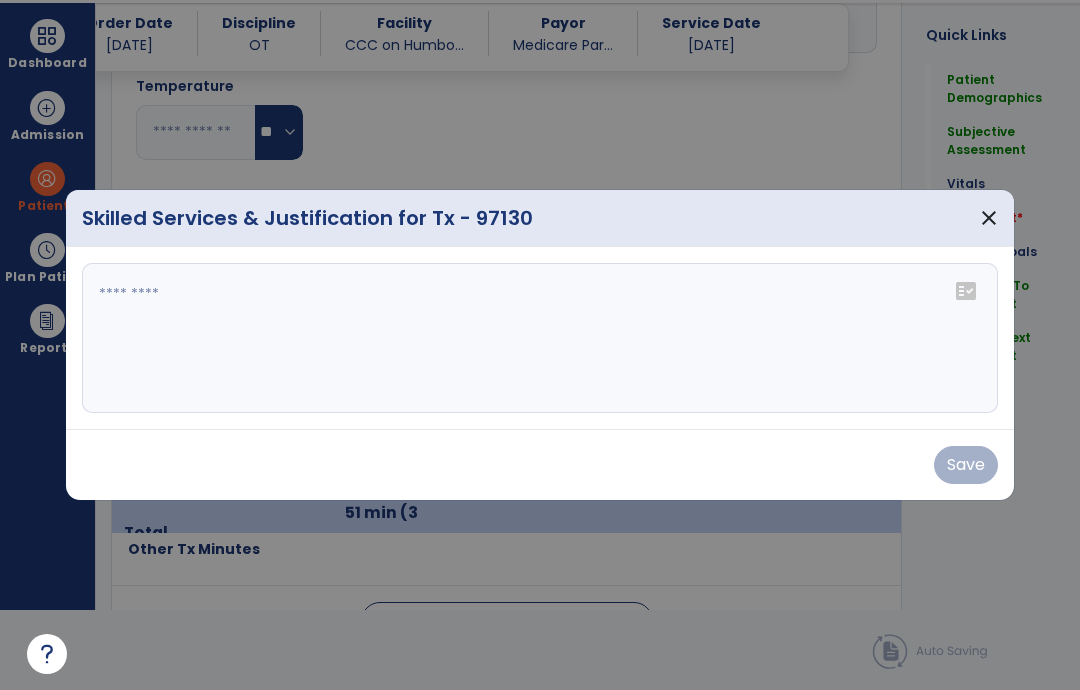 scroll, scrollTop: 0, scrollLeft: 0, axis: both 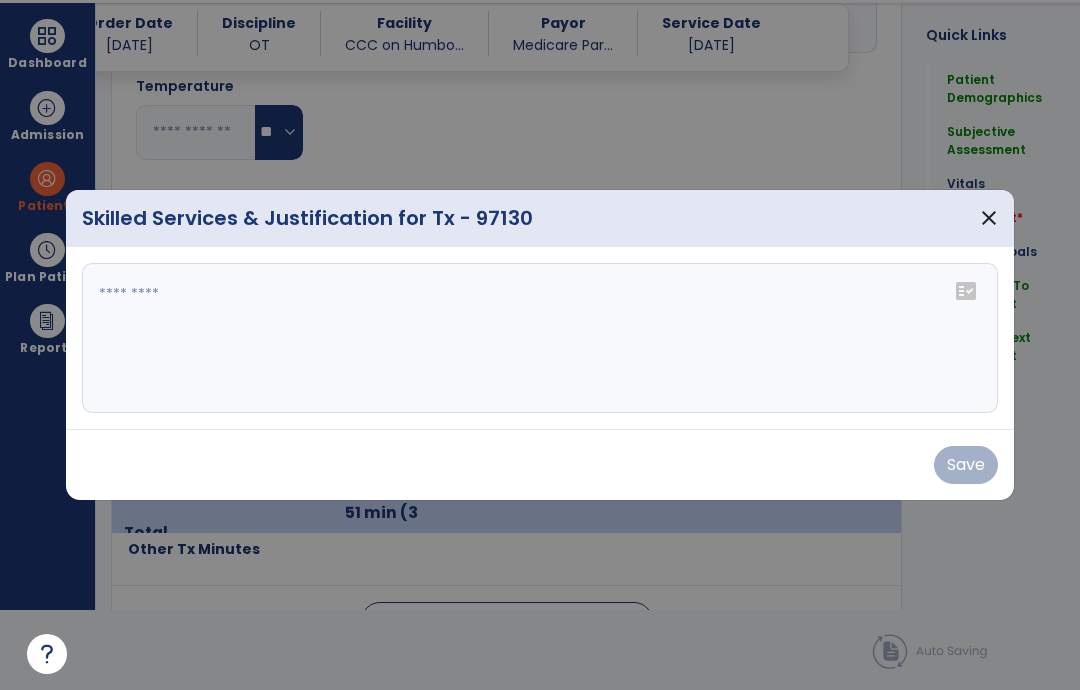 click at bounding box center (540, 338) 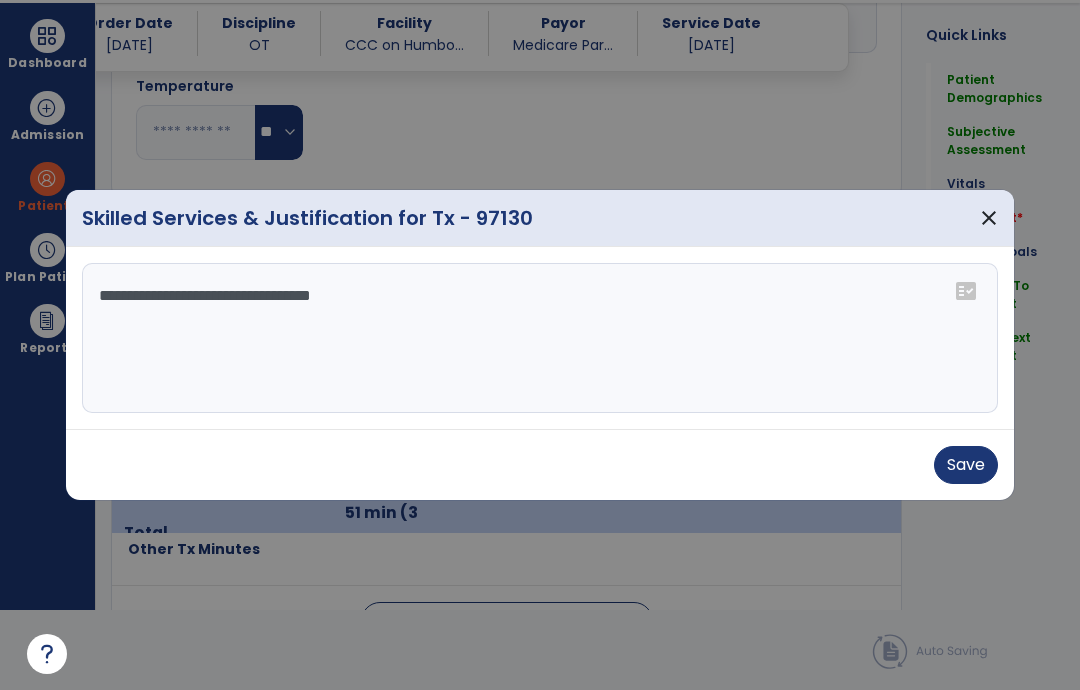 type on "**********" 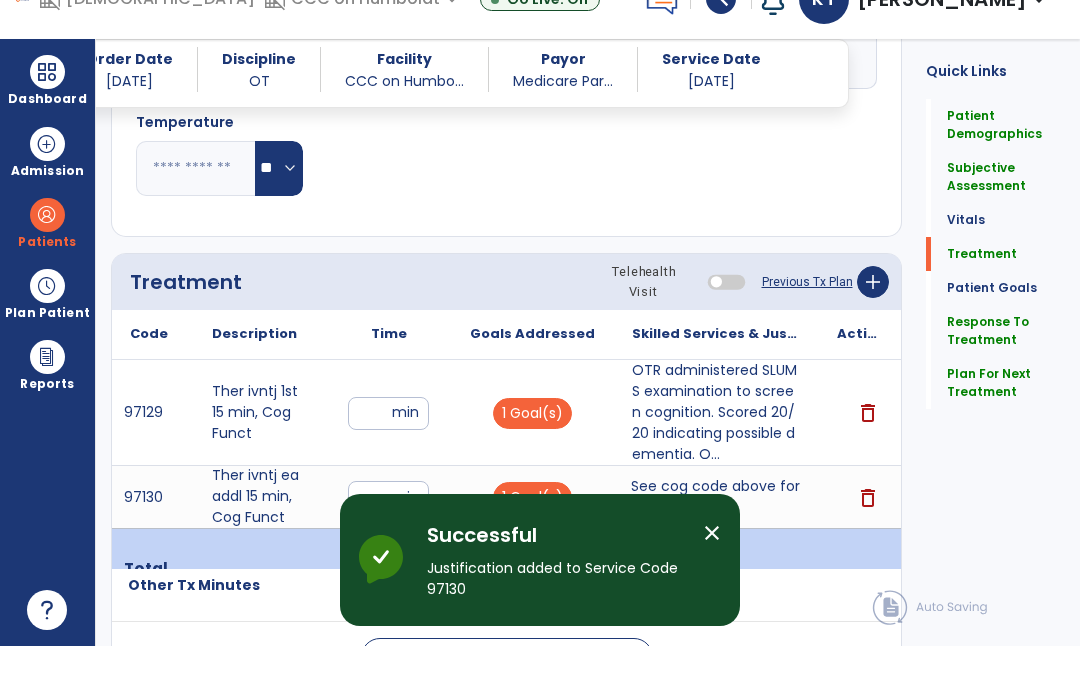 scroll, scrollTop: 80, scrollLeft: 0, axis: vertical 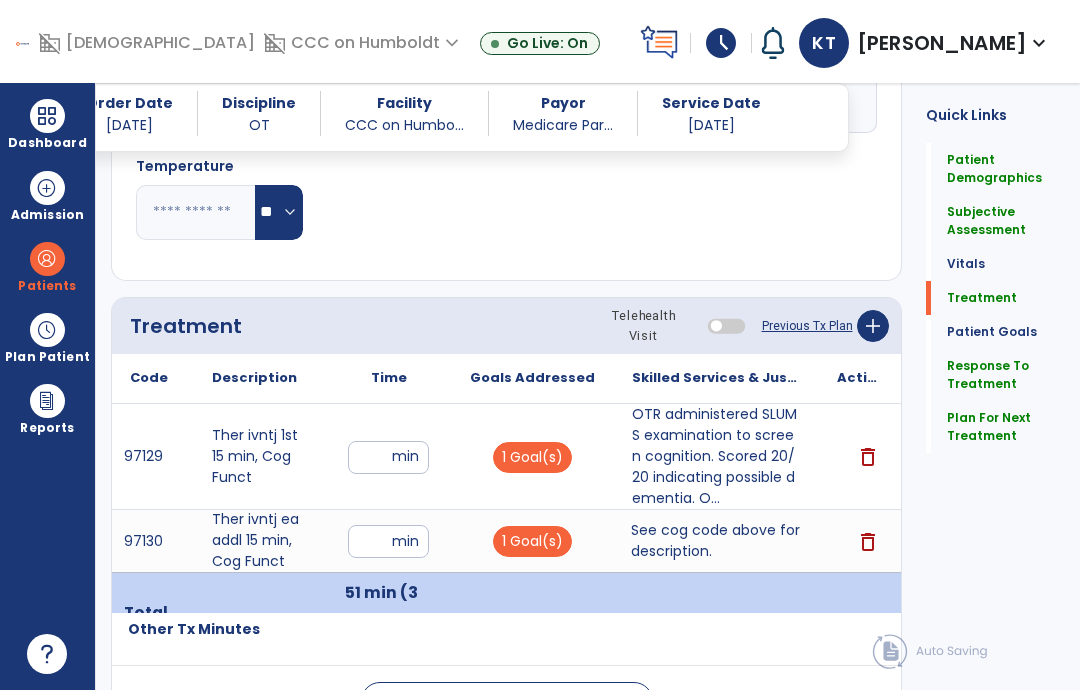 click on "Plan For Next Treatment" 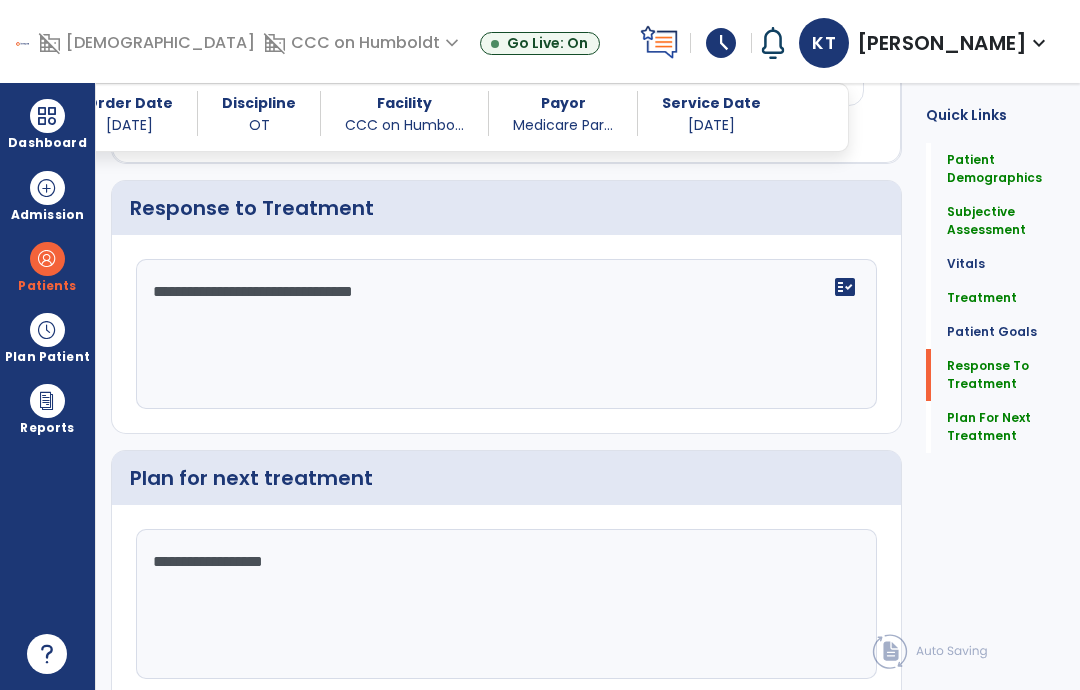 scroll, scrollTop: 2430, scrollLeft: 0, axis: vertical 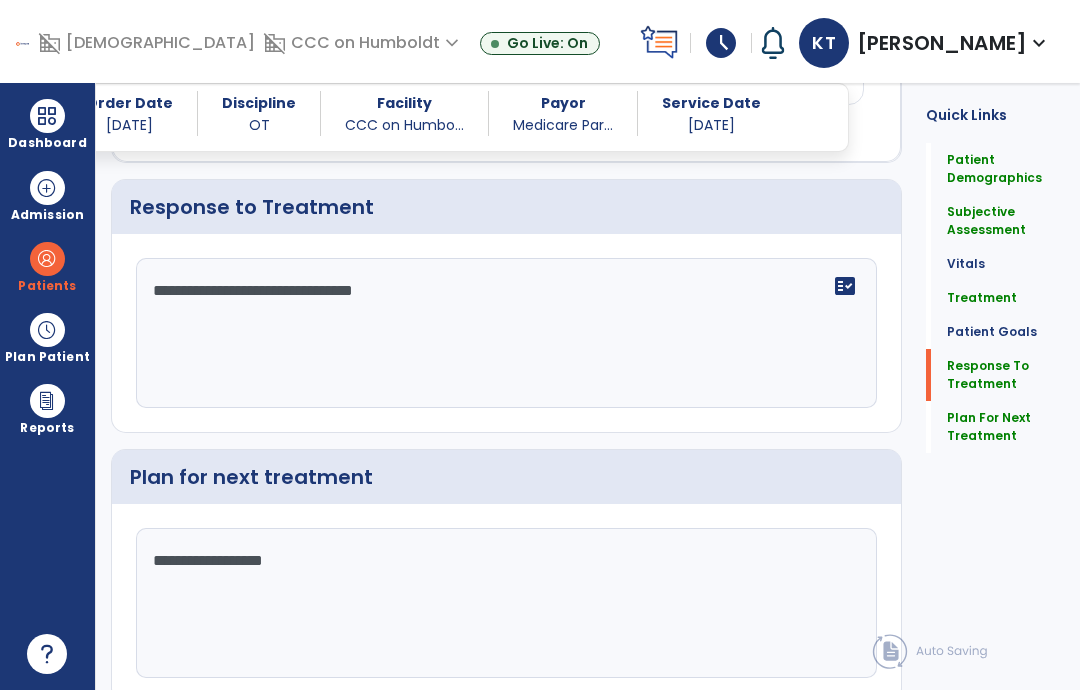click on "Sign Doc" 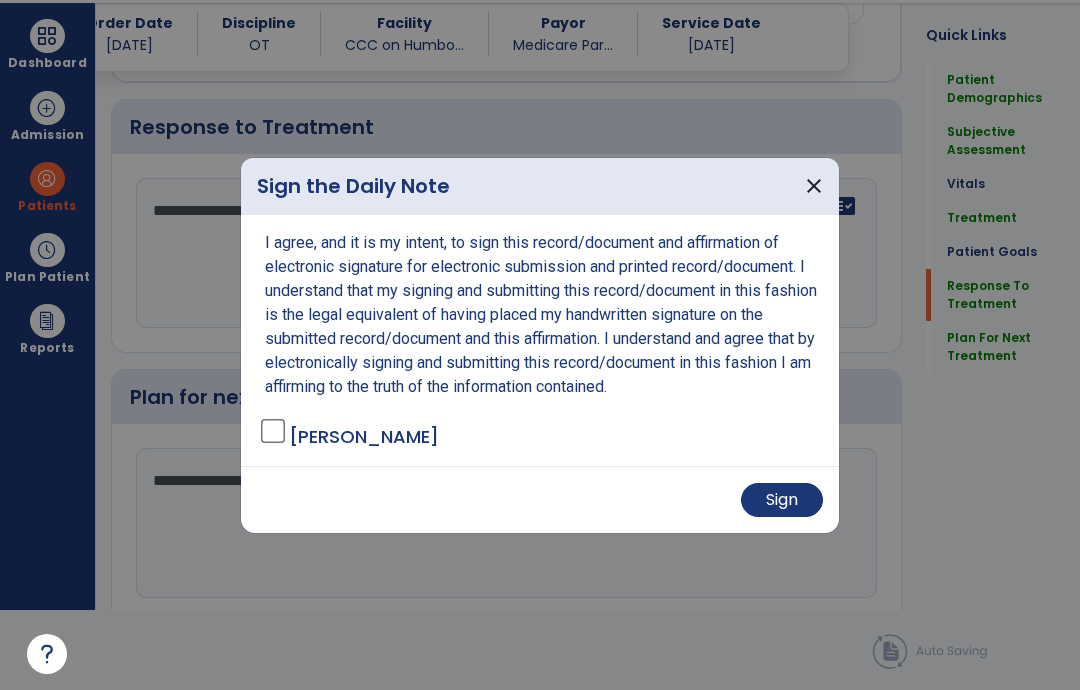 click on "Sign" at bounding box center [782, 500] 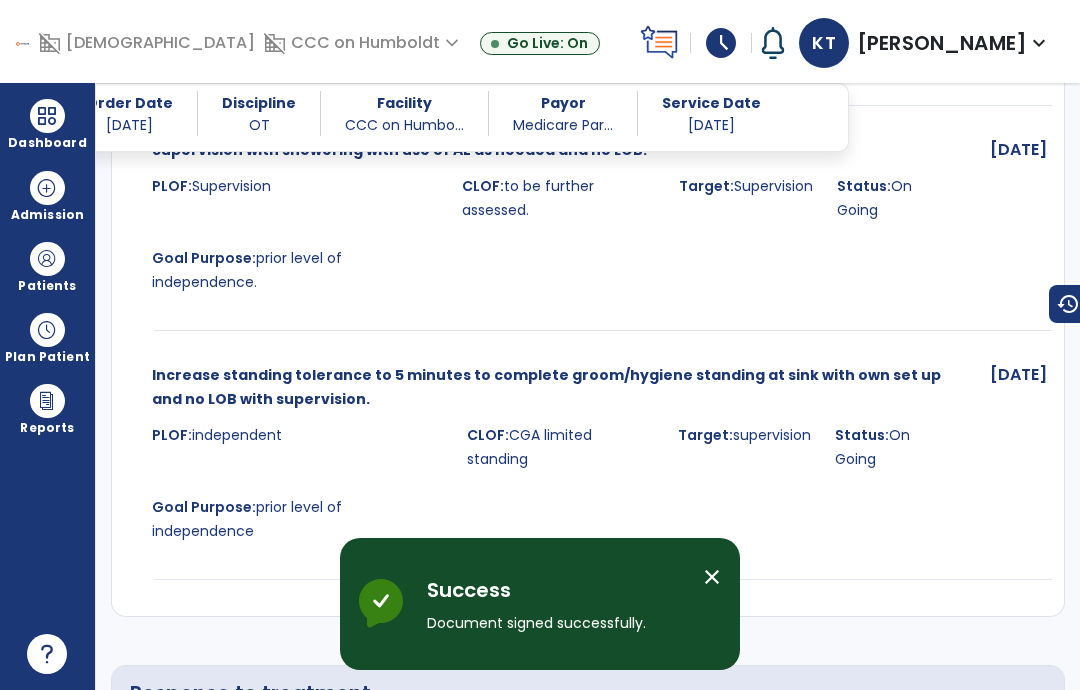 scroll, scrollTop: 80, scrollLeft: 0, axis: vertical 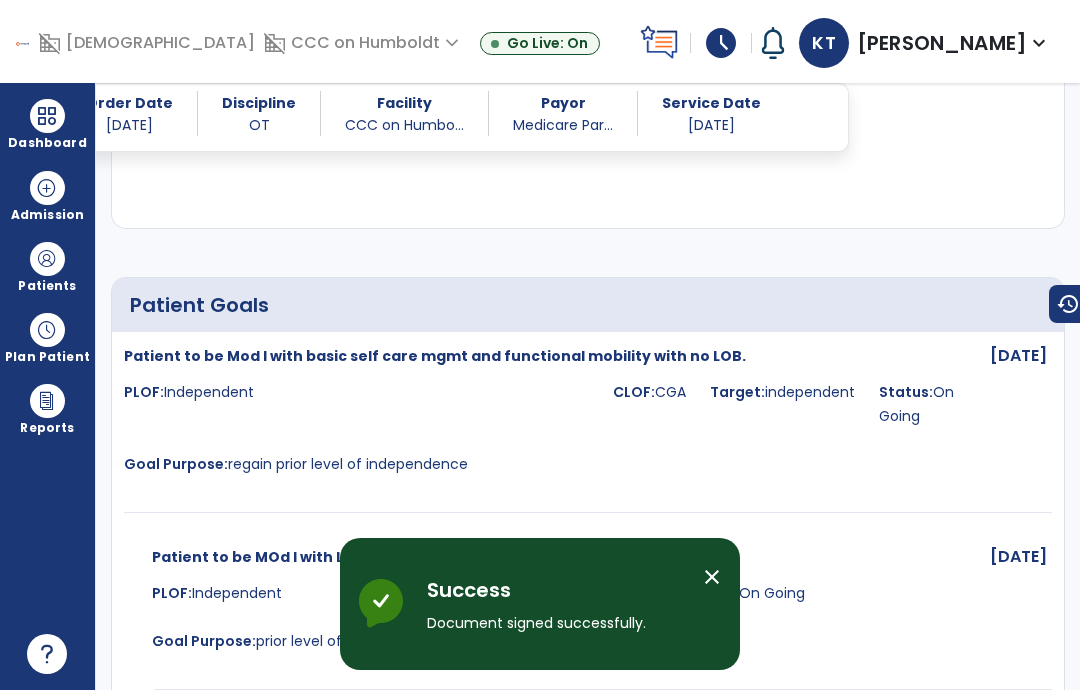 click at bounding box center [47, 116] 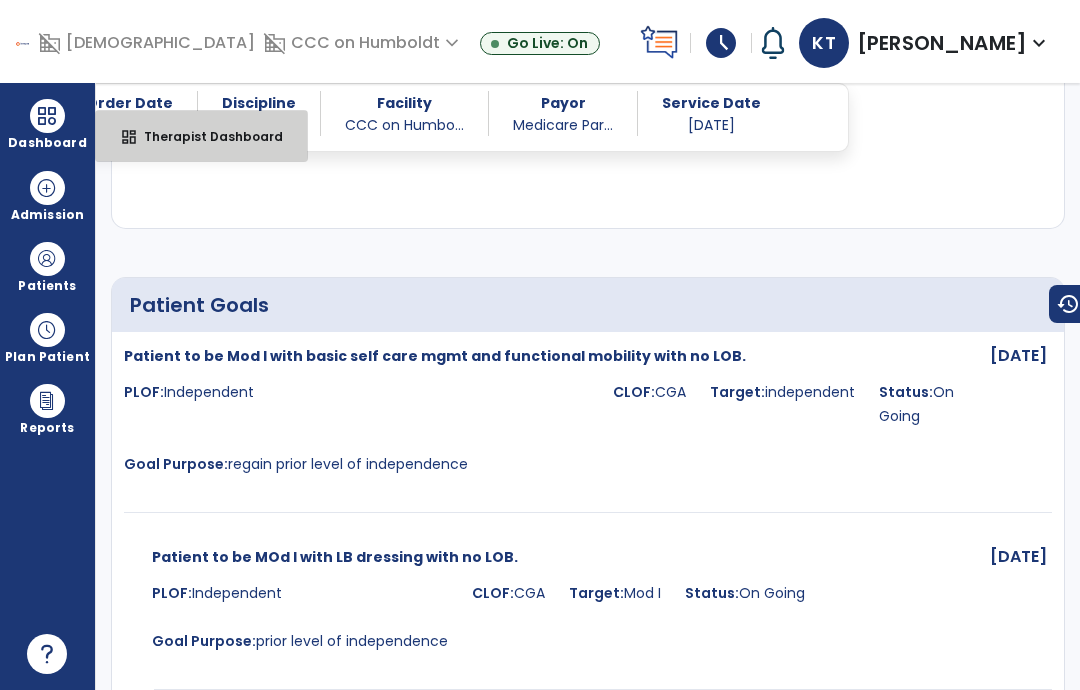 click on "Therapist Dashboard" at bounding box center [205, 136] 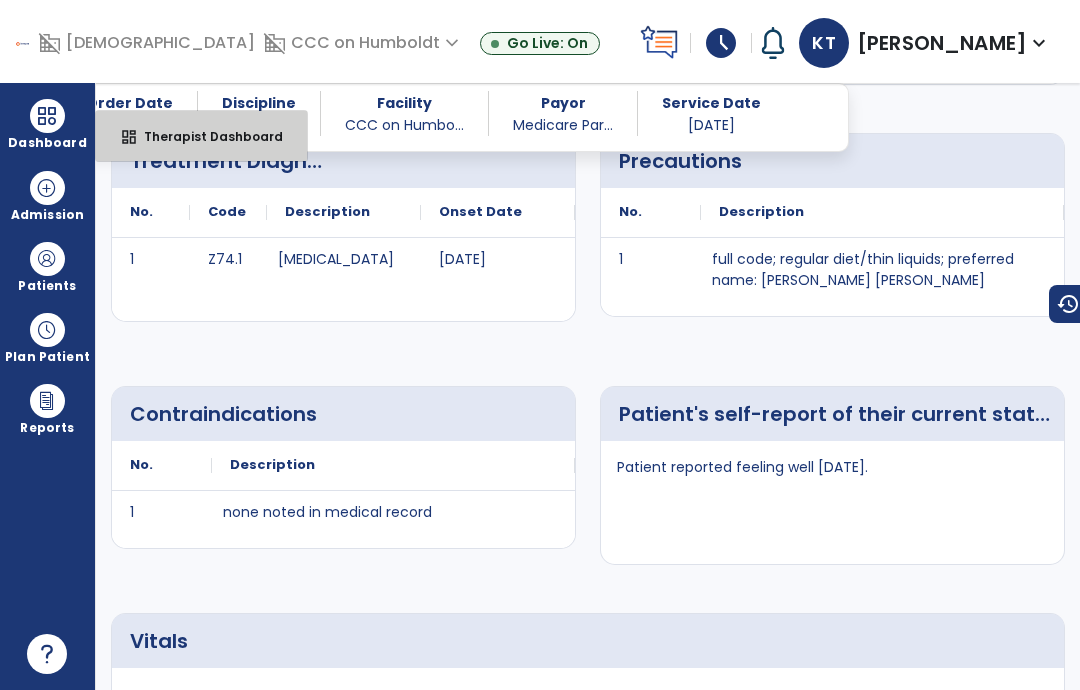 select on "****" 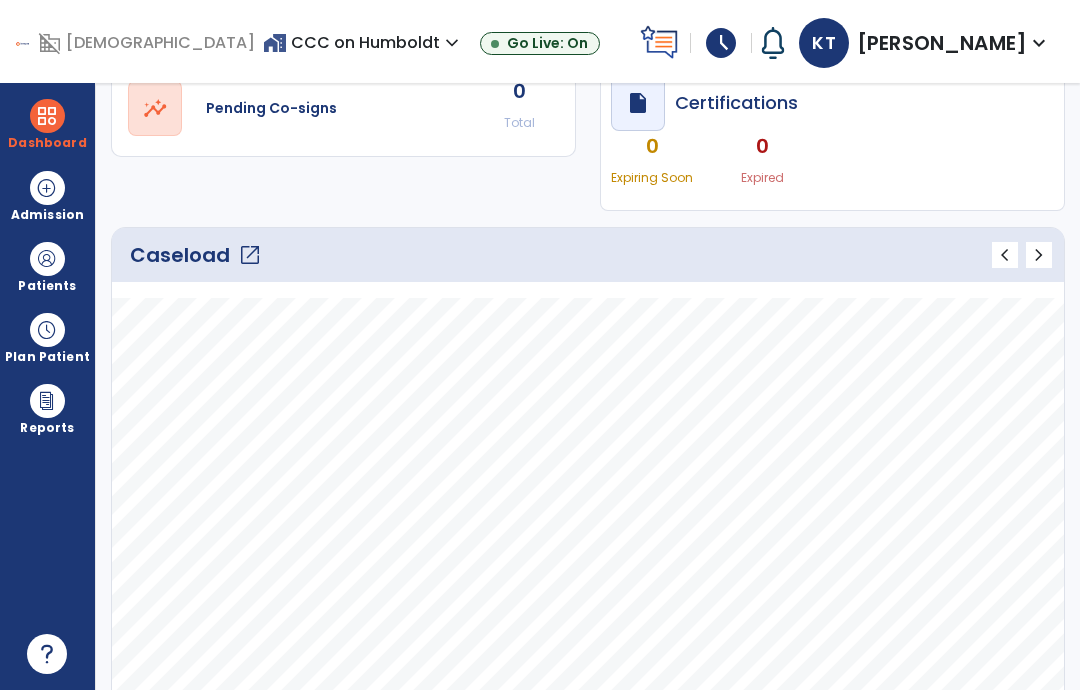 scroll, scrollTop: 199, scrollLeft: 0, axis: vertical 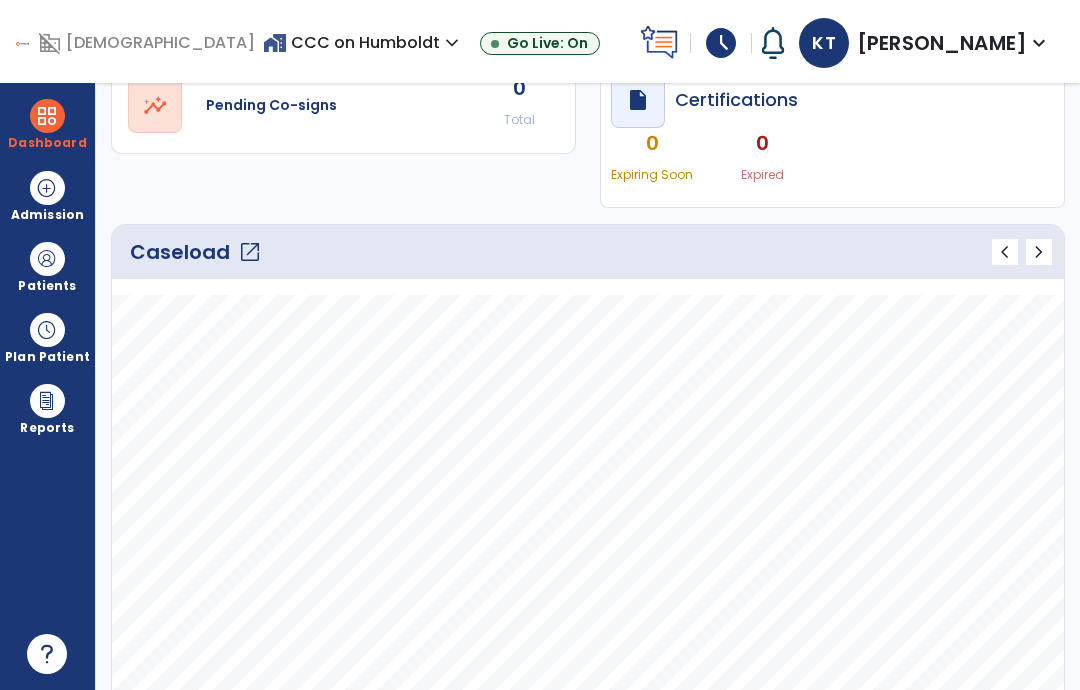 click on "open_in_new" 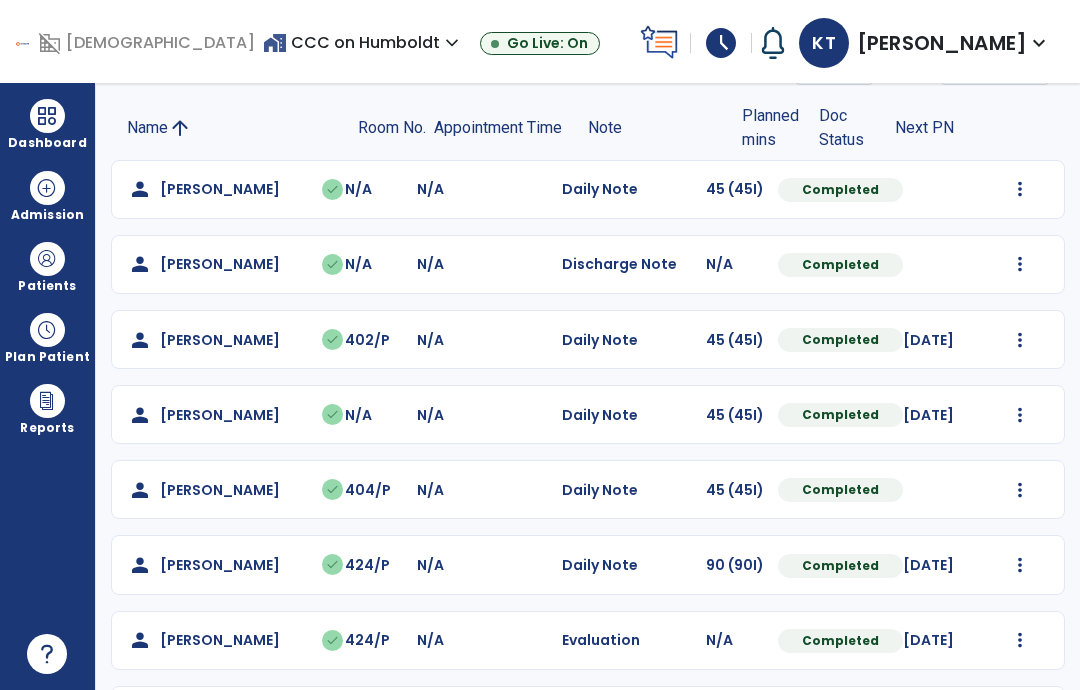 scroll, scrollTop: 122, scrollLeft: 0, axis: vertical 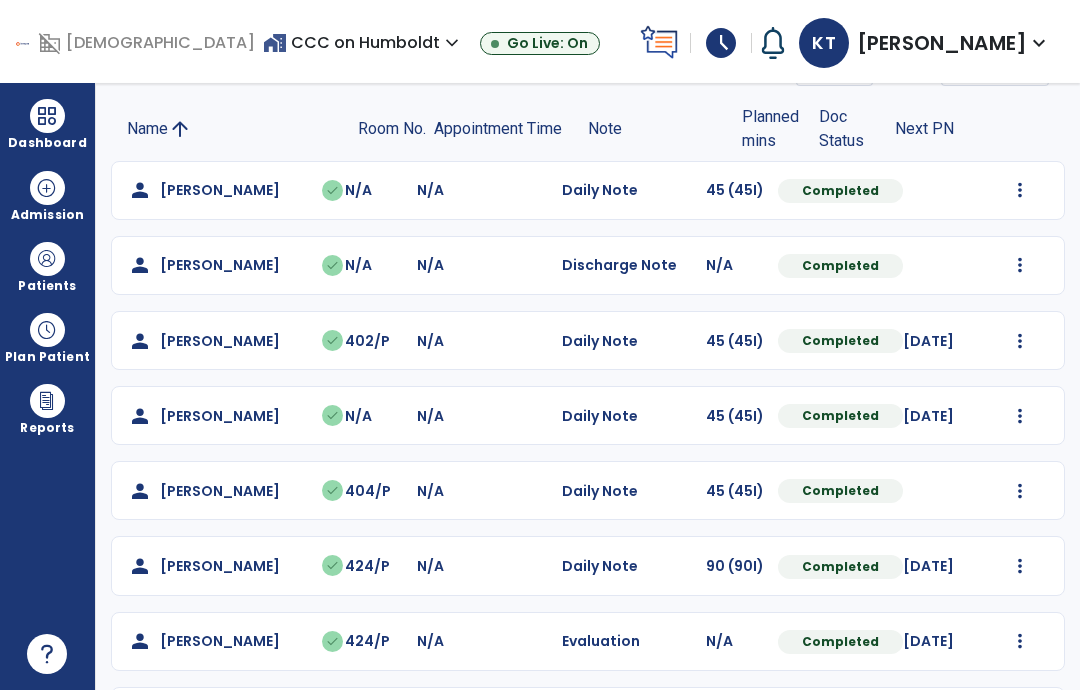 click at bounding box center (47, 259) 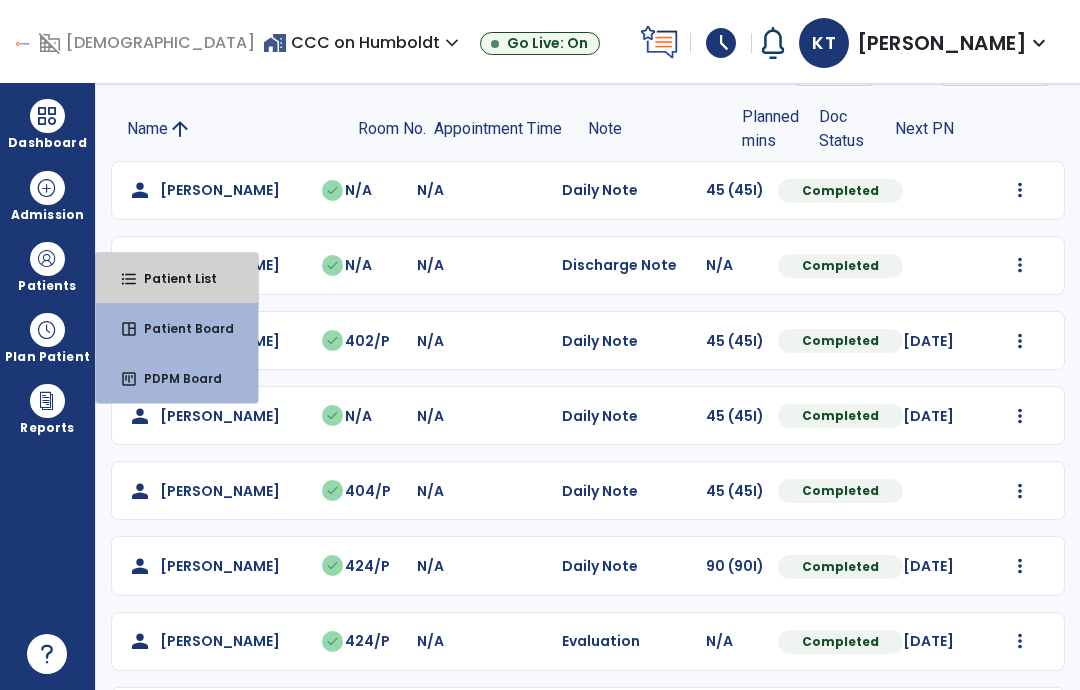 click on "format_list_bulleted  Patient List" at bounding box center (177, 278) 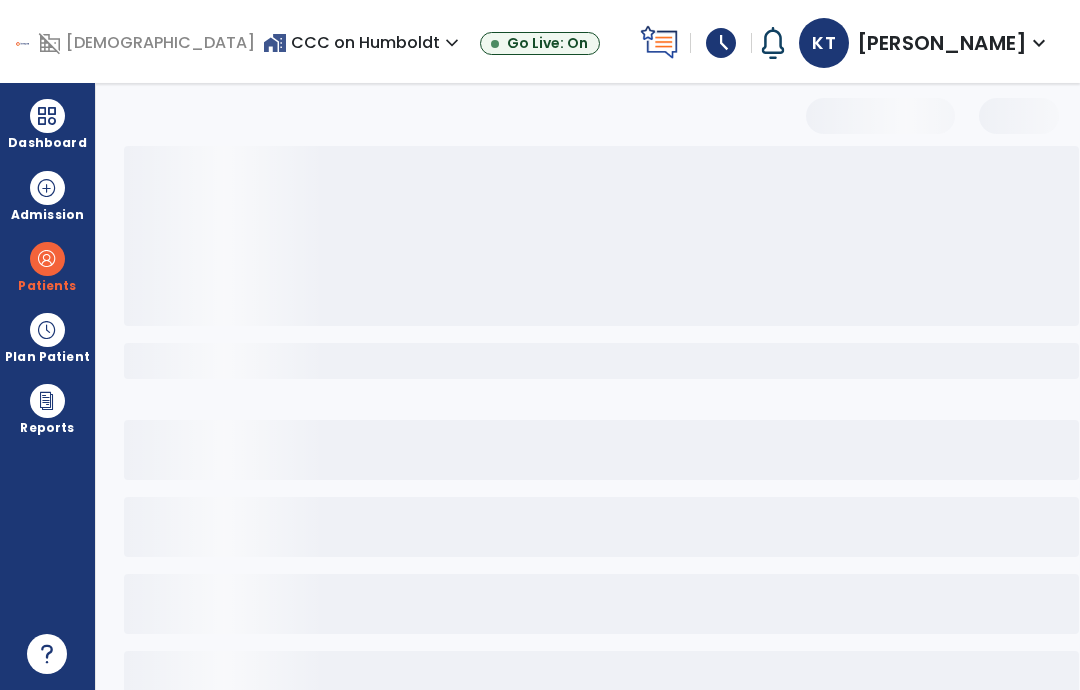 scroll, scrollTop: 0, scrollLeft: 0, axis: both 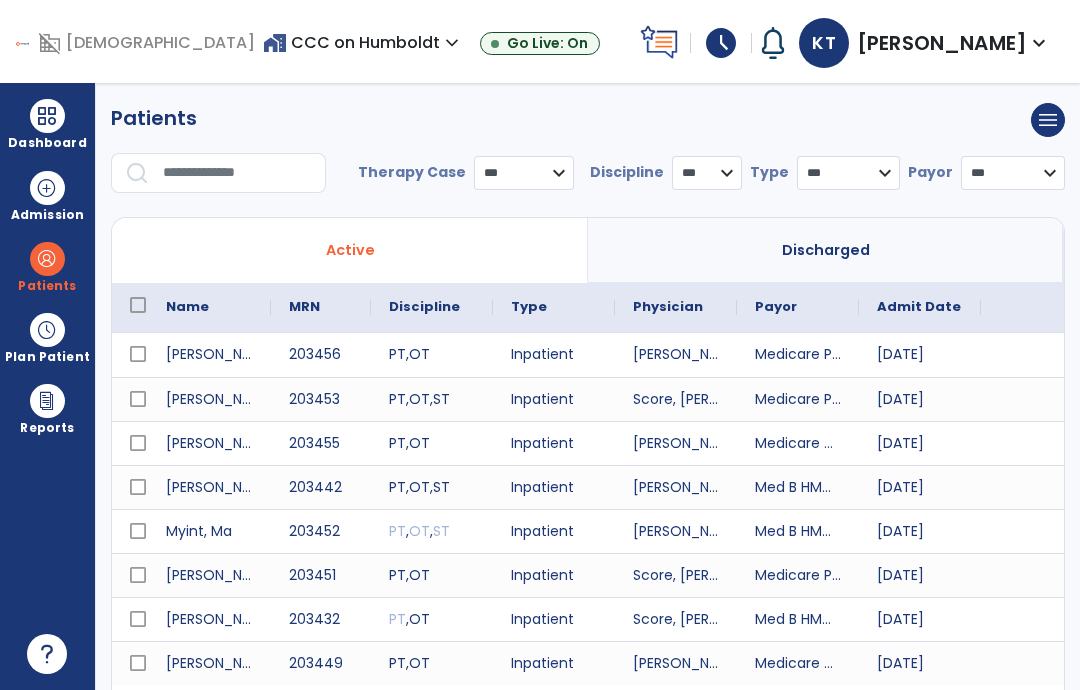 select on "***" 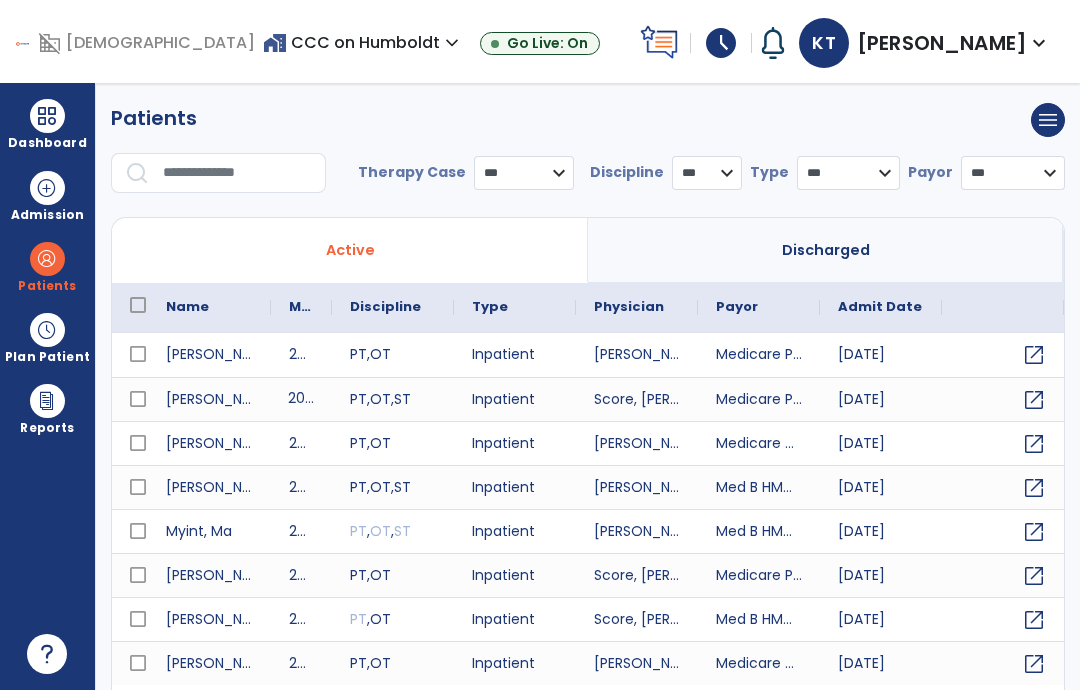 click on "203453" at bounding box center [301, 399] 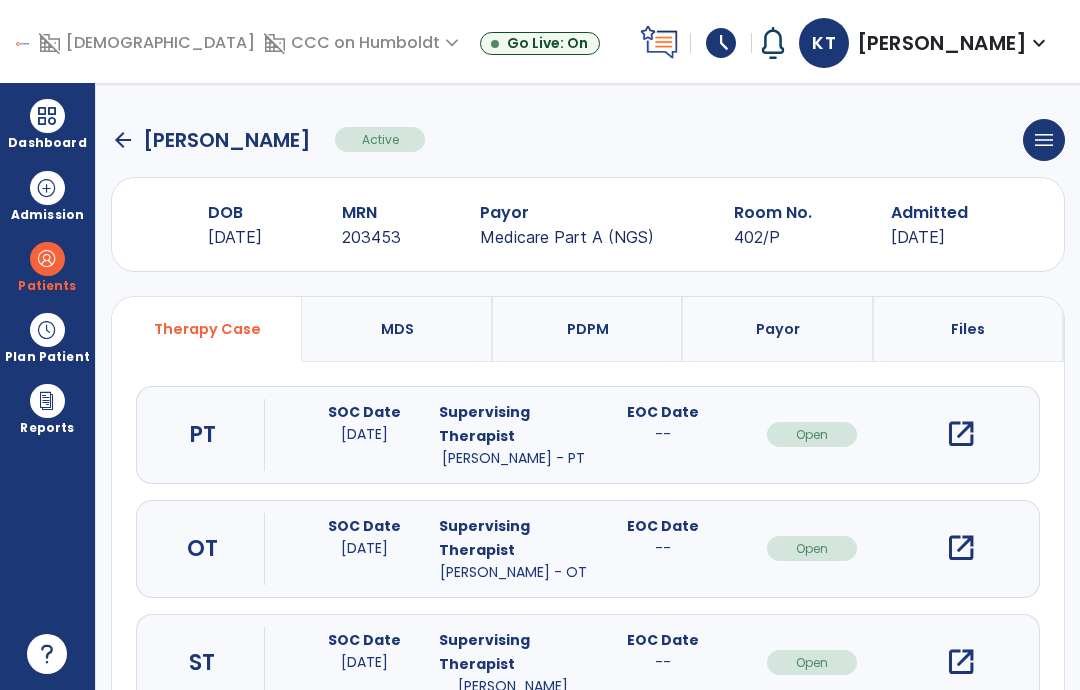 click on "open_in_new" at bounding box center [961, 548] 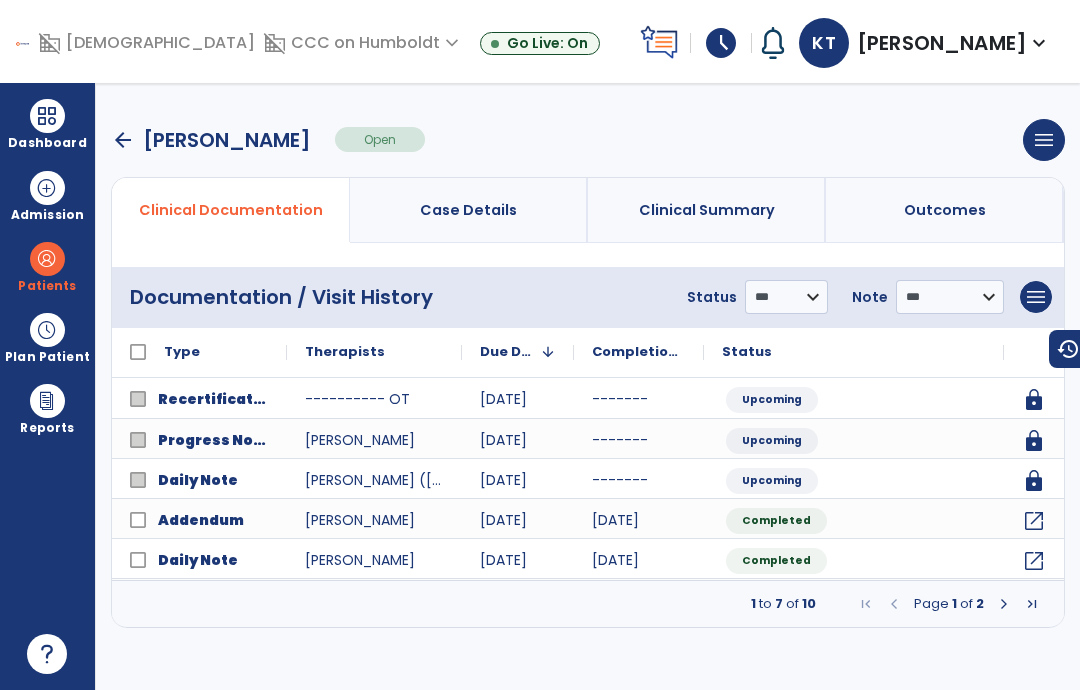 click on "Page
1
of
2" at bounding box center (949, 604) 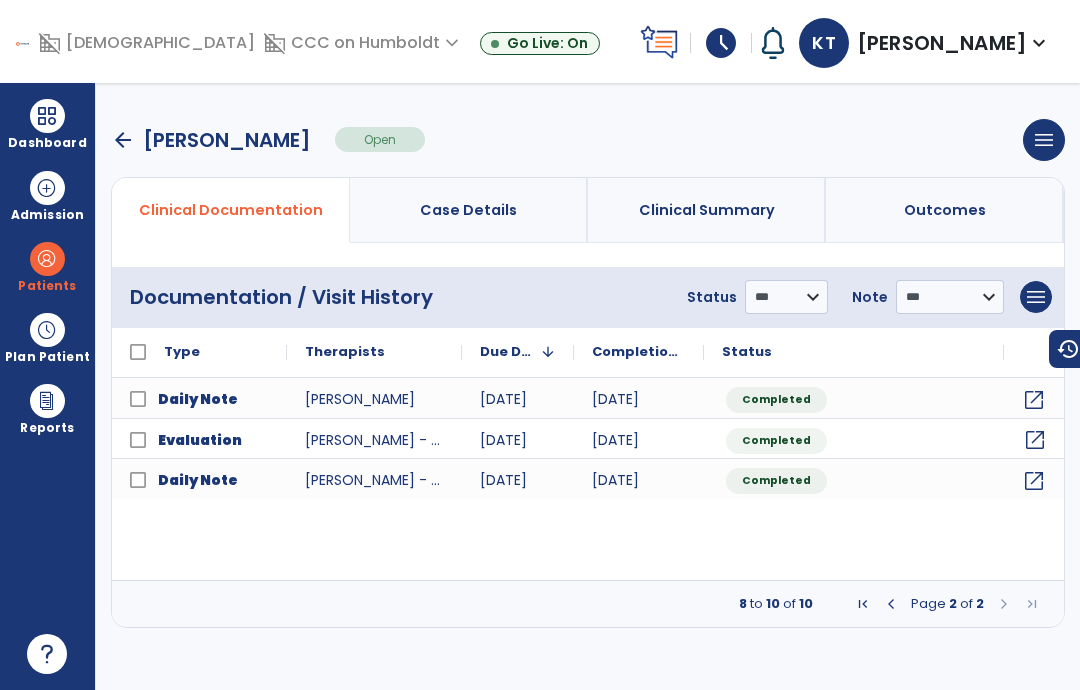 click on "open_in_new" 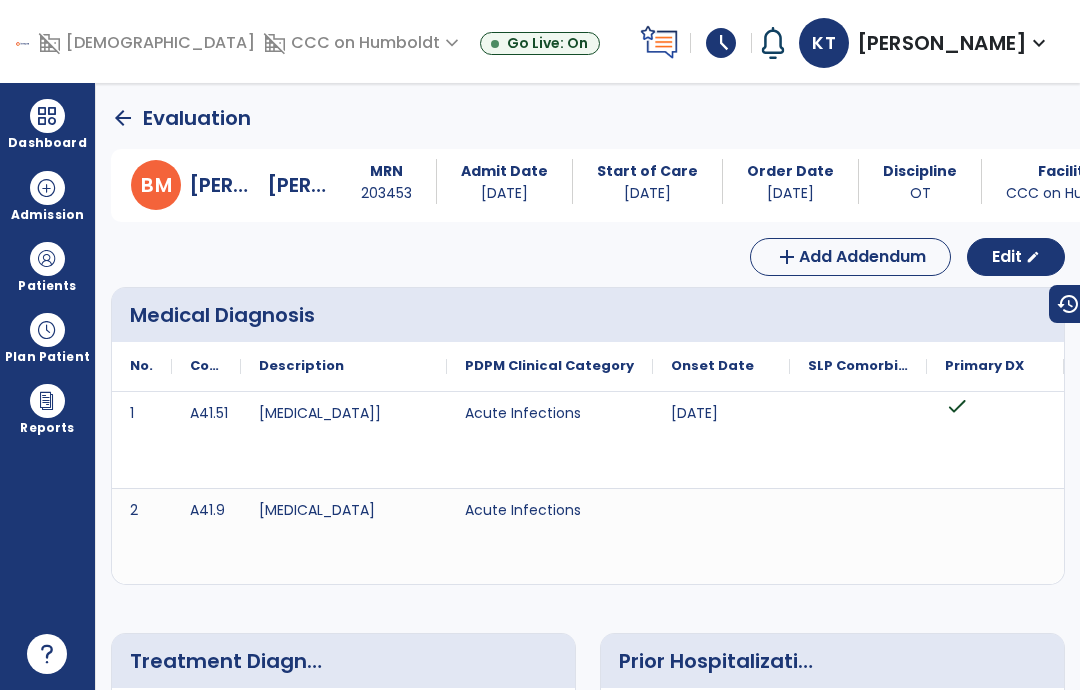 scroll, scrollTop: 0, scrollLeft: 0, axis: both 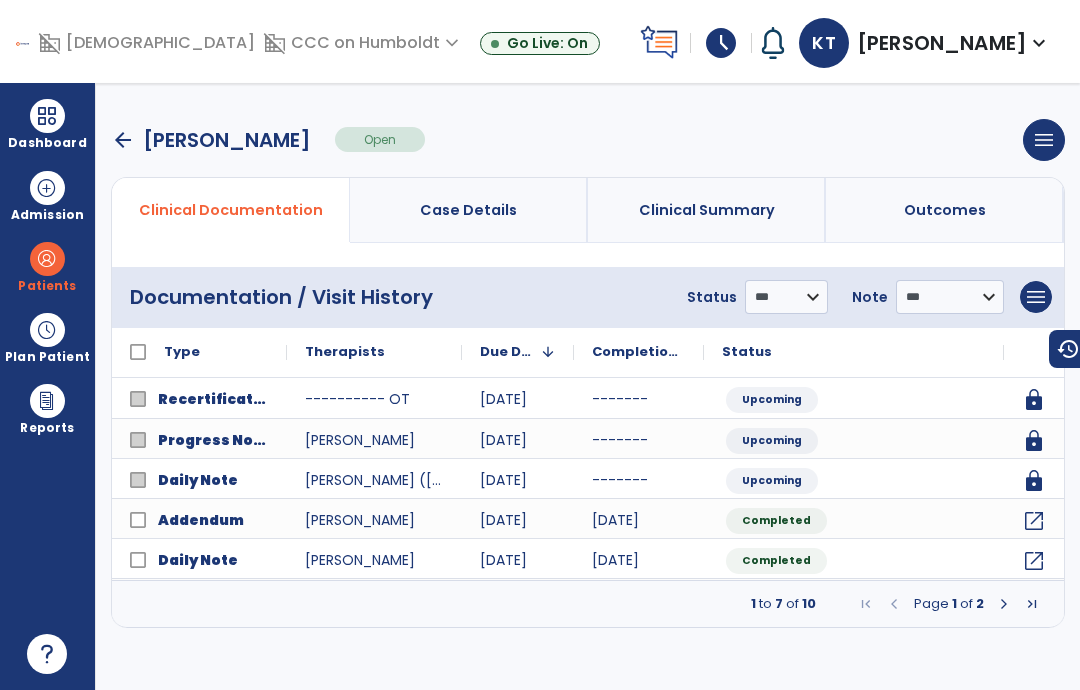 click at bounding box center [1004, 604] 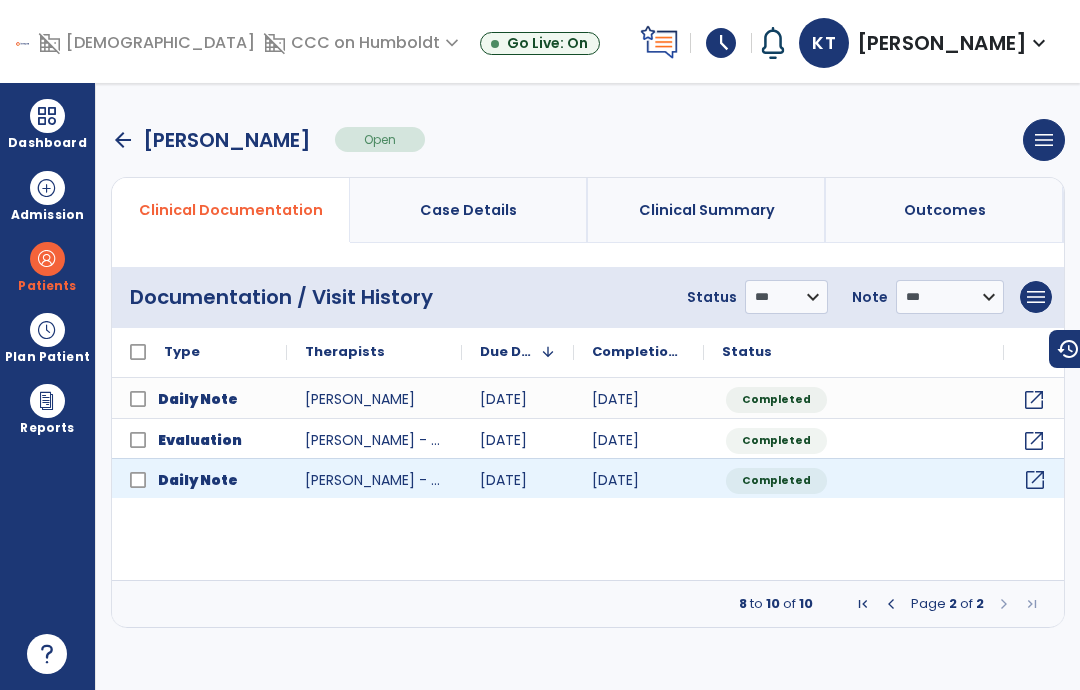 click on "open_in_new" 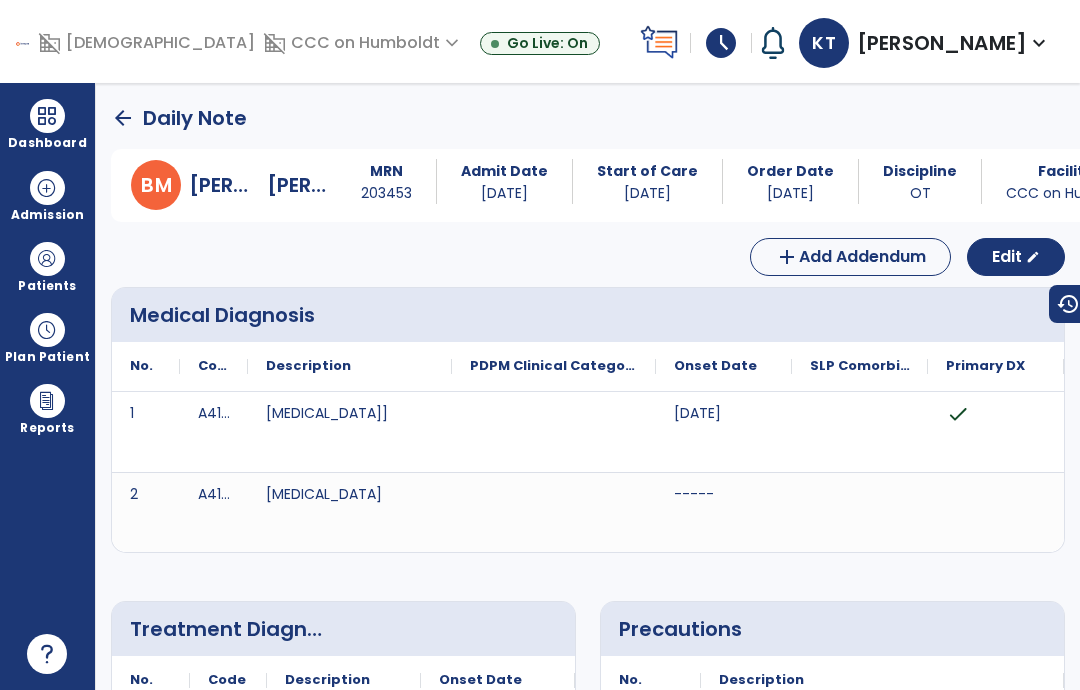scroll, scrollTop: 0, scrollLeft: 0, axis: both 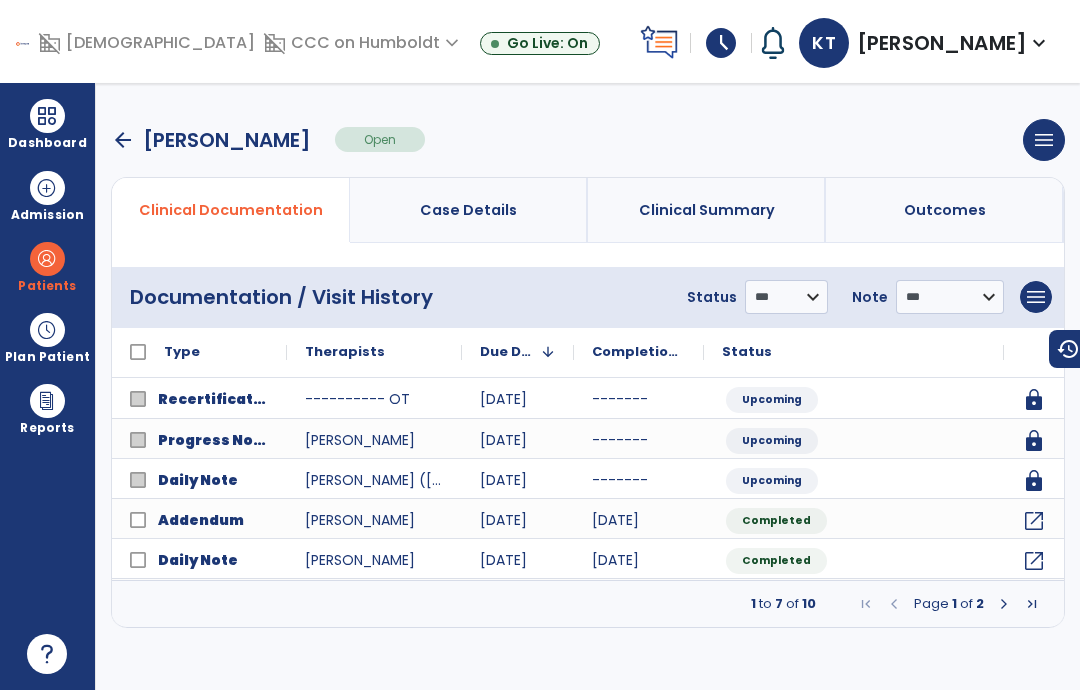 click at bounding box center [1004, 604] 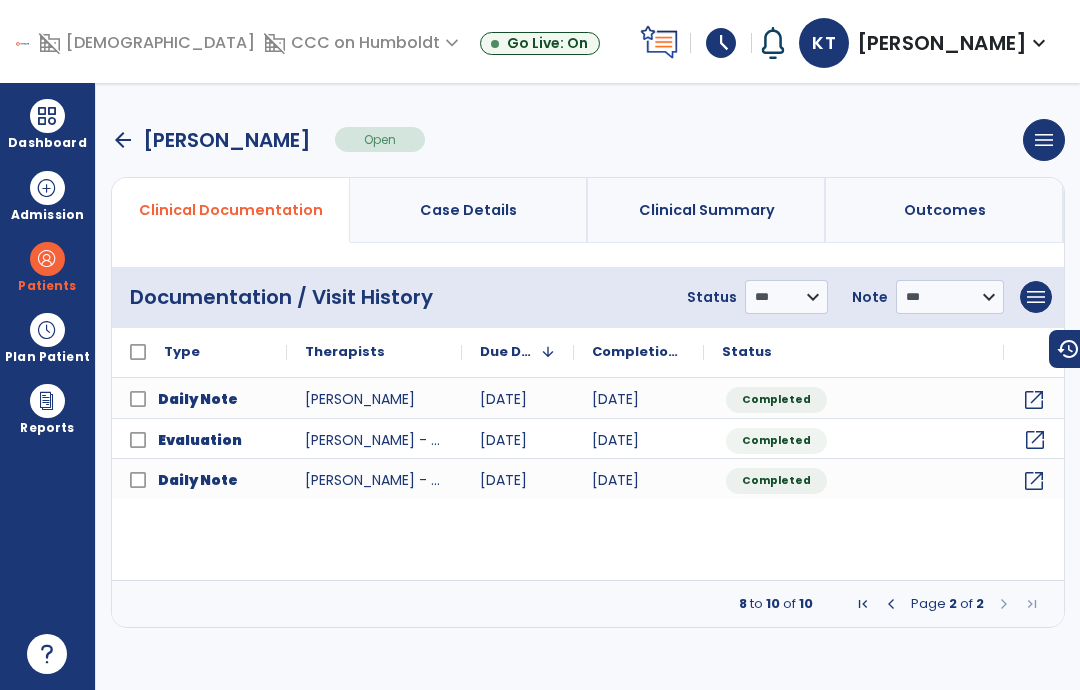 click on "open_in_new" 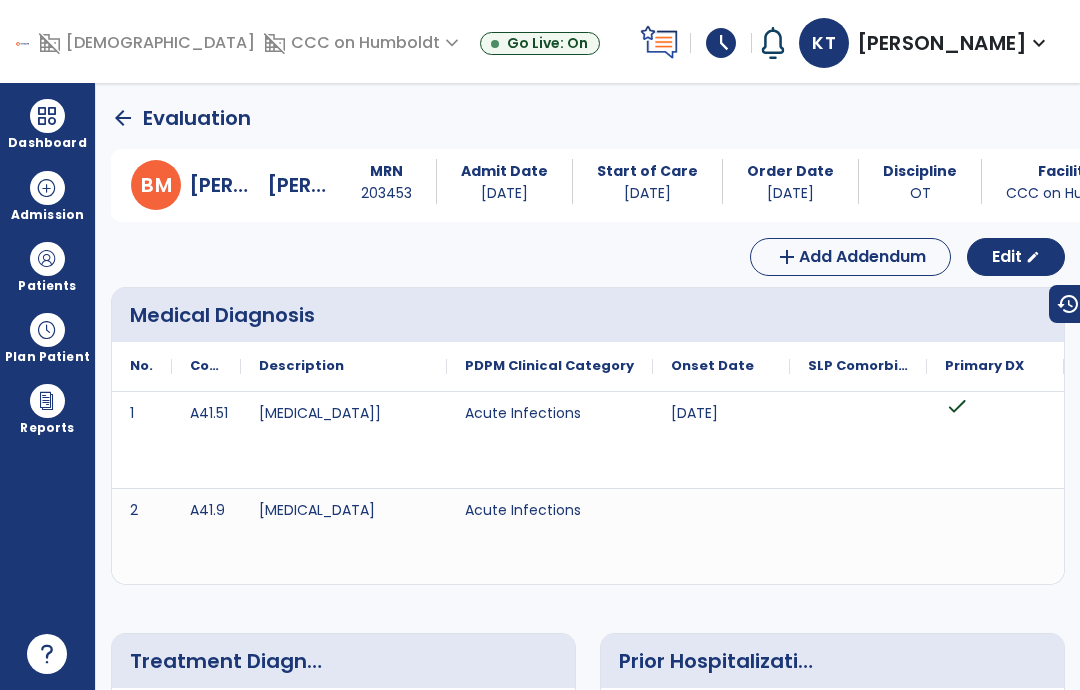scroll, scrollTop: 0, scrollLeft: 0, axis: both 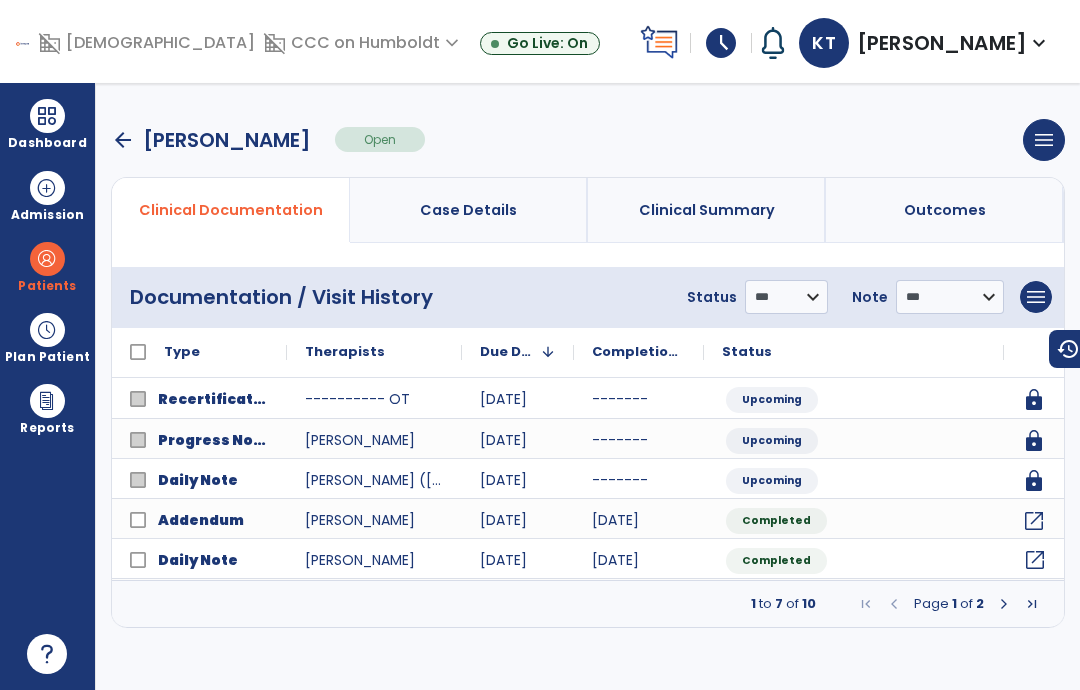 click on "open_in_new" 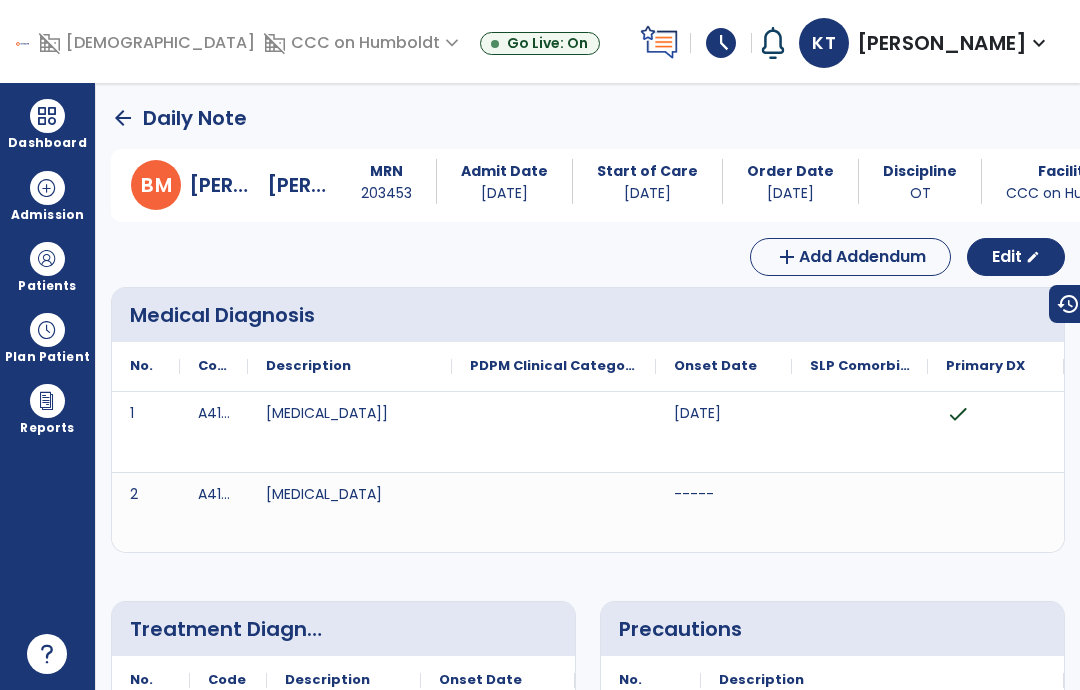 click on "Edit  edit" 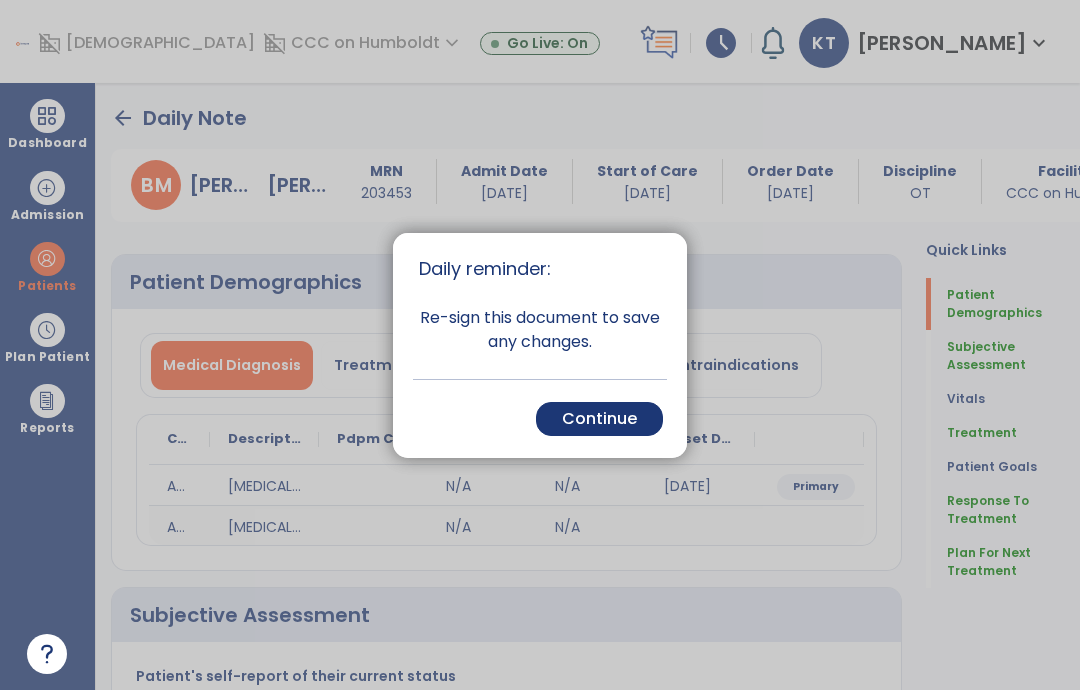 click on "Continue" at bounding box center [599, 419] 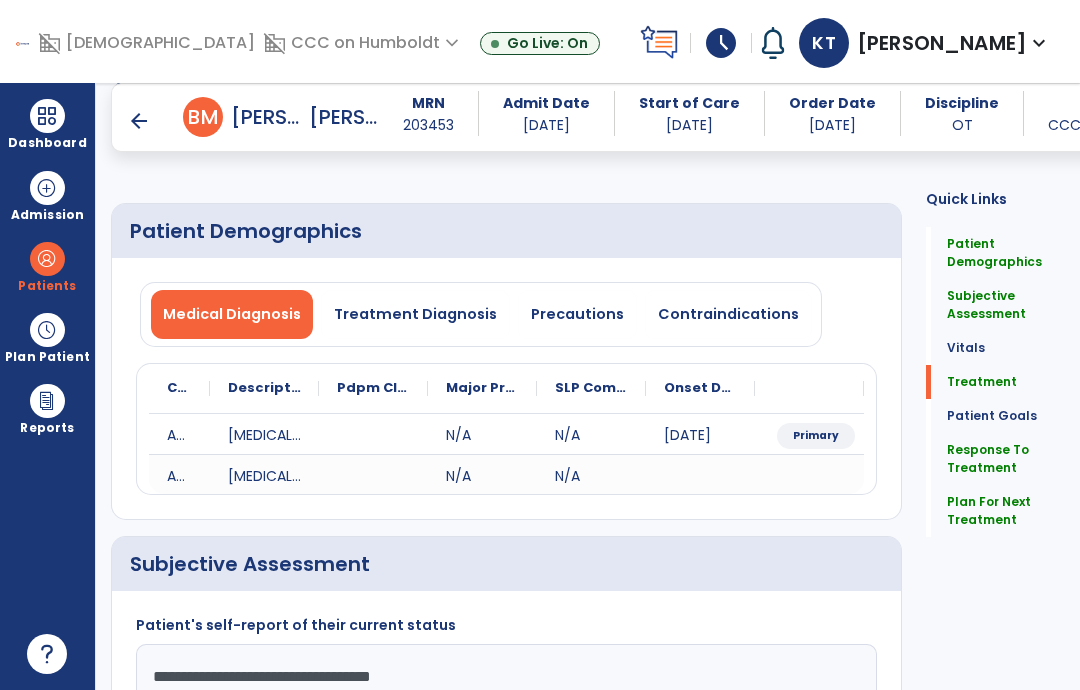 click on "Plan For Next Treatment   Plan For Next Treatment" 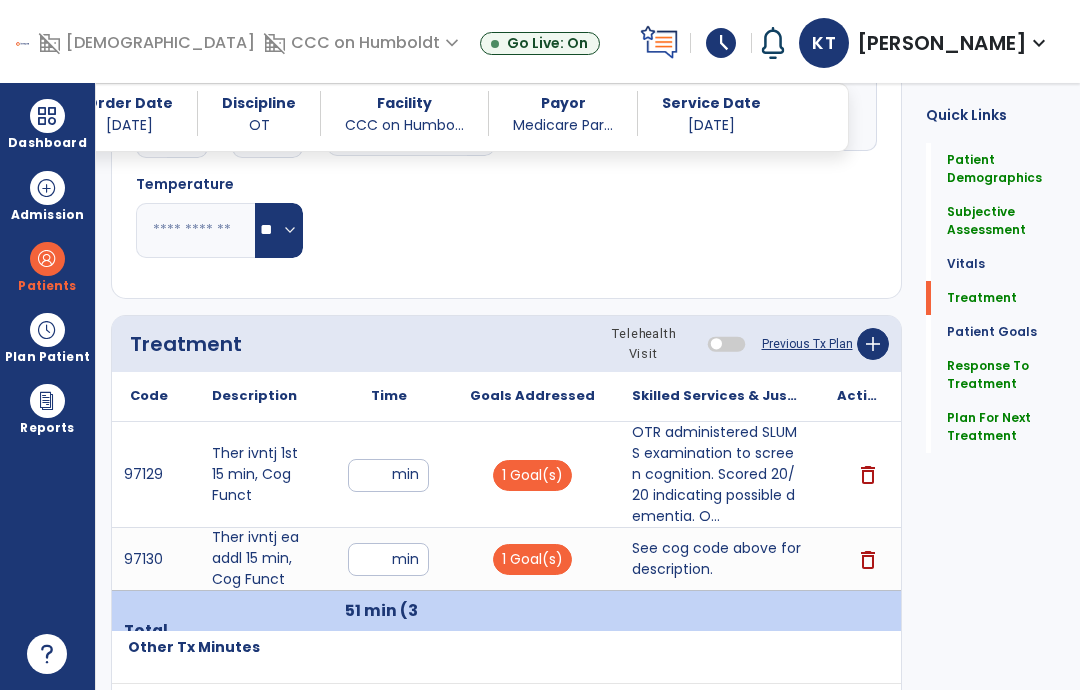 scroll, scrollTop: 1103, scrollLeft: 0, axis: vertical 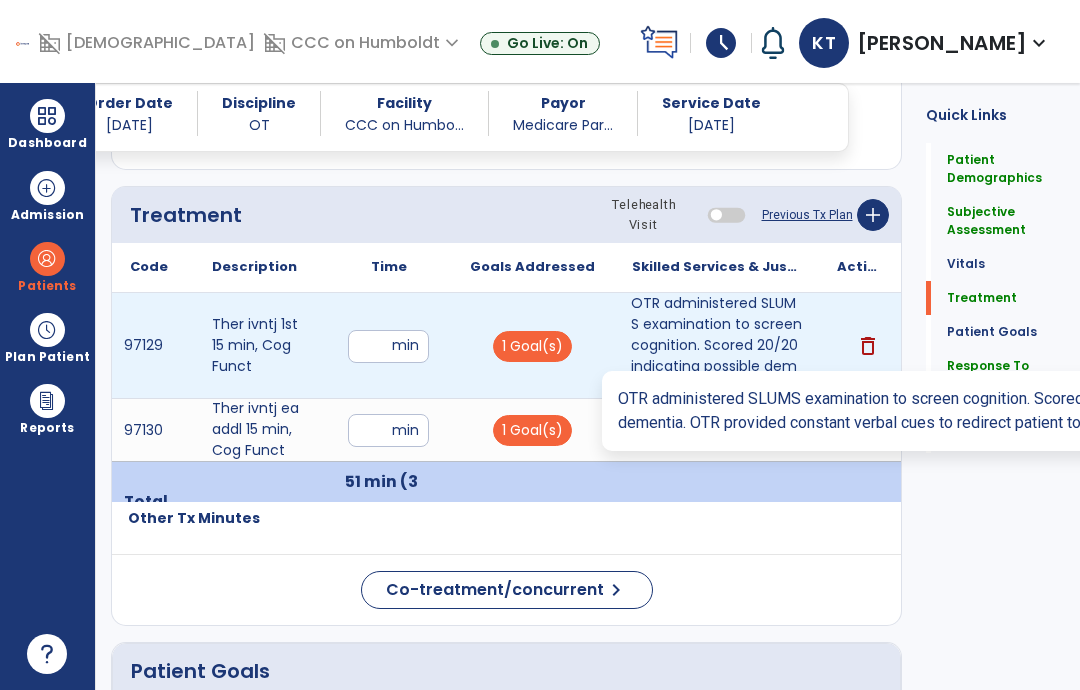 click on "OTR administered SLUMS examination to screen cognition. Scored 20/20 indicating possible dementia. O..." at bounding box center [716, 345] 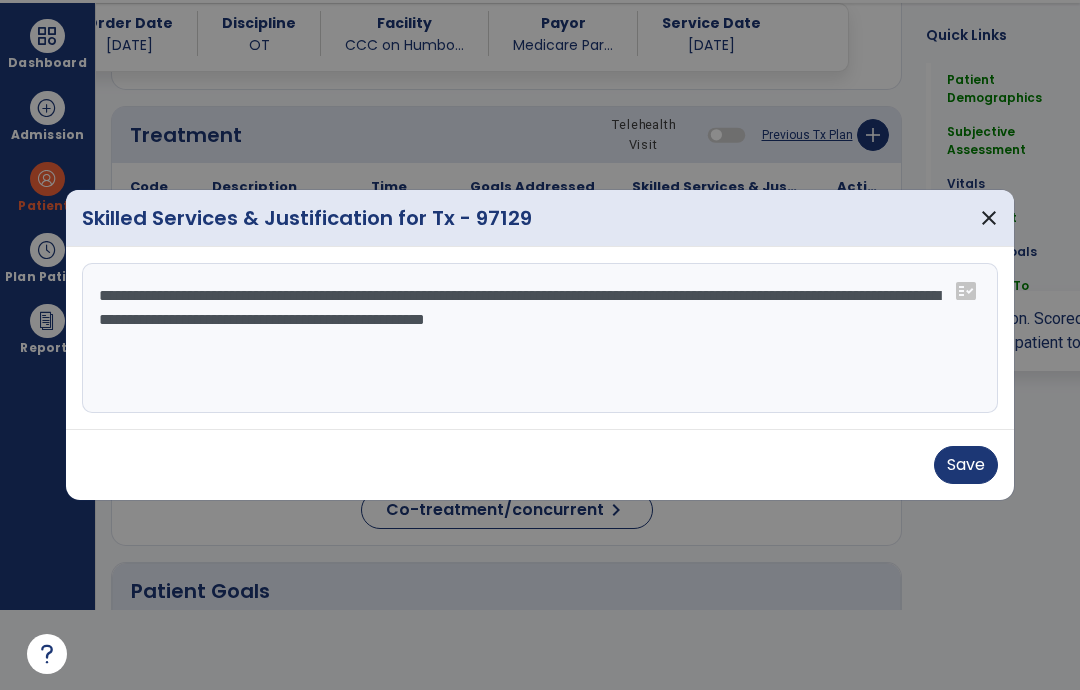 click on "**********" at bounding box center [540, 338] 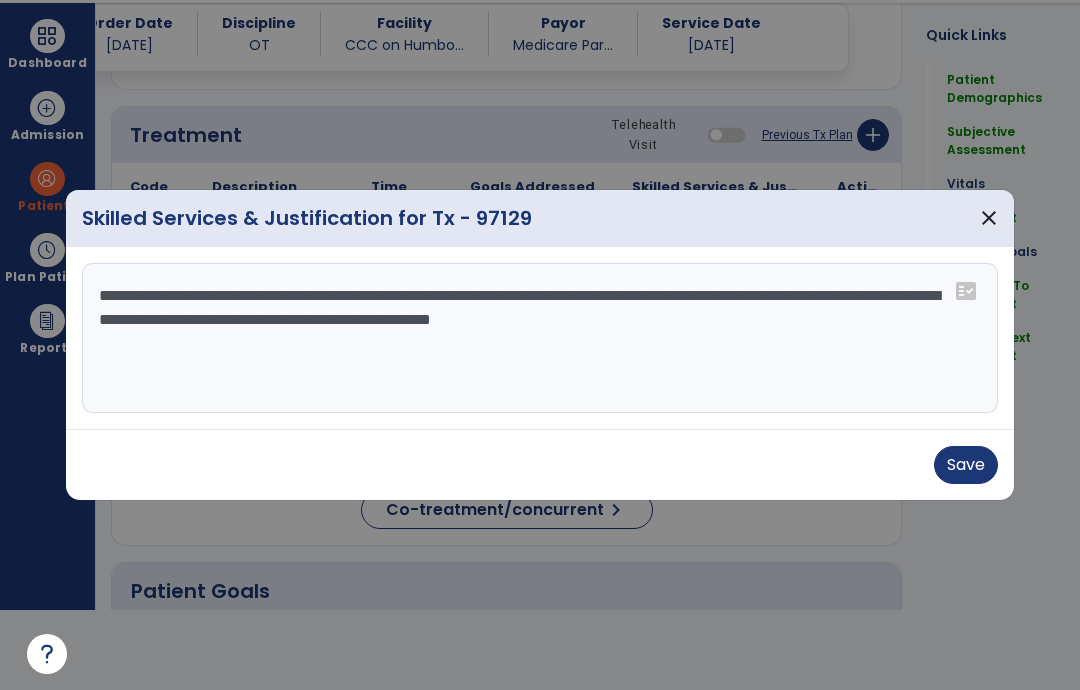 click on "**********" at bounding box center (540, 338) 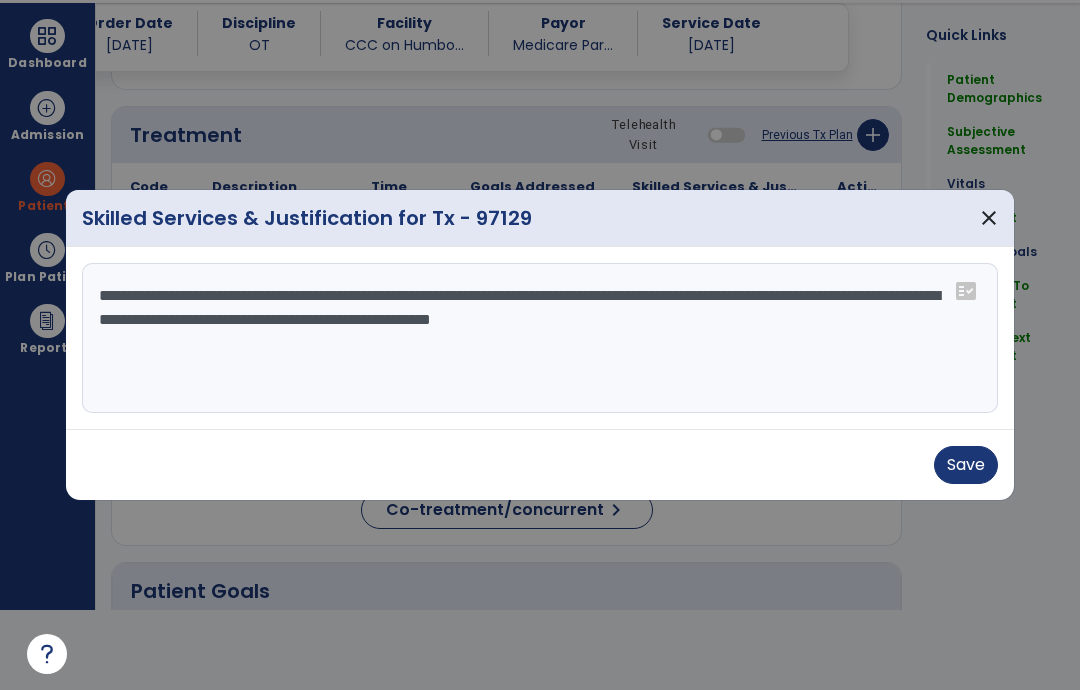 click on "**********" at bounding box center (540, 338) 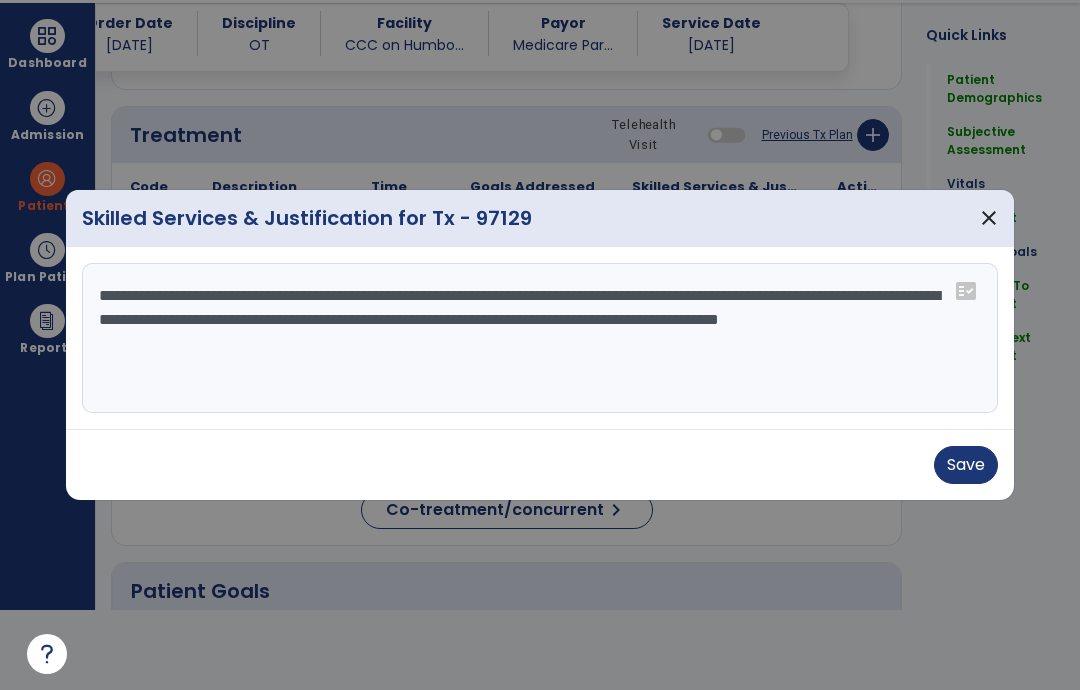 click on "**********" at bounding box center [540, 338] 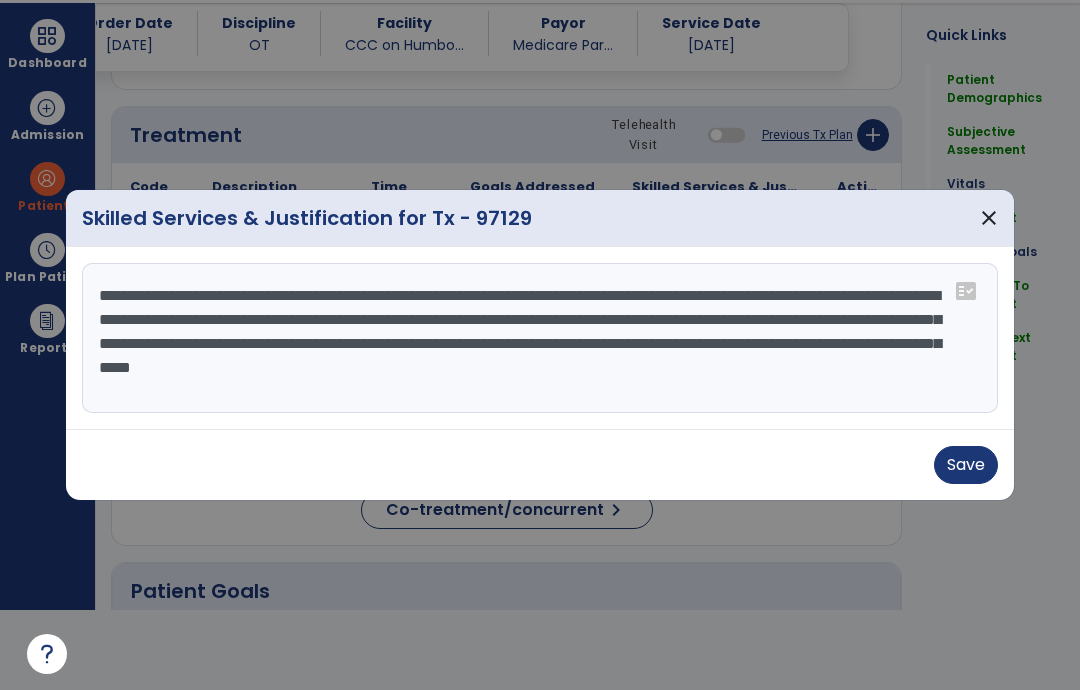 click on "**********" at bounding box center (540, 338) 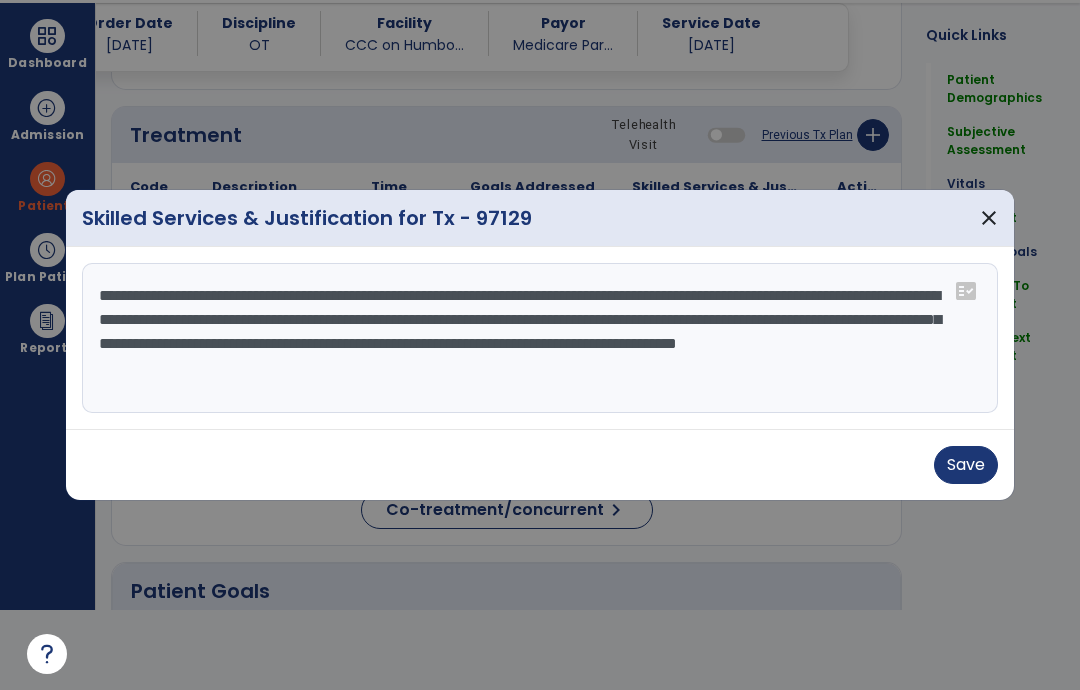 click on "**********" at bounding box center (540, 338) 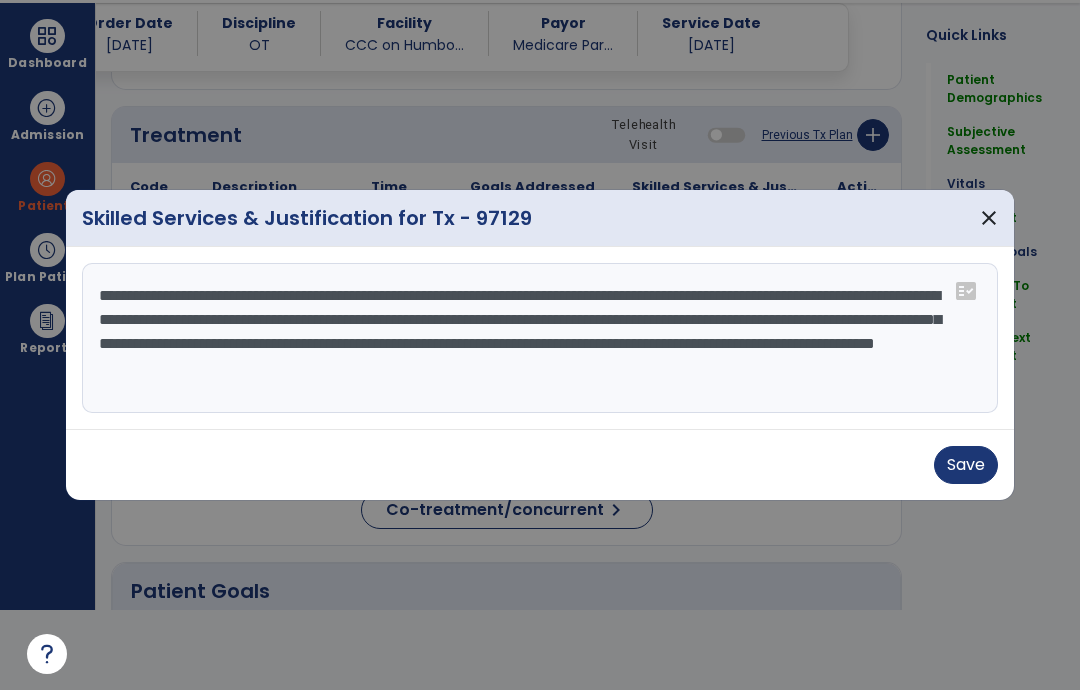 type on "**********" 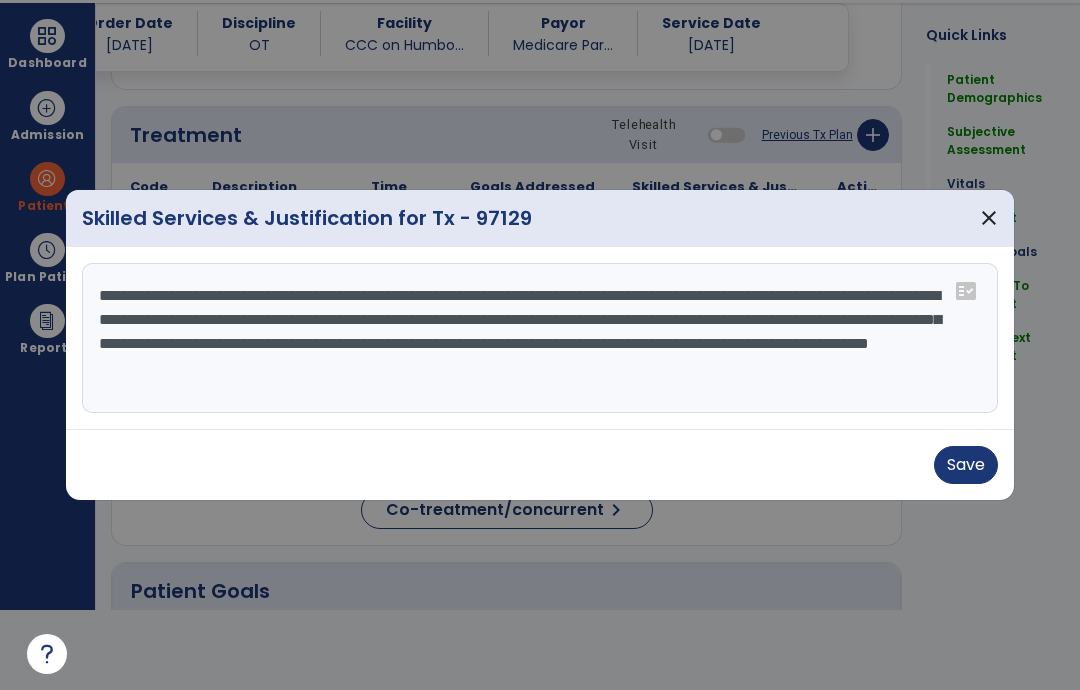 click on "Save" at bounding box center [966, 465] 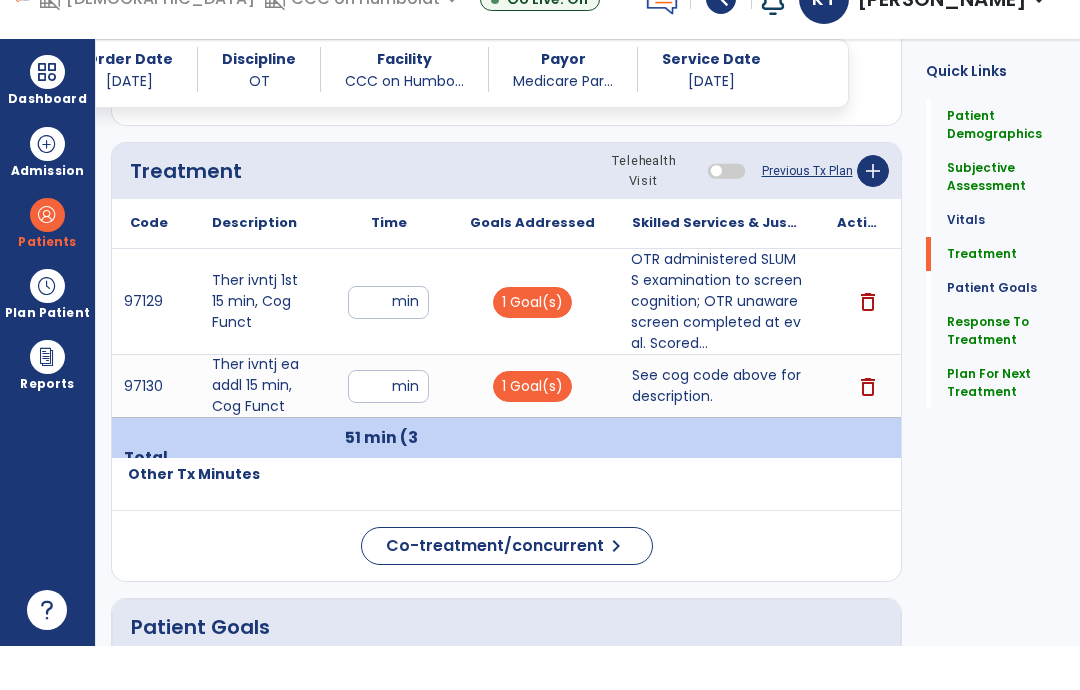 scroll, scrollTop: 80, scrollLeft: 0, axis: vertical 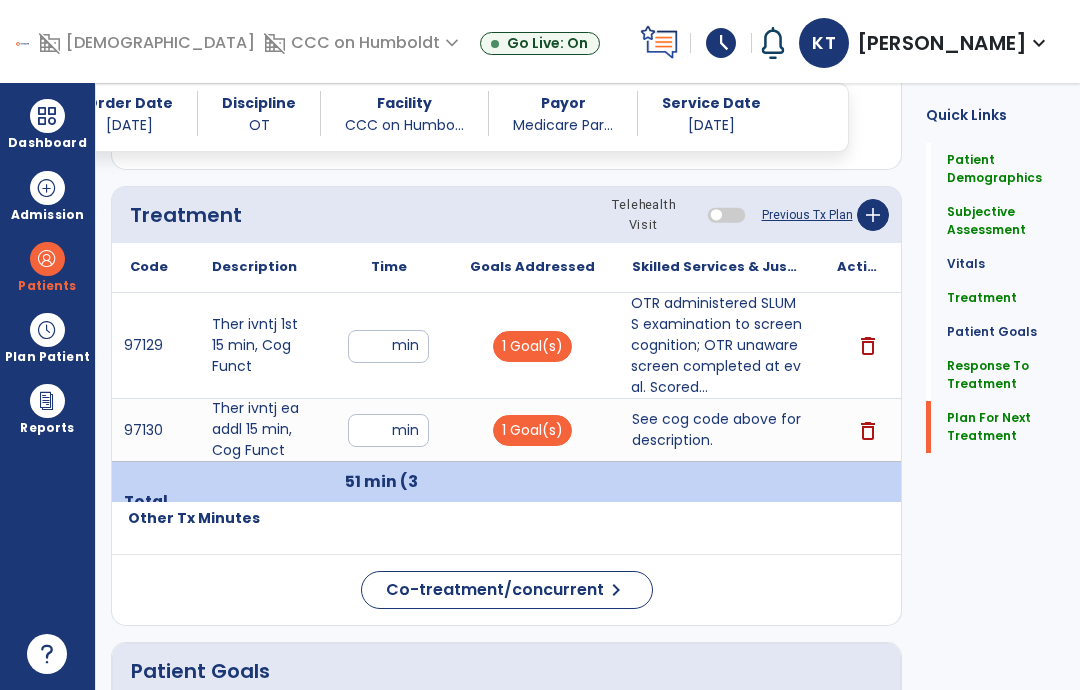 click on "Plan For Next Treatment" 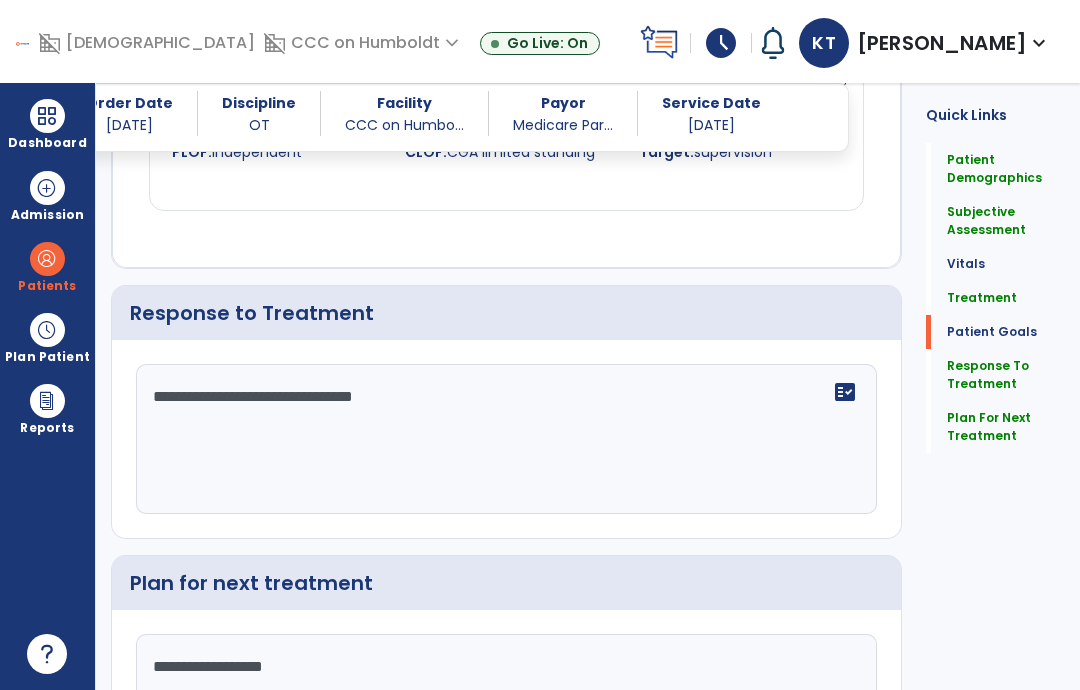scroll, scrollTop: 2430, scrollLeft: 0, axis: vertical 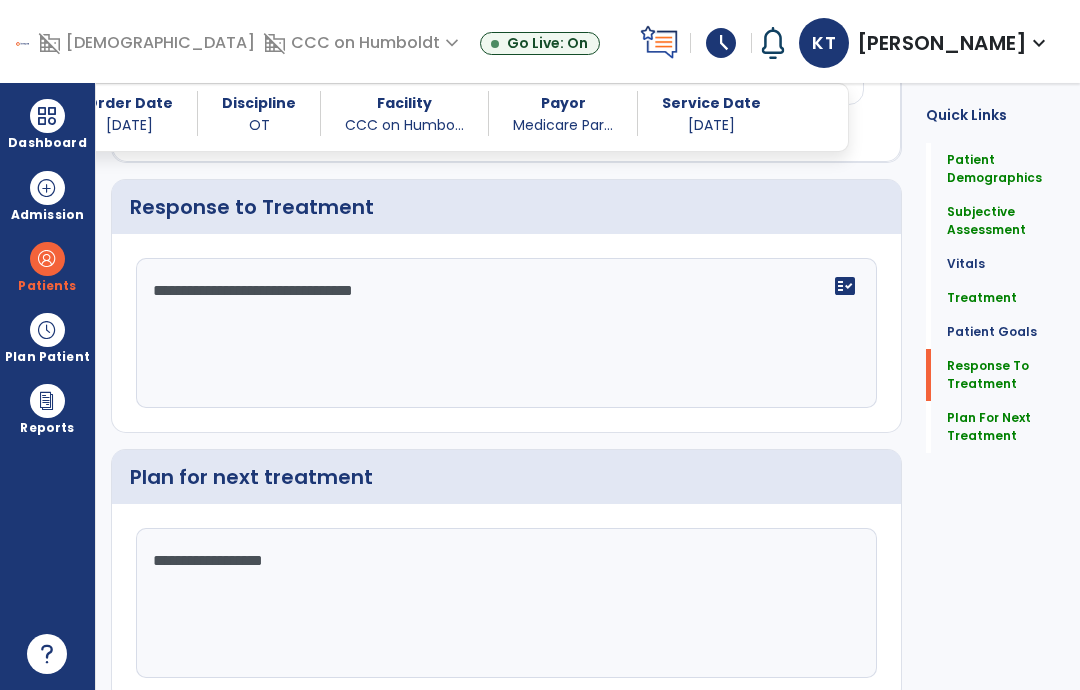 click on "Re-Sign Doc" 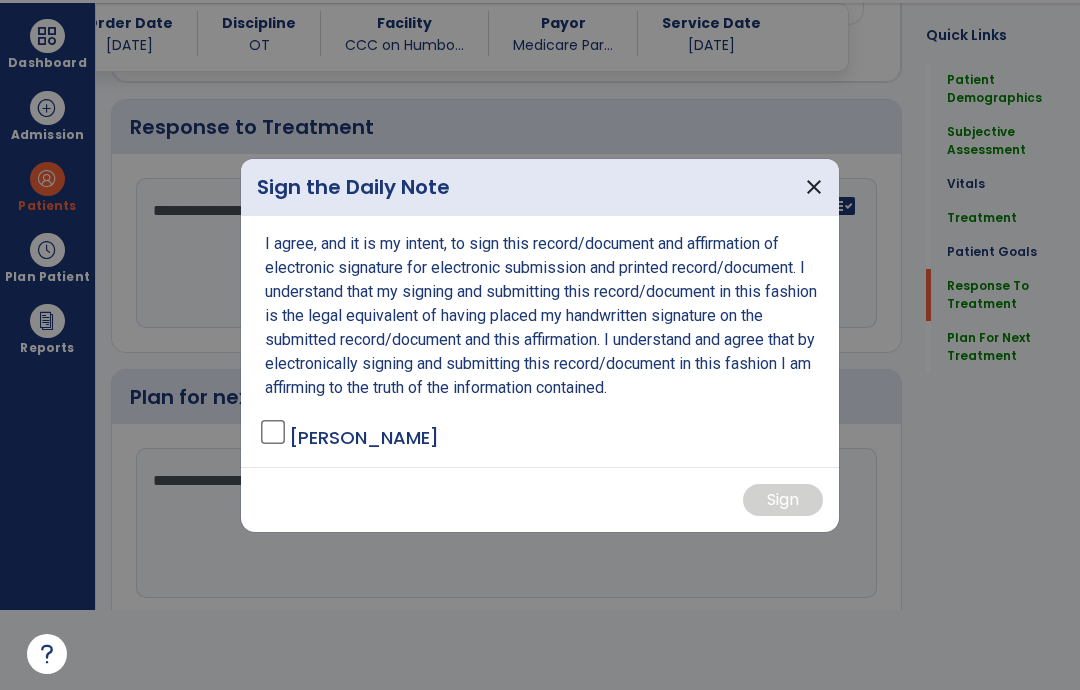 click on "I agree, and it is my intent, to sign this record/document and affirmation of electronic signature for electronic submission and printed record/document. I understand that my signing and submitting this record/document in this fashion is the legal equivalent of having placed my handwritten signature on the submitted record/document and this affirmation. I understand and agree that by electronically signing and submitting this record/document in this fashion I am affirming to the truth of the information contained.  [PERSON_NAME]" at bounding box center [540, 341] 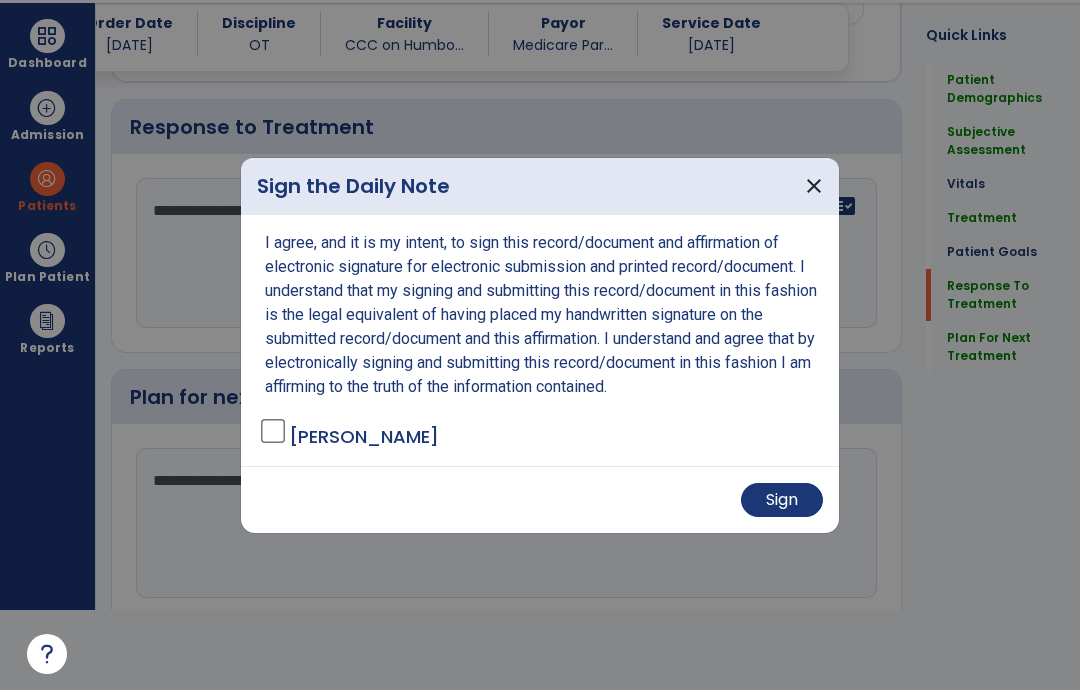 click on "Sign" at bounding box center (782, 500) 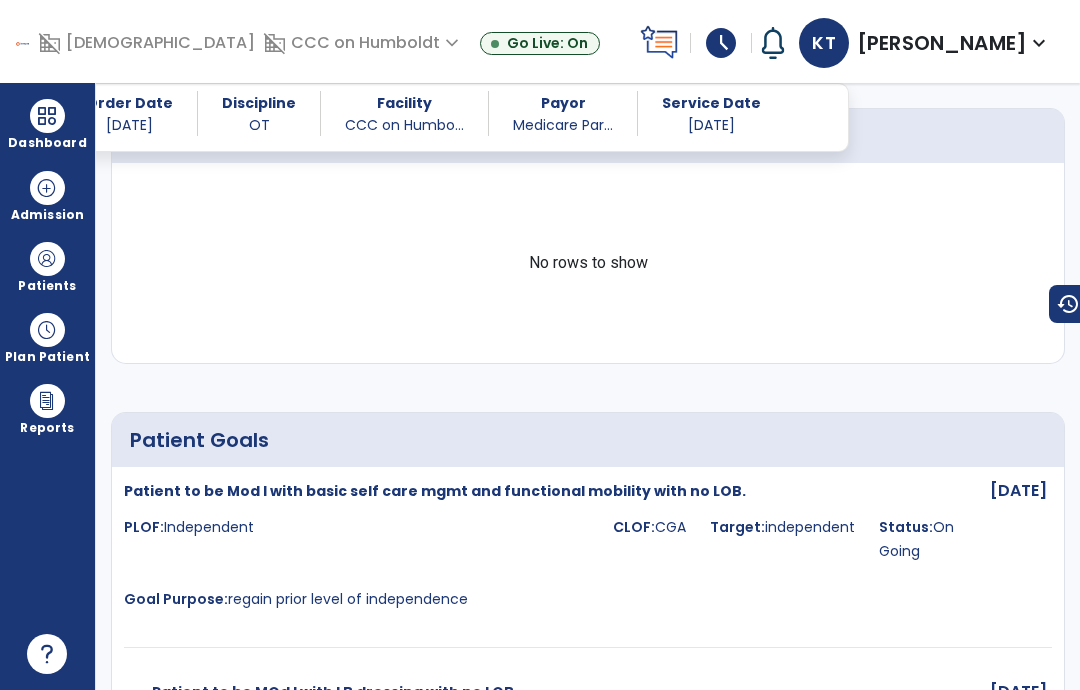 scroll, scrollTop: 2004, scrollLeft: 0, axis: vertical 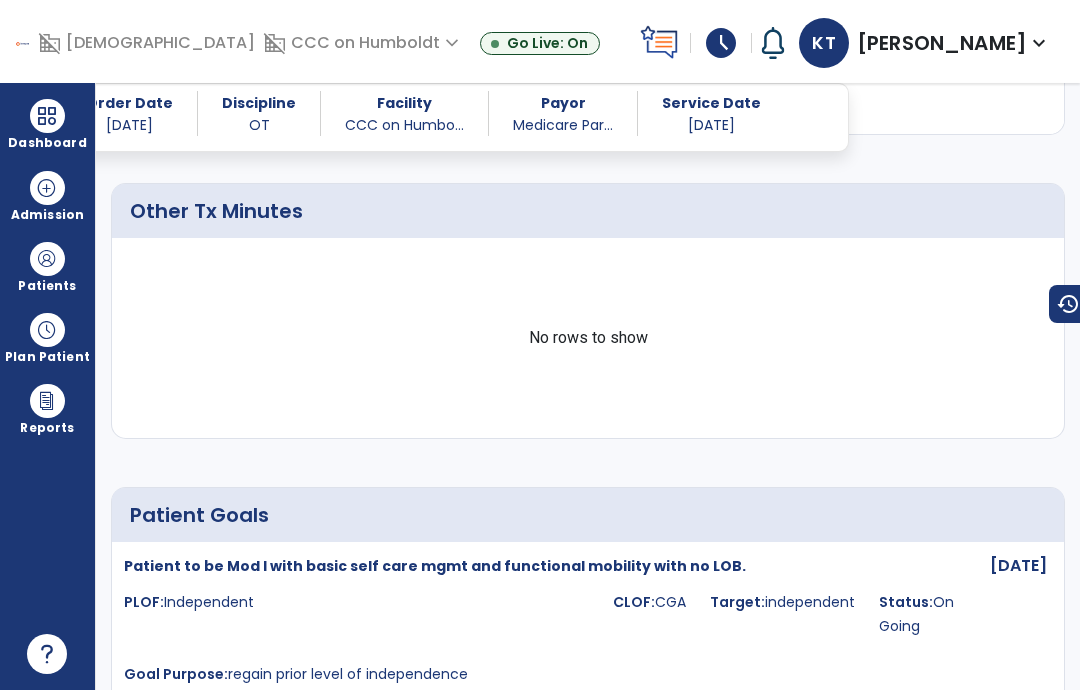 click on "Dashboard" at bounding box center (47, 143) 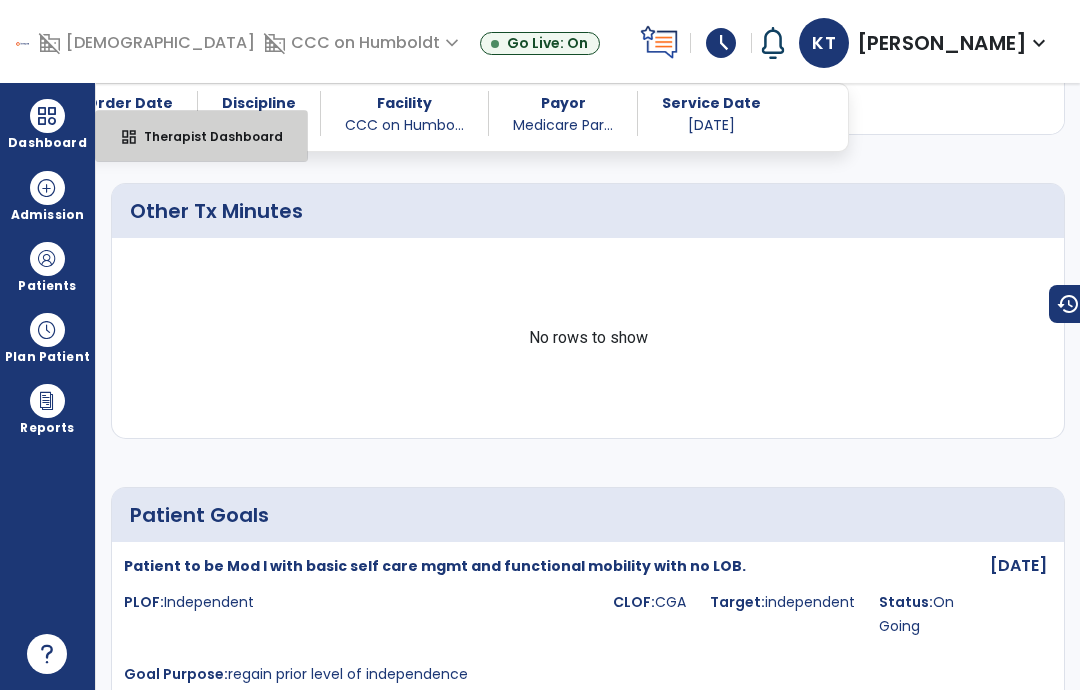 click on "Therapist Dashboard" at bounding box center [205, 136] 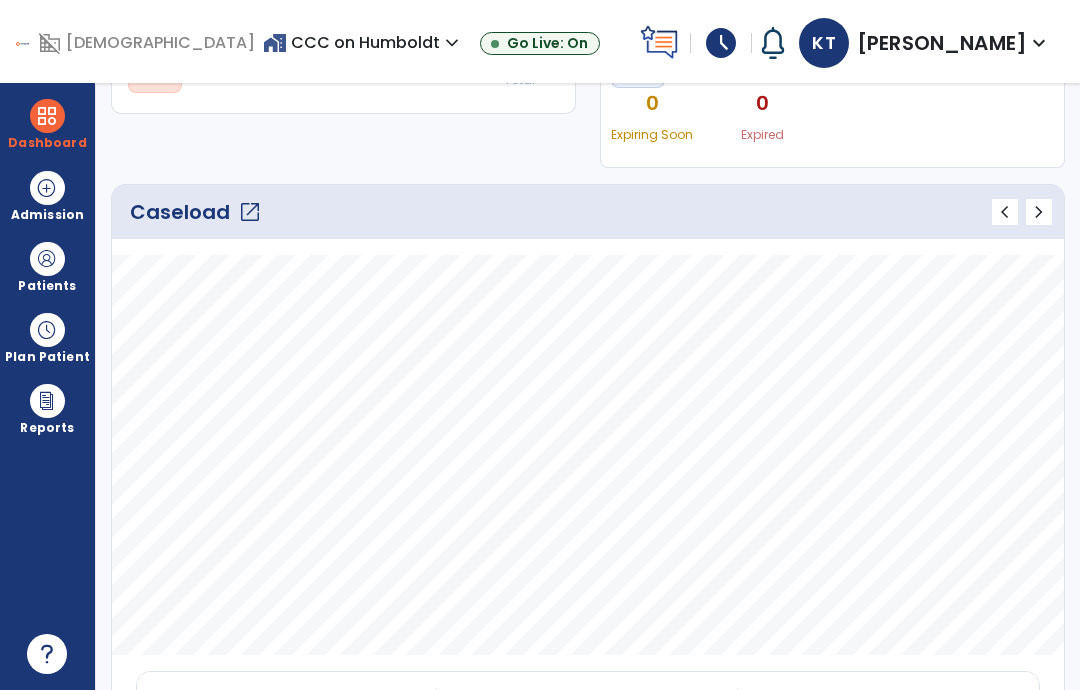 scroll, scrollTop: 227, scrollLeft: 0, axis: vertical 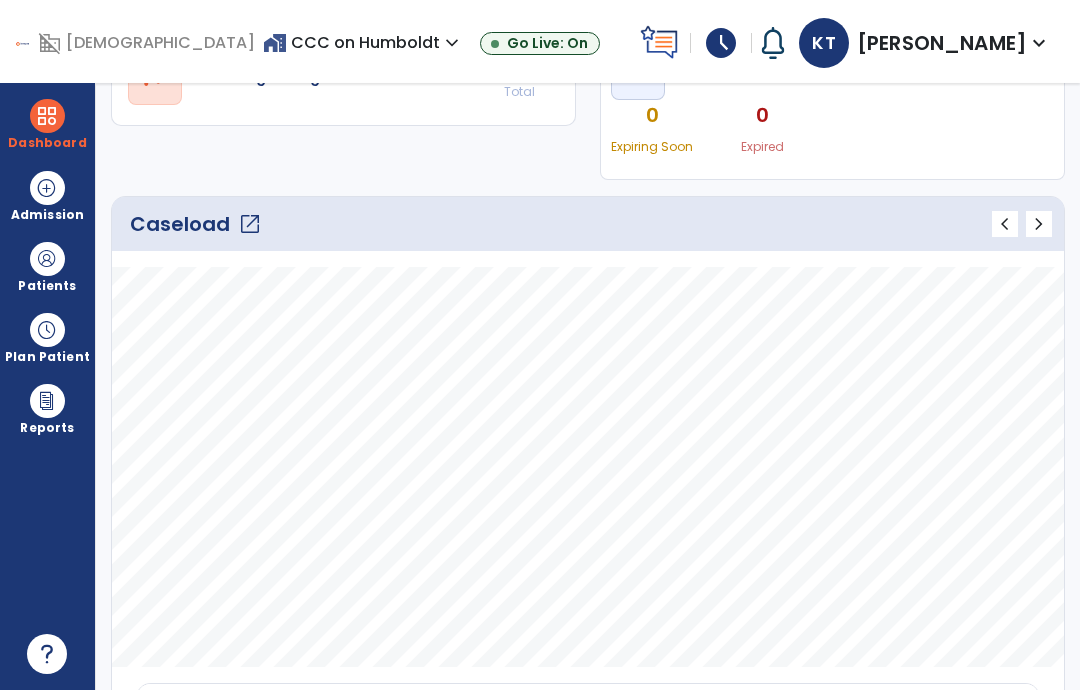 click on "open_in_new" 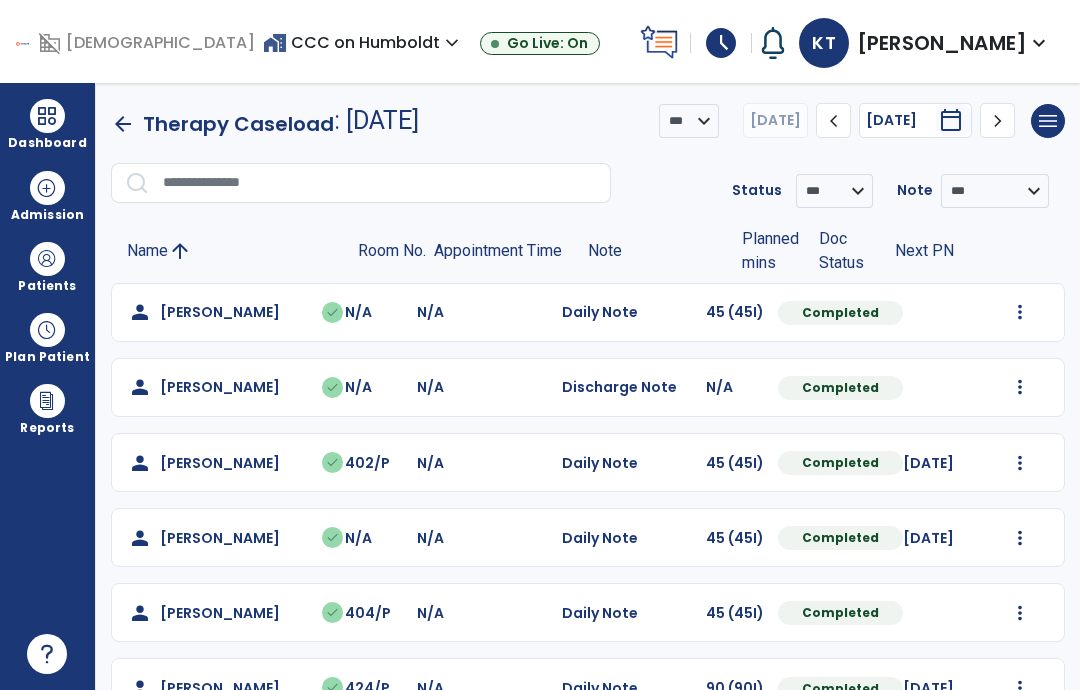 select on "****" 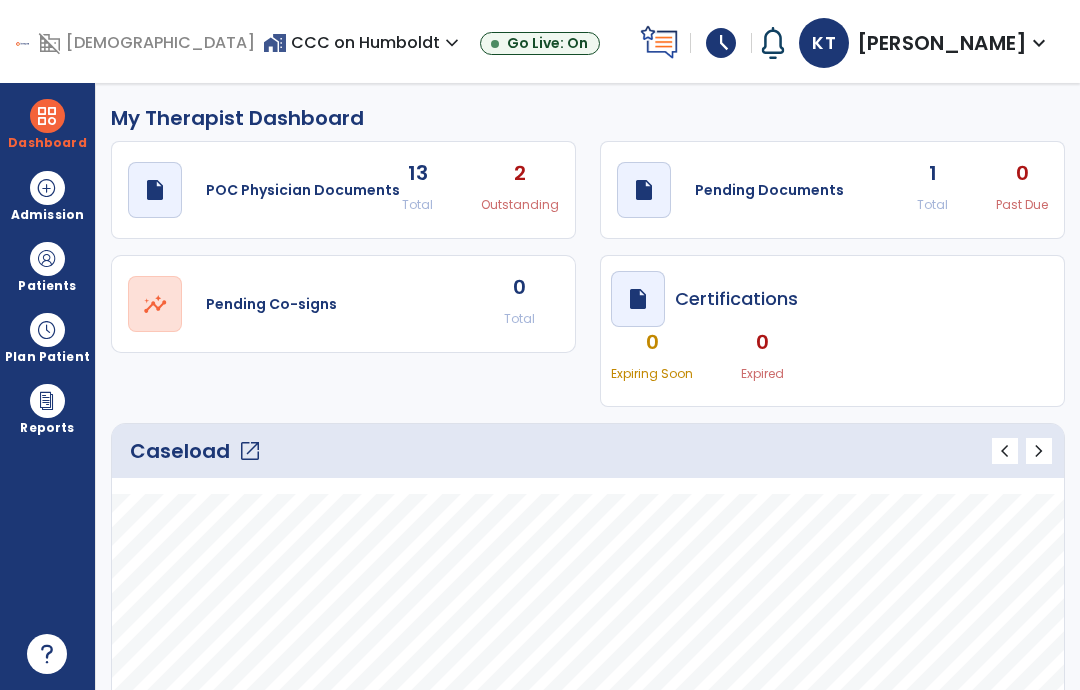 click on "open_in_new" 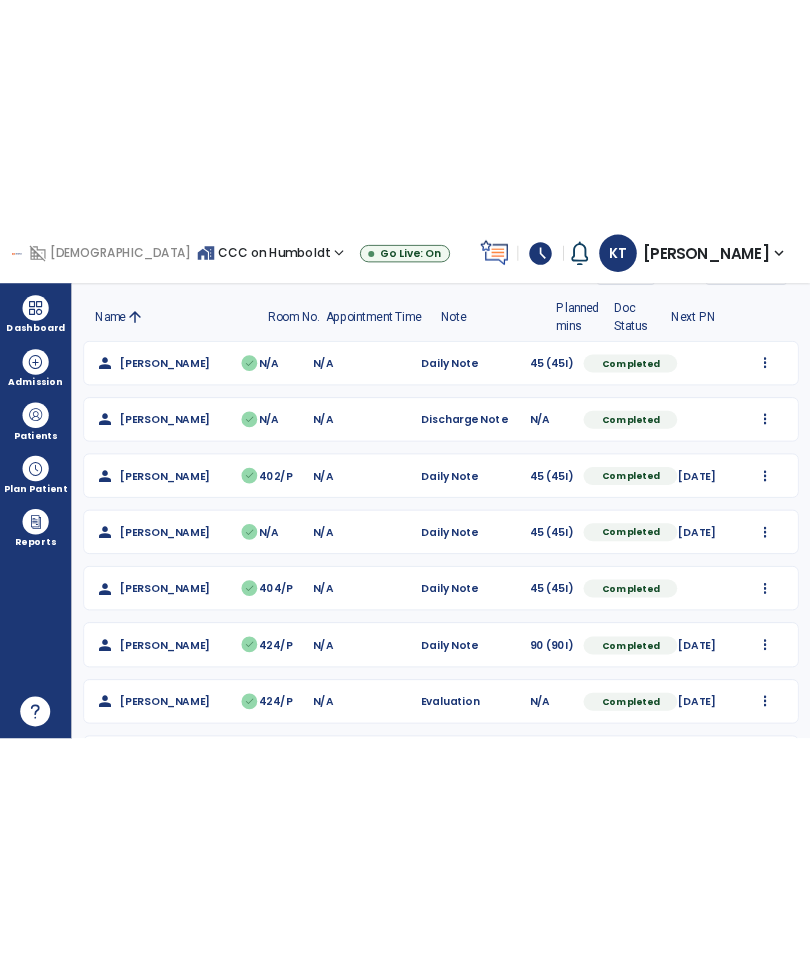 scroll, scrollTop: 122, scrollLeft: 0, axis: vertical 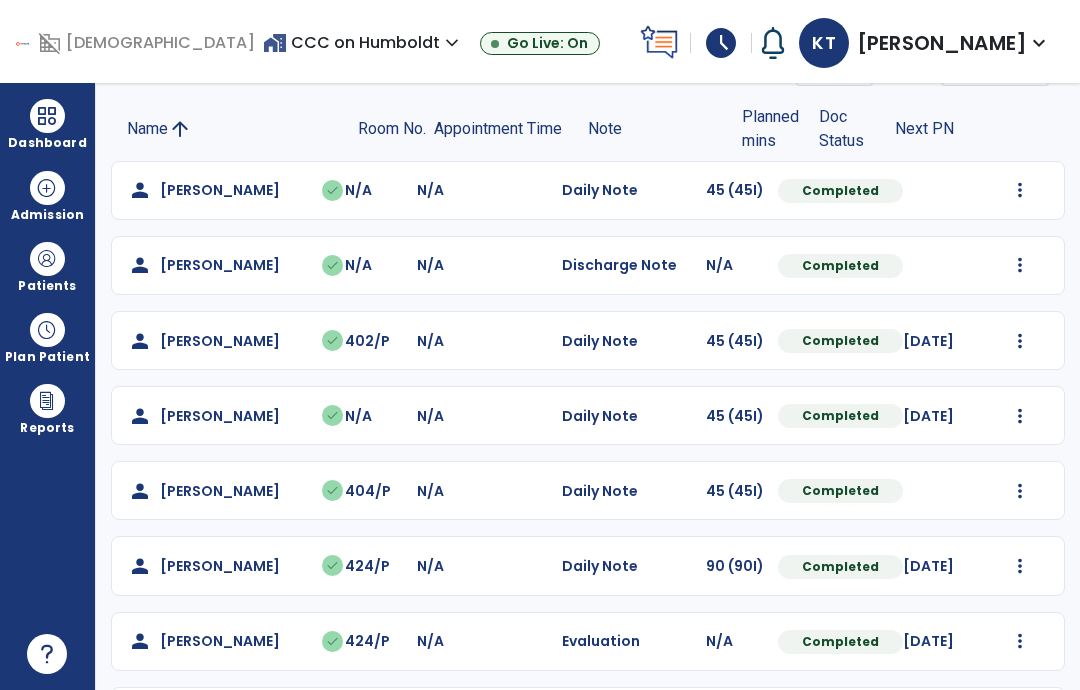 click on "Patients" at bounding box center (47, 286) 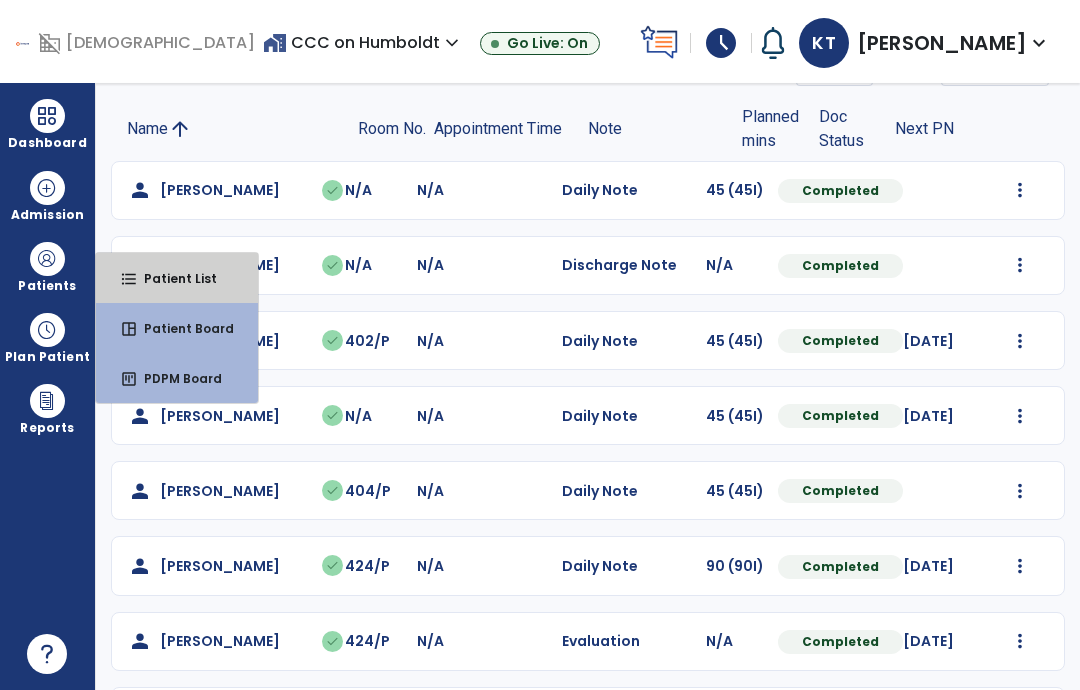 click on "Patient List" at bounding box center [172, 278] 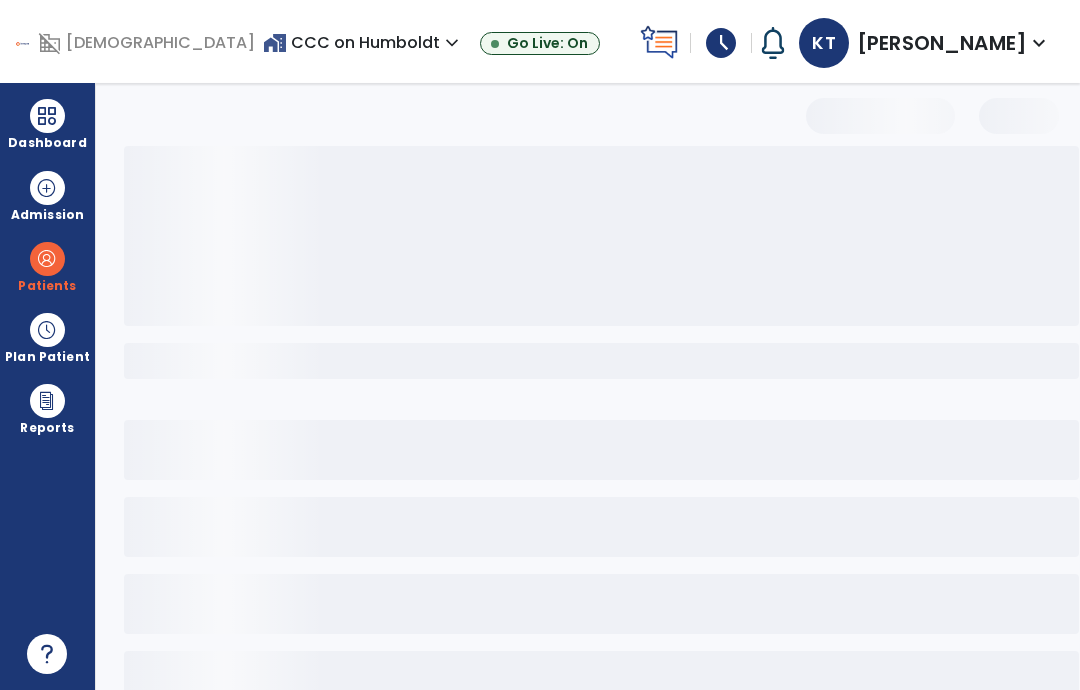 scroll, scrollTop: 0, scrollLeft: 0, axis: both 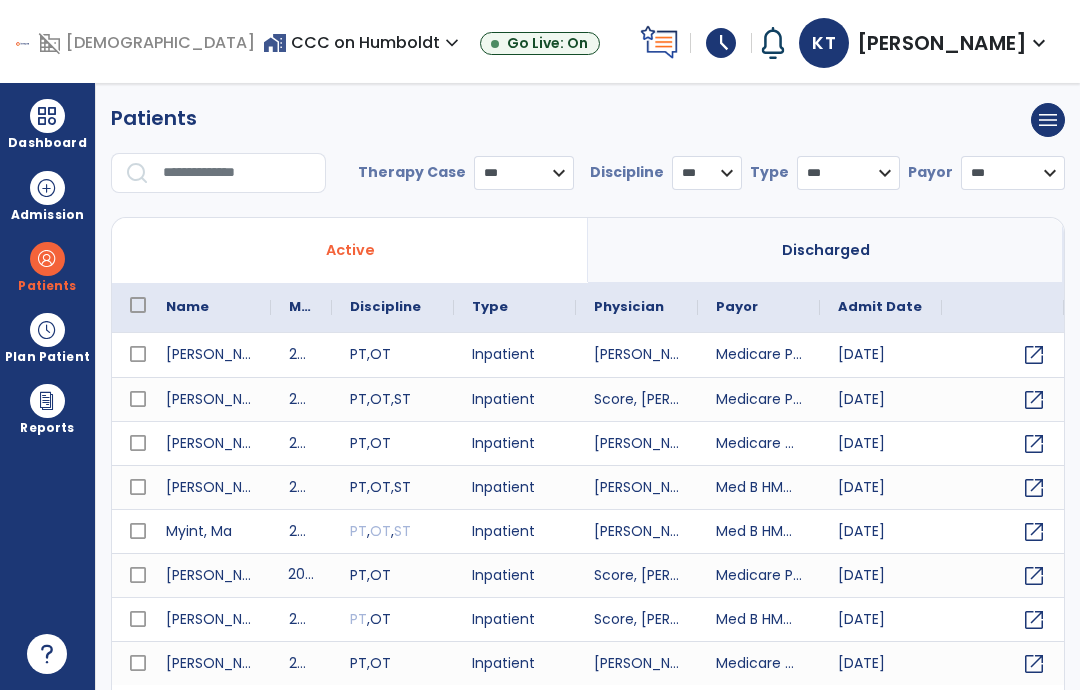 click on "203451" at bounding box center (301, 575) 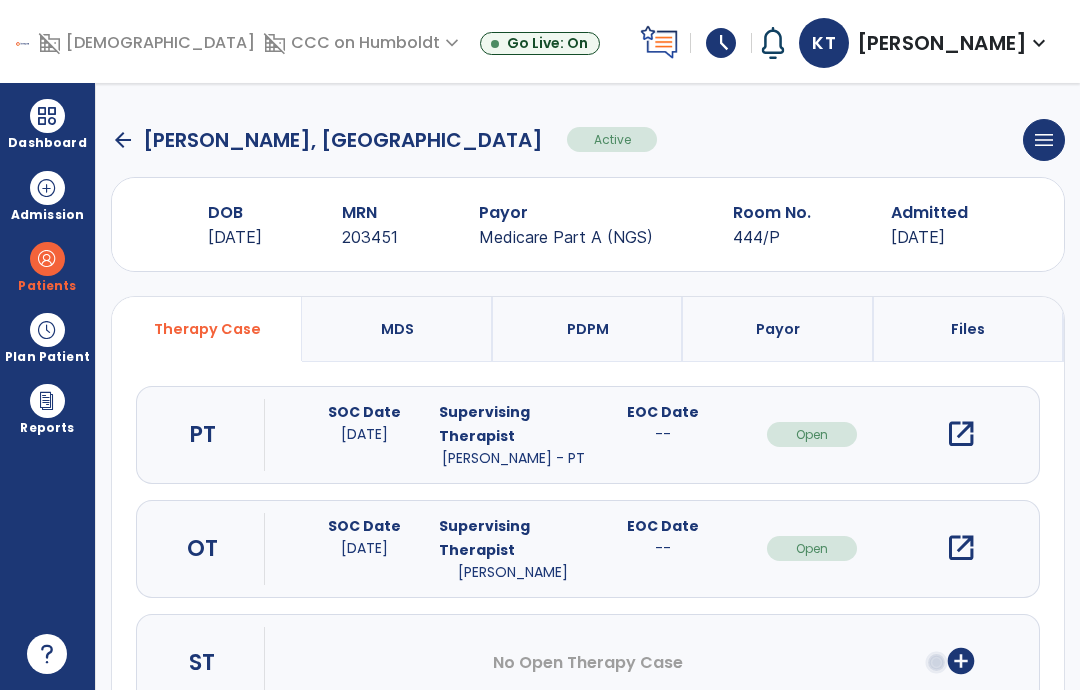click on "open_in_new" at bounding box center (961, 548) 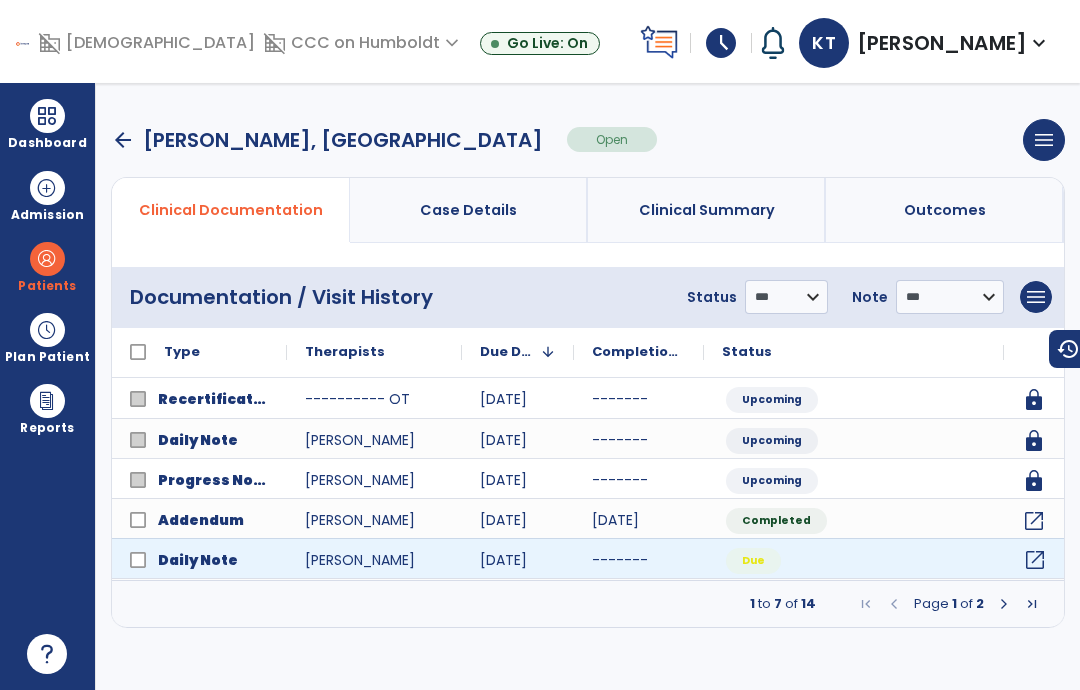 click on "open_in_new" 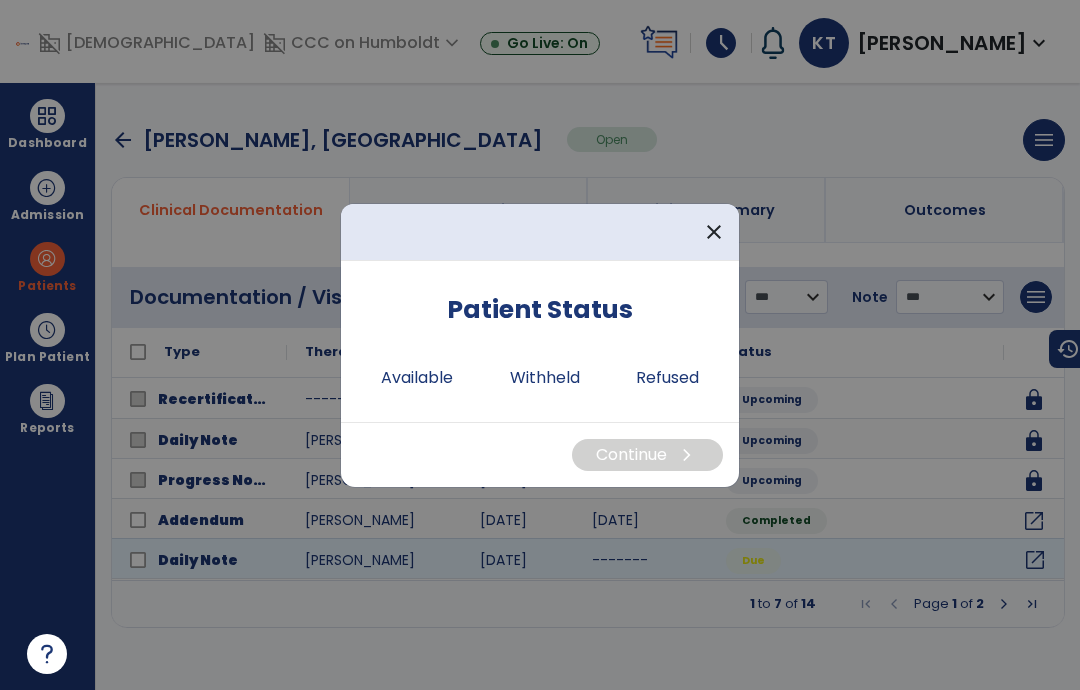 click on "Available" at bounding box center (417, 378) 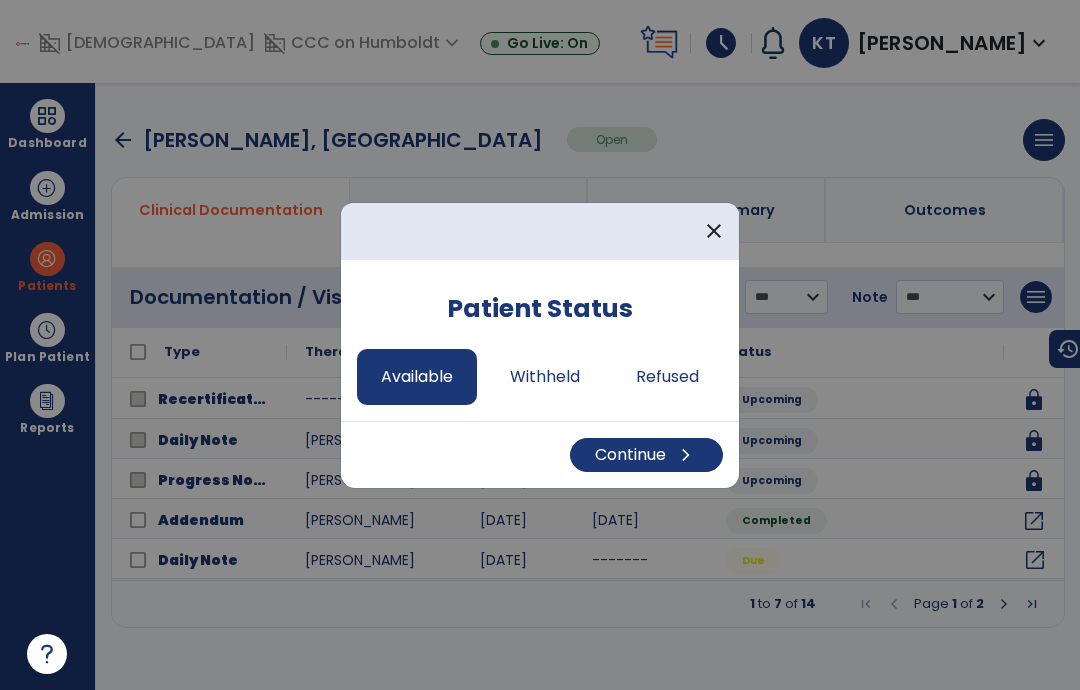 click on "Continue   chevron_right" at bounding box center (646, 455) 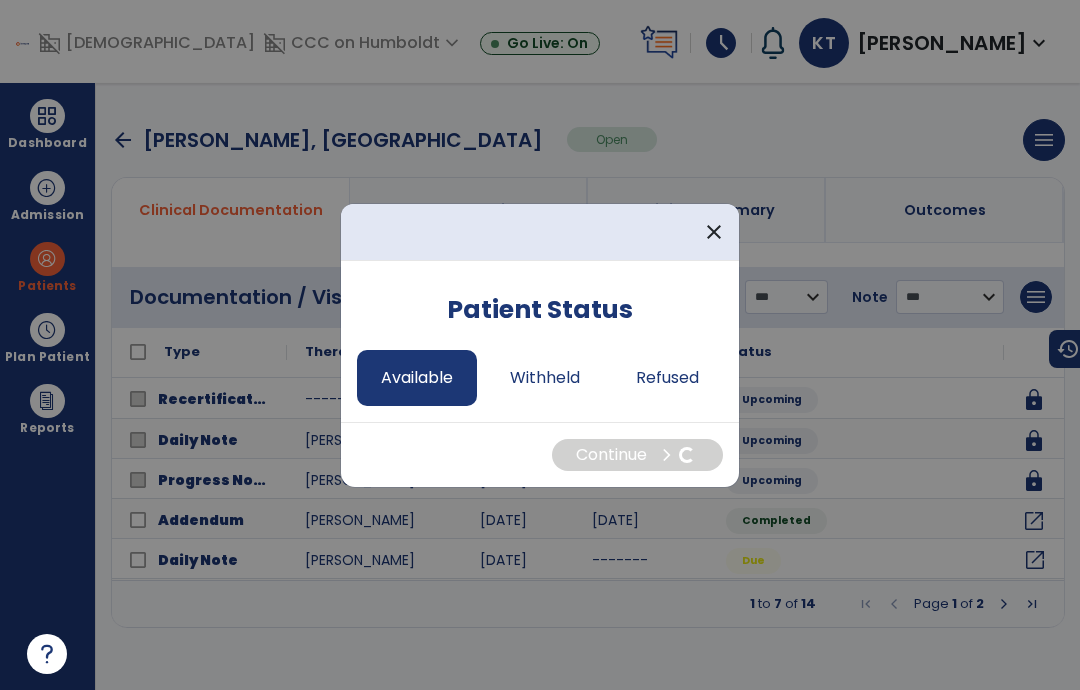 select on "*" 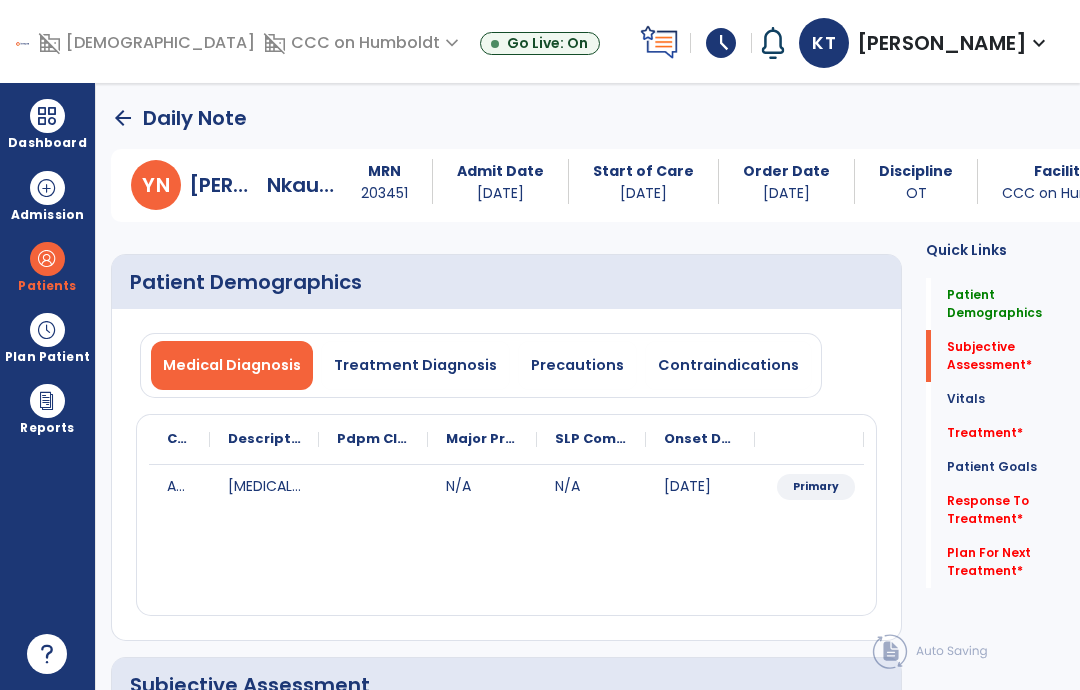 click on "Vitals   Vitals" 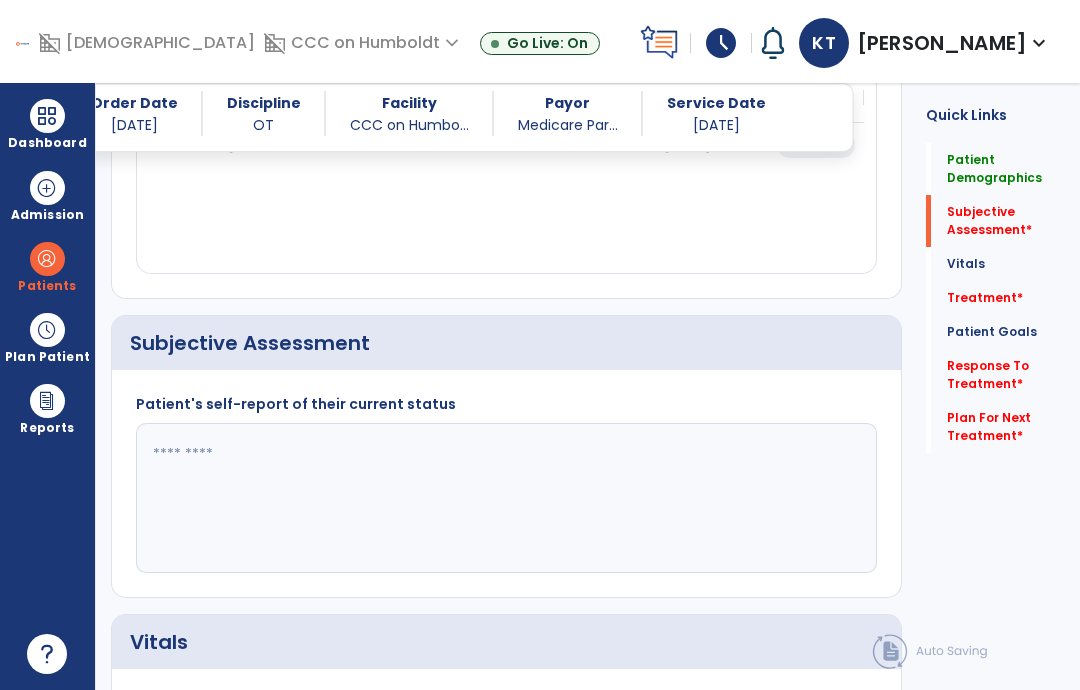 scroll, scrollTop: 372, scrollLeft: 0, axis: vertical 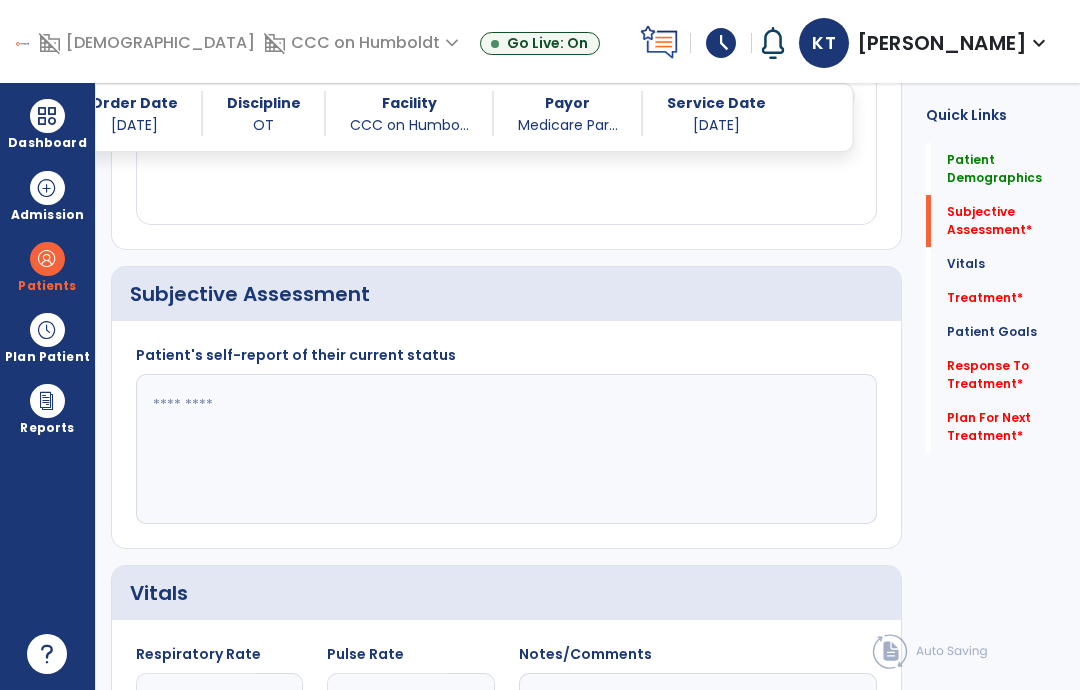 click 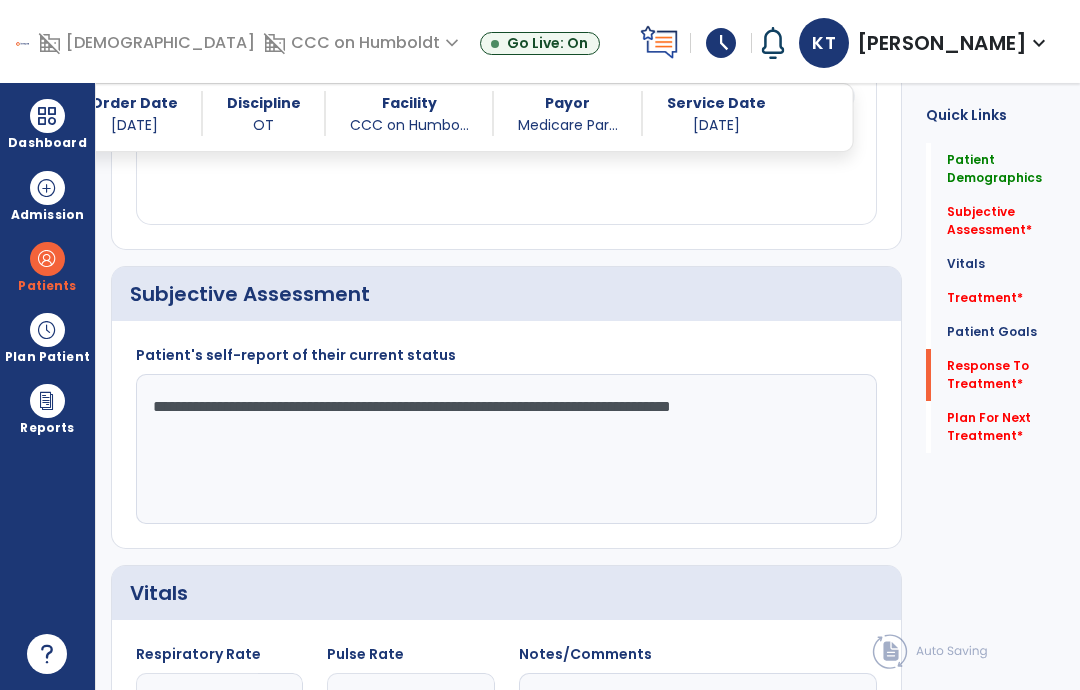 type on "**********" 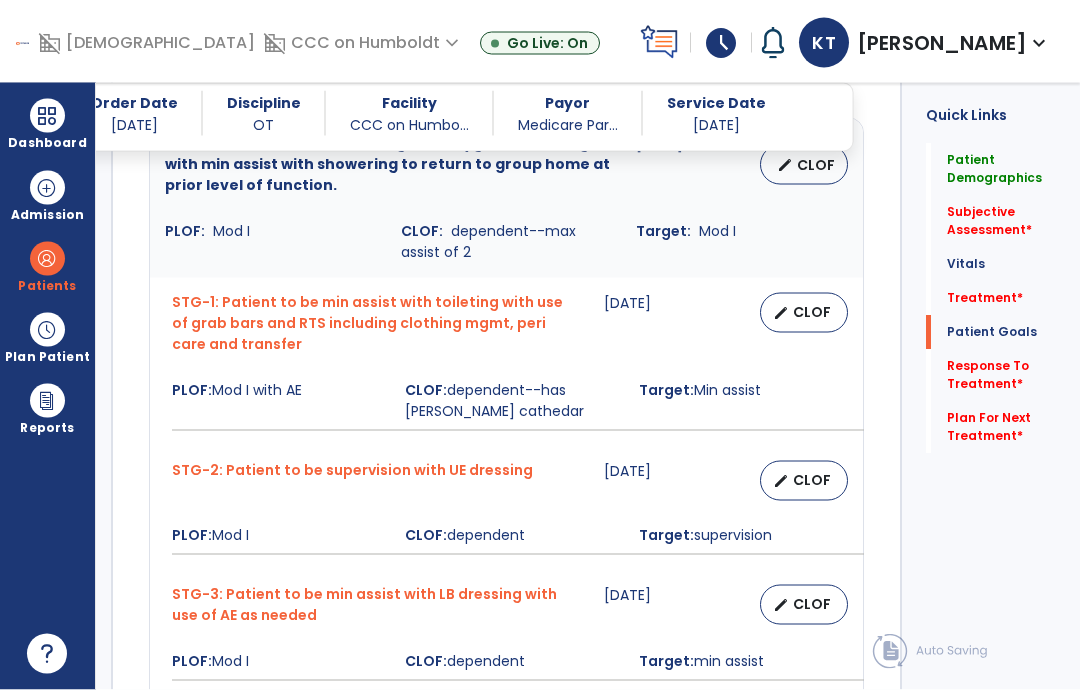 scroll, scrollTop: 2260, scrollLeft: 0, axis: vertical 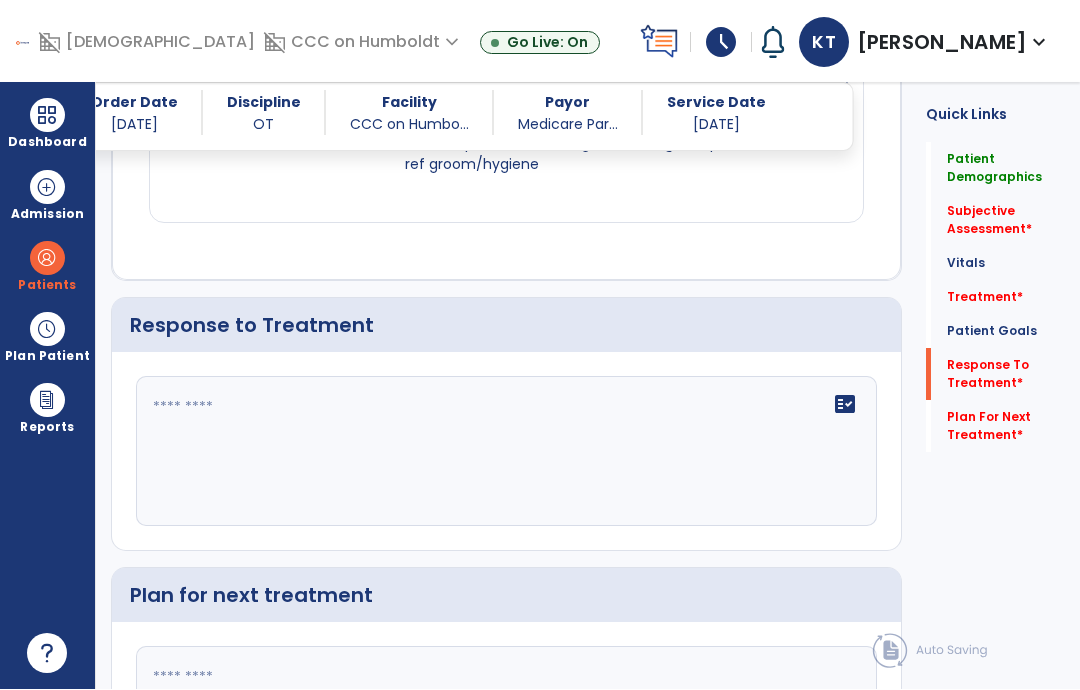 click on "fact_check" 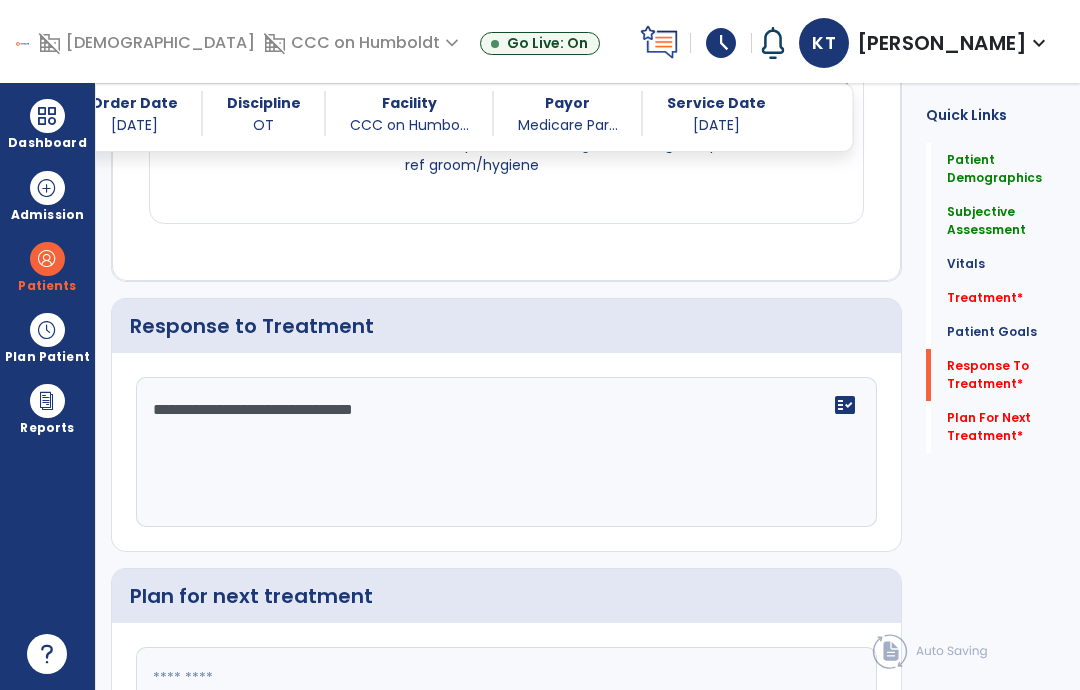 type on "**********" 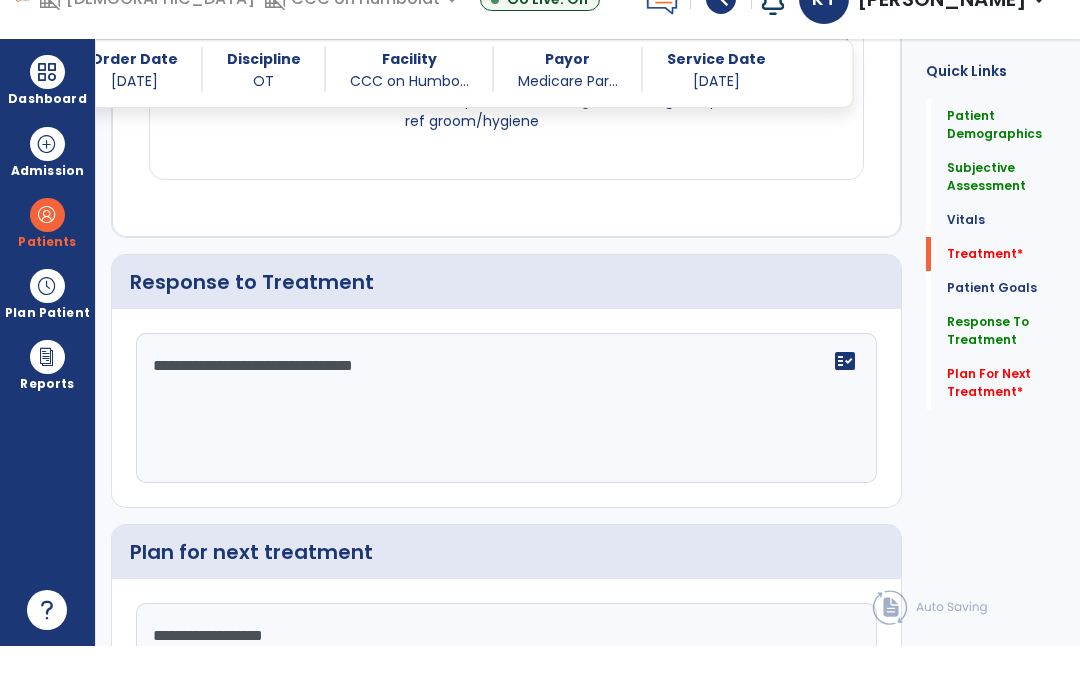 type on "**********" 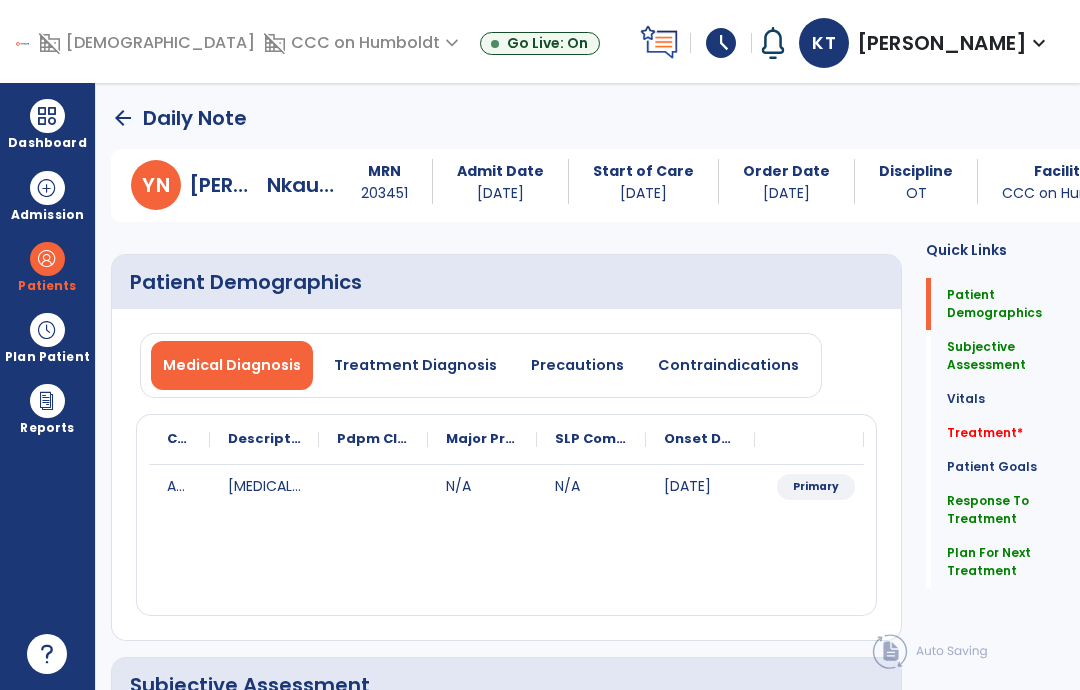 scroll, scrollTop: 0, scrollLeft: 0, axis: both 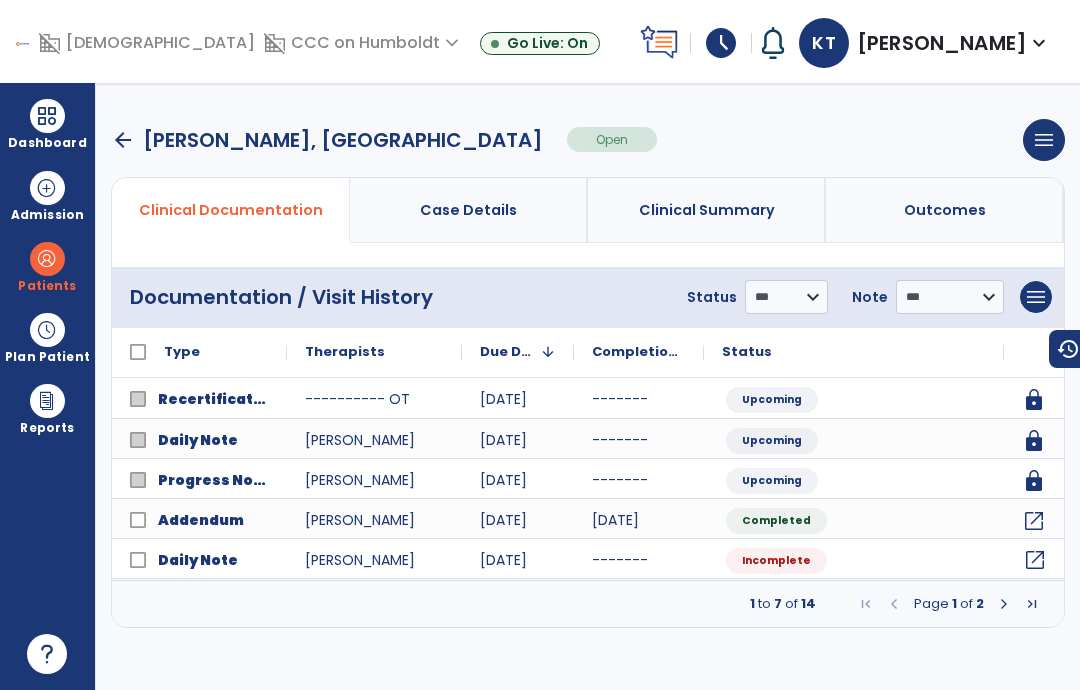 click on "open_in_new" 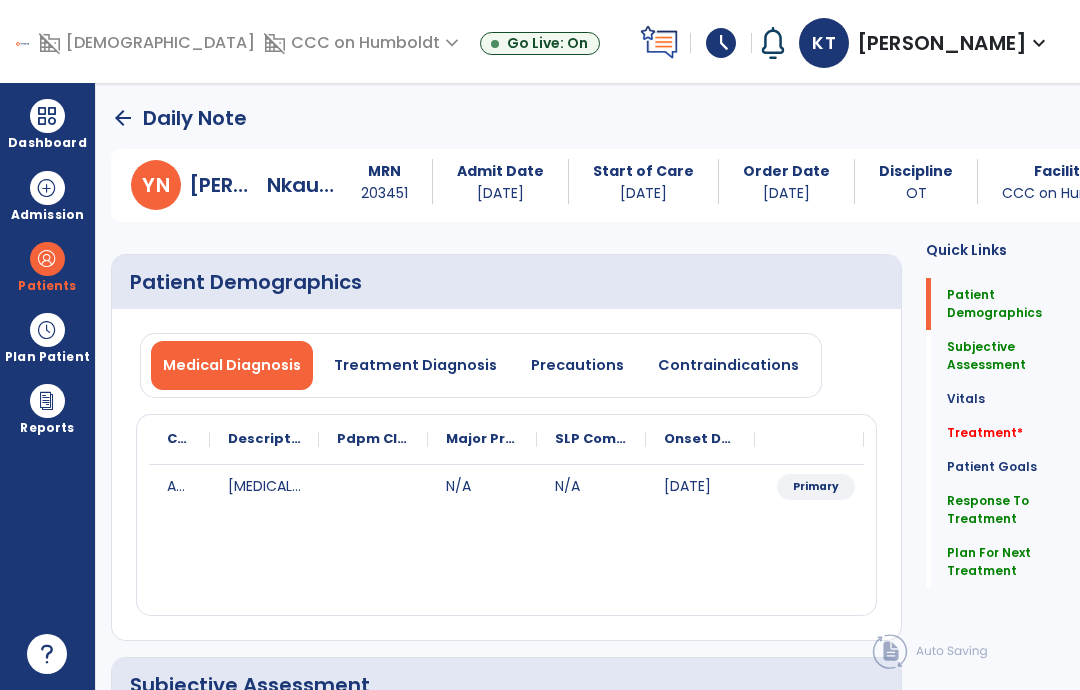 click on "arrow_back   Daily Note" 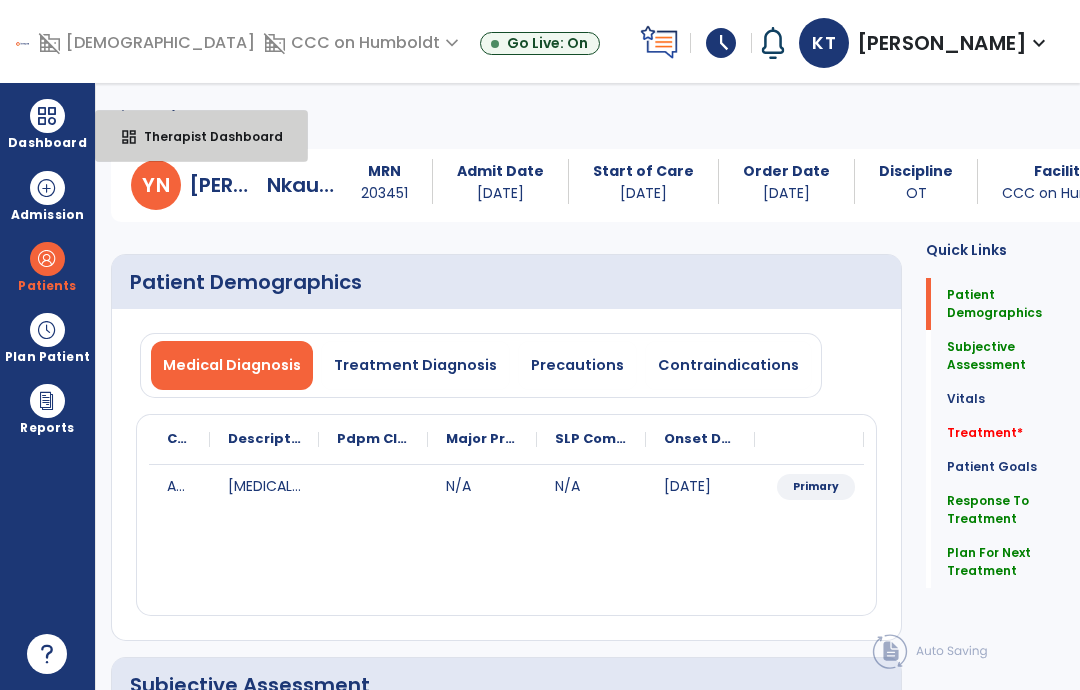 click on "dashboard  Therapist Dashboard" at bounding box center (201, 136) 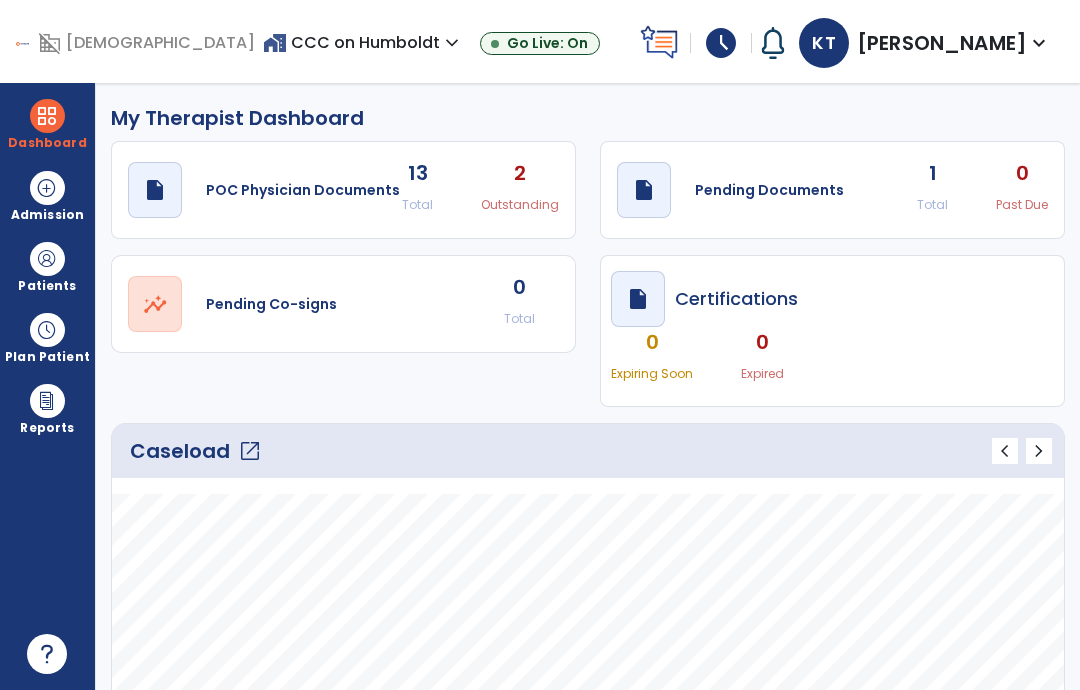 click on "open_in_new" 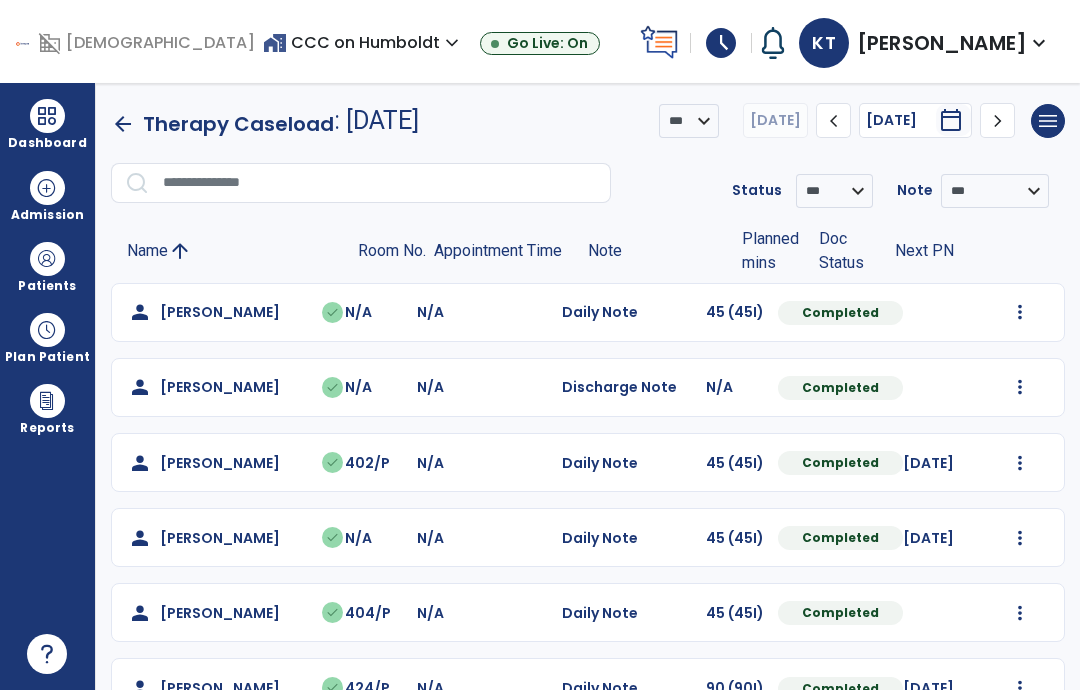 click on "chevron_right" 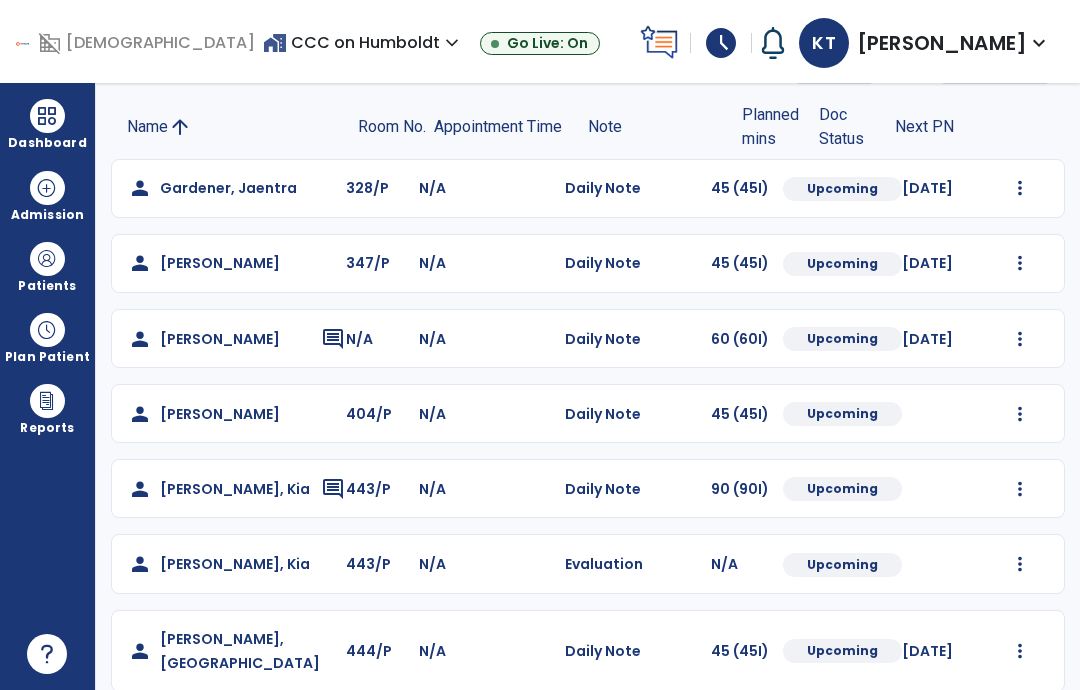 scroll, scrollTop: 122, scrollLeft: 0, axis: vertical 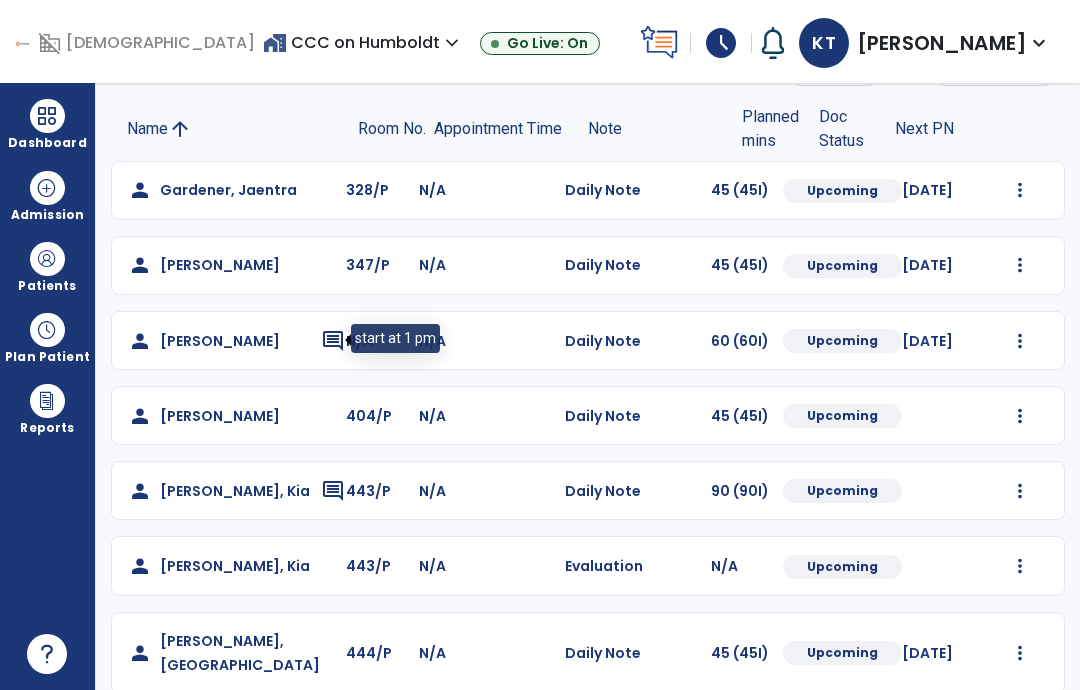 click on "comment" 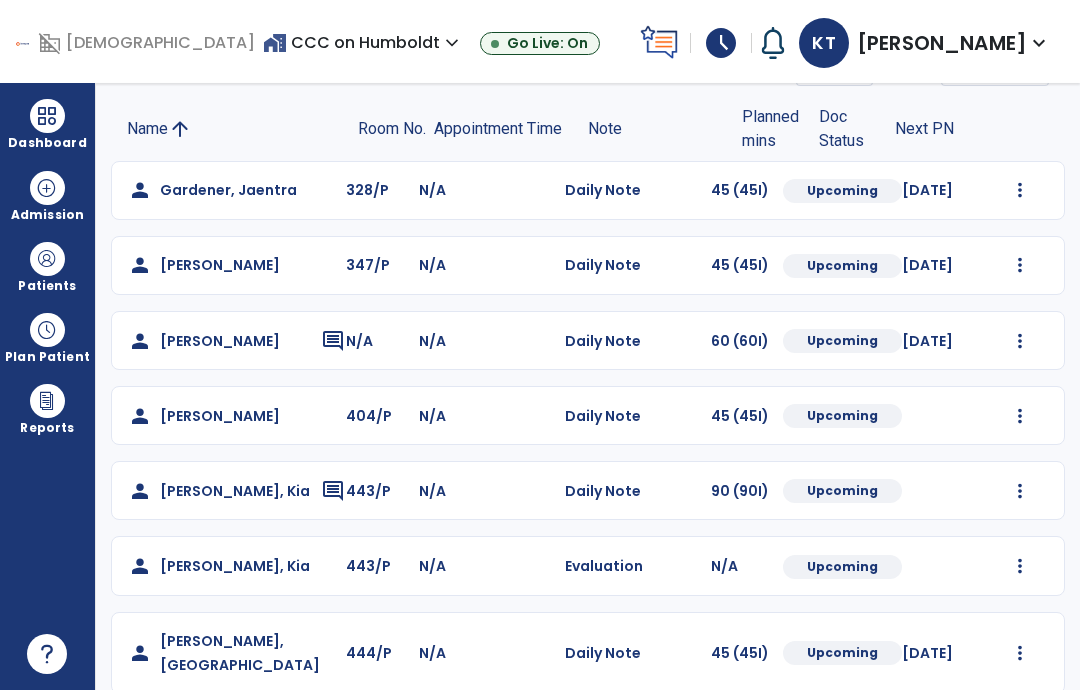 click on "443/P" 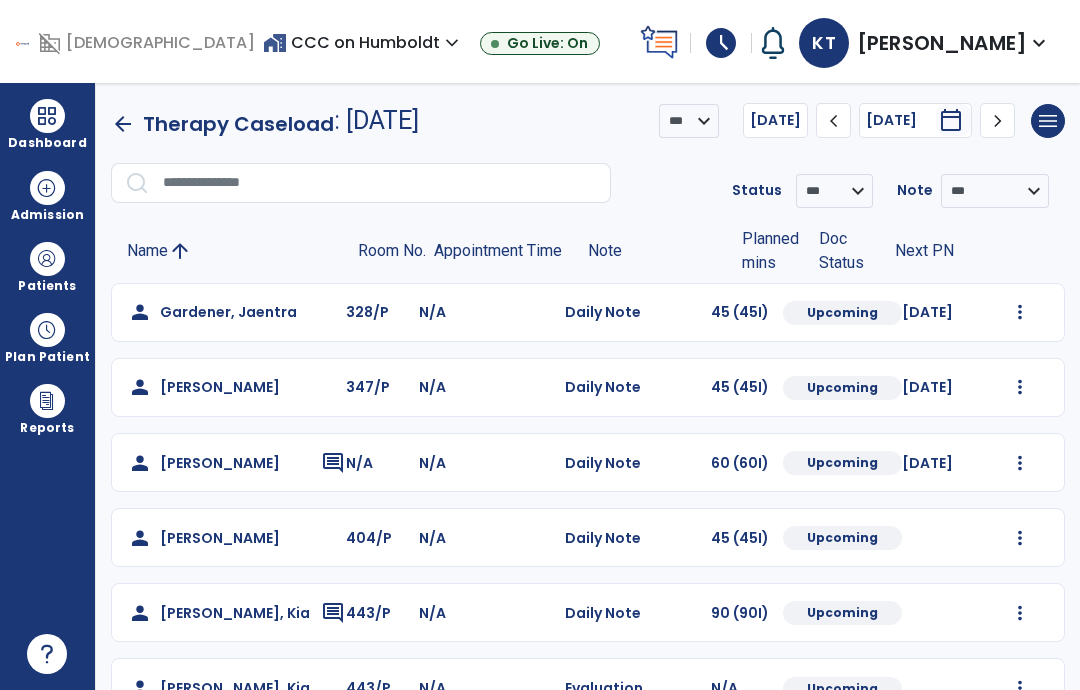 scroll, scrollTop: 0, scrollLeft: 0, axis: both 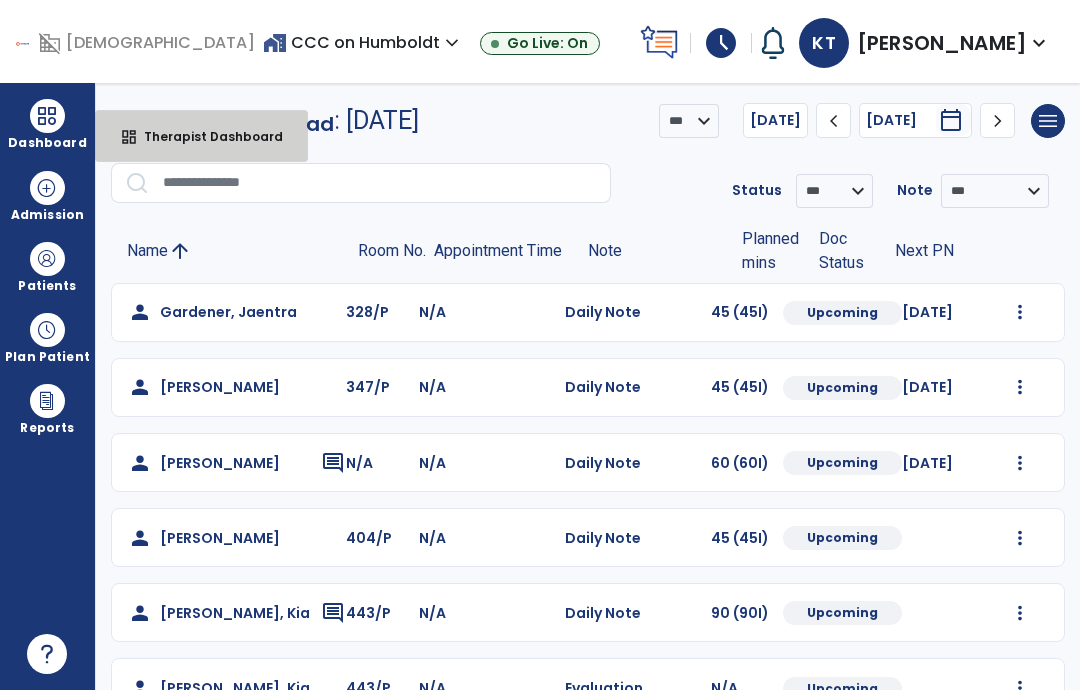 click on "dashboard  Therapist Dashboard" at bounding box center [201, 136] 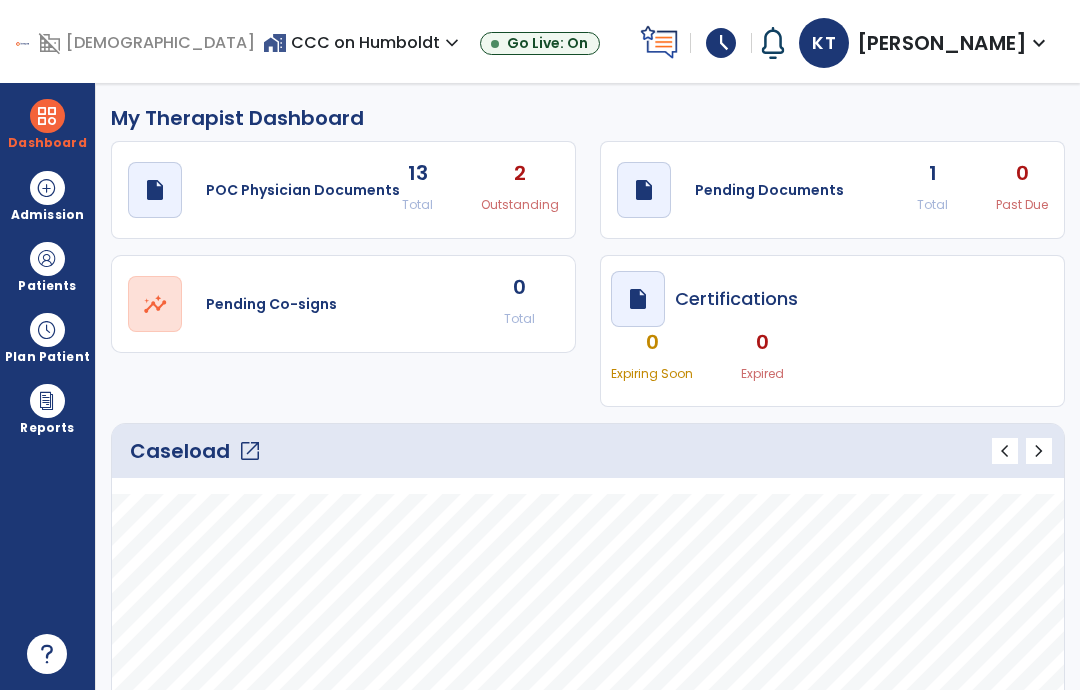 click on "open_in_new" 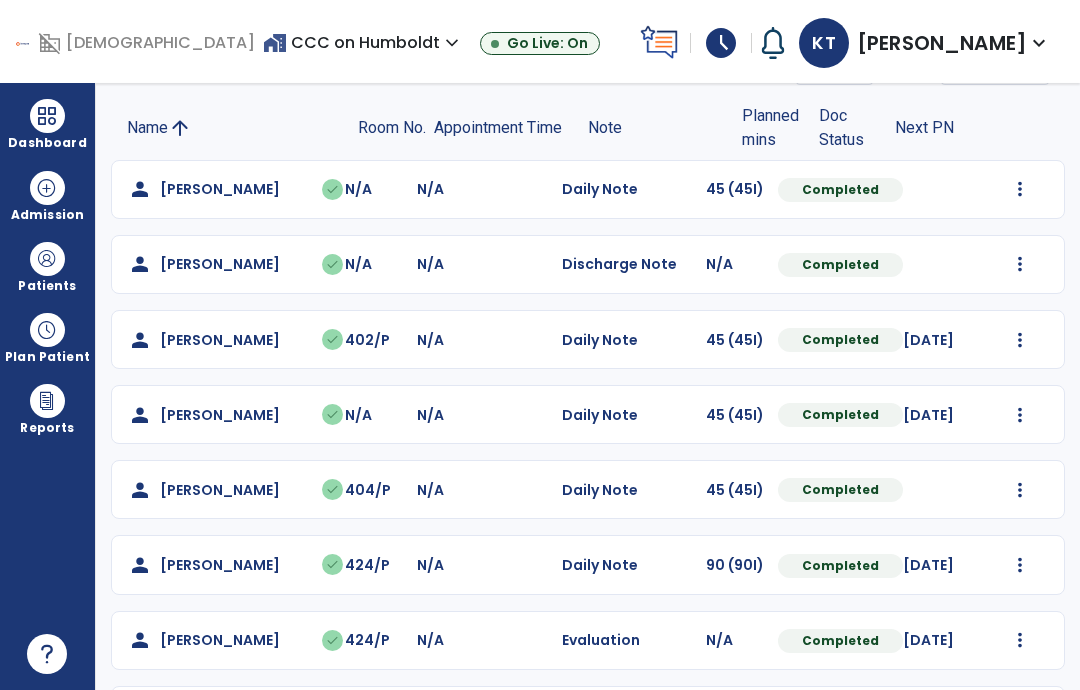 scroll, scrollTop: 122, scrollLeft: 0, axis: vertical 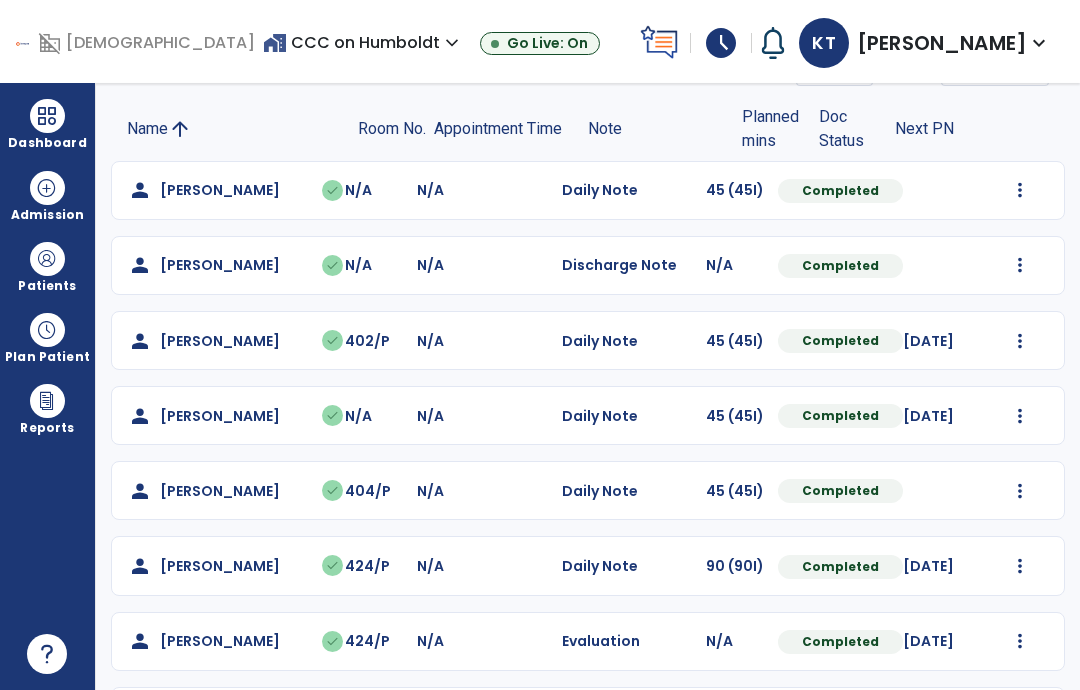 click at bounding box center (47, 259) 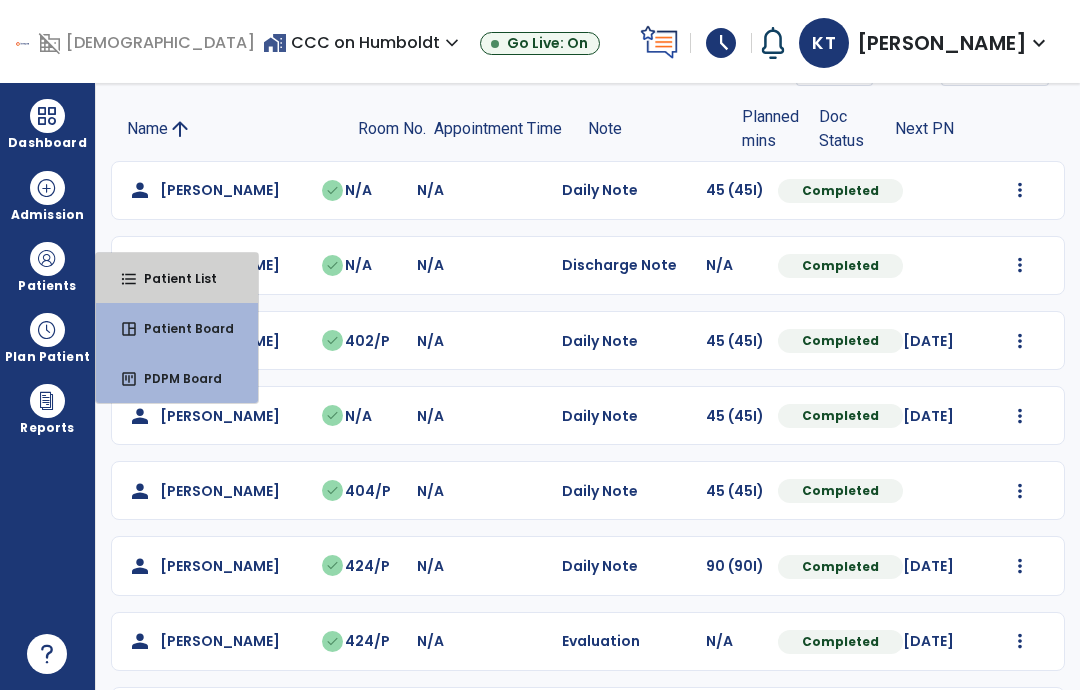click on "Patient List" at bounding box center [172, 278] 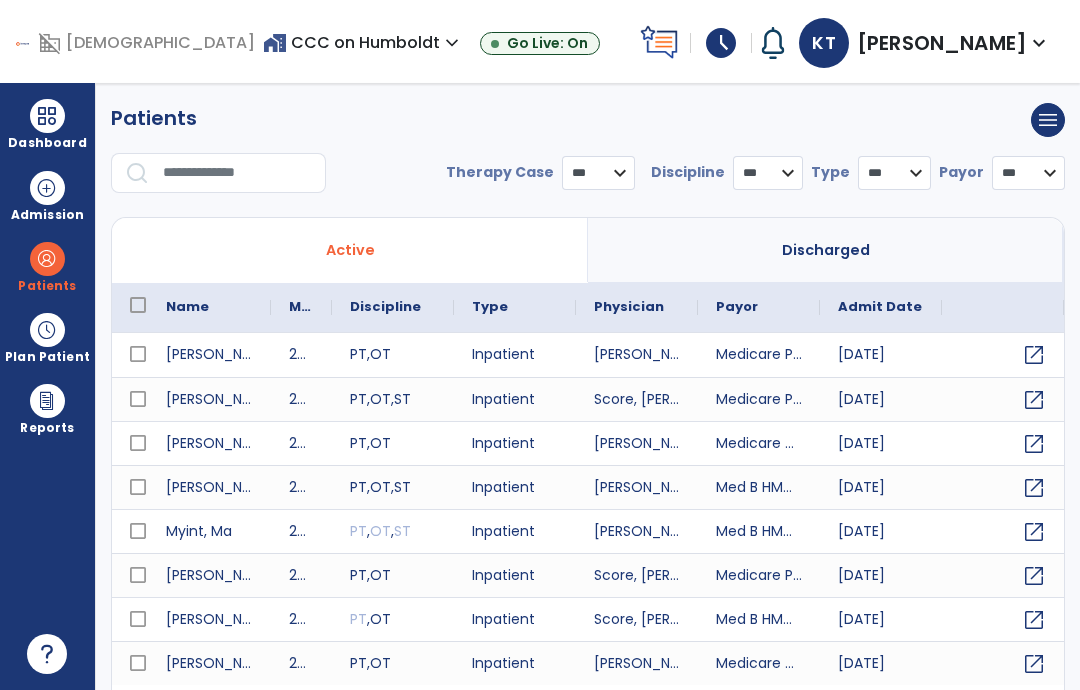 select on "***" 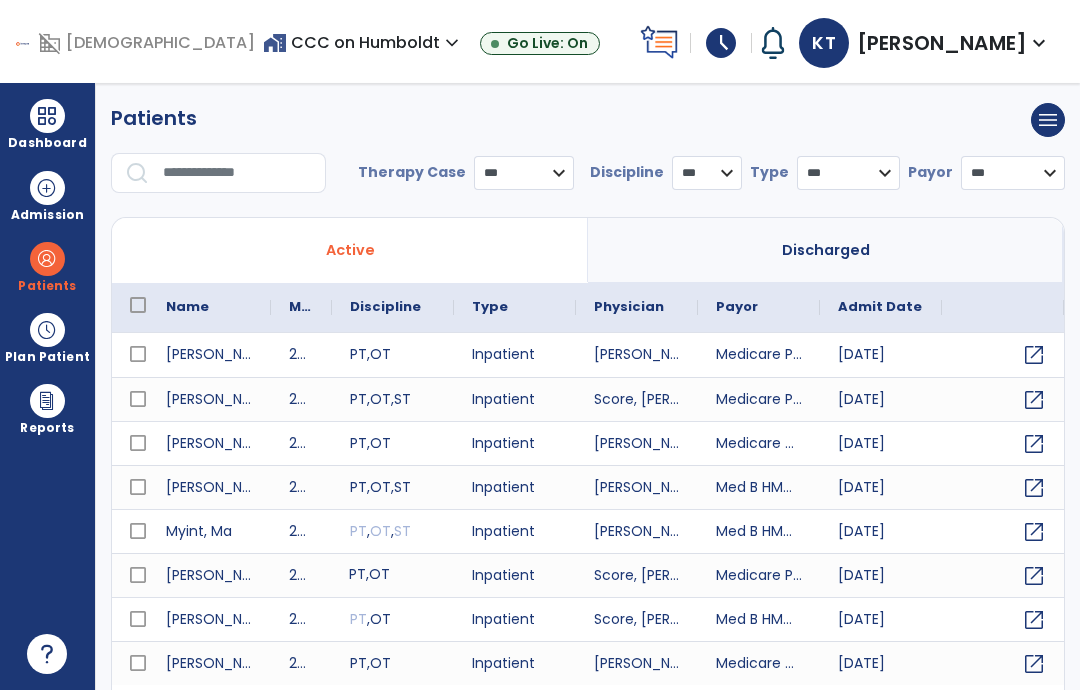 click on "PT , OT" at bounding box center [393, 575] 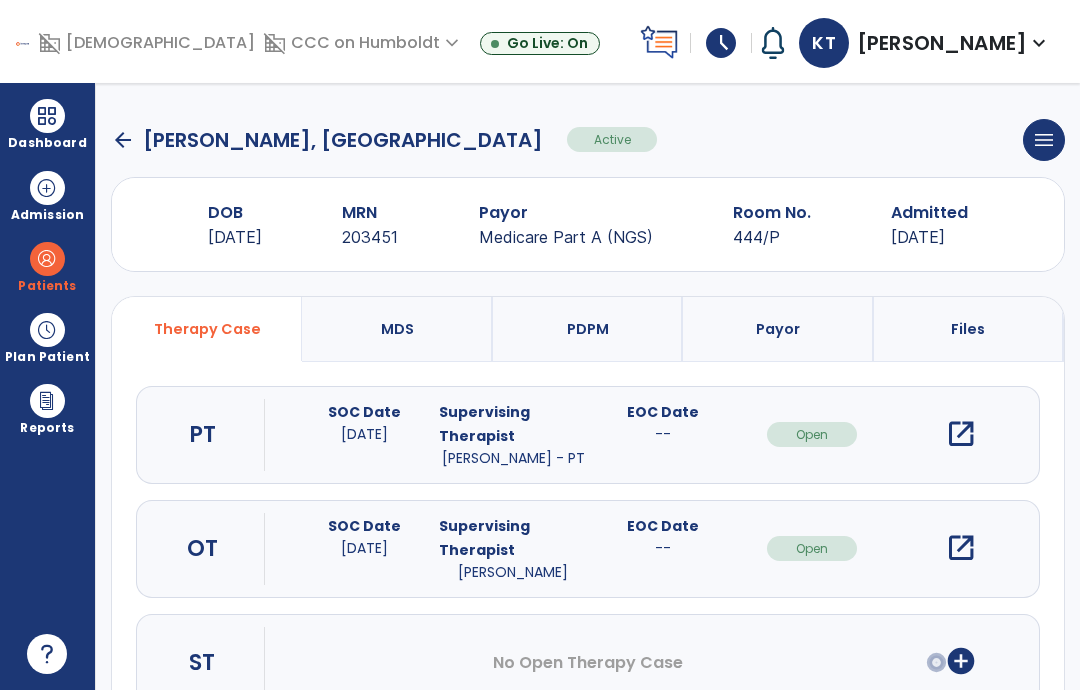 click on "open_in_new" at bounding box center [961, 548] 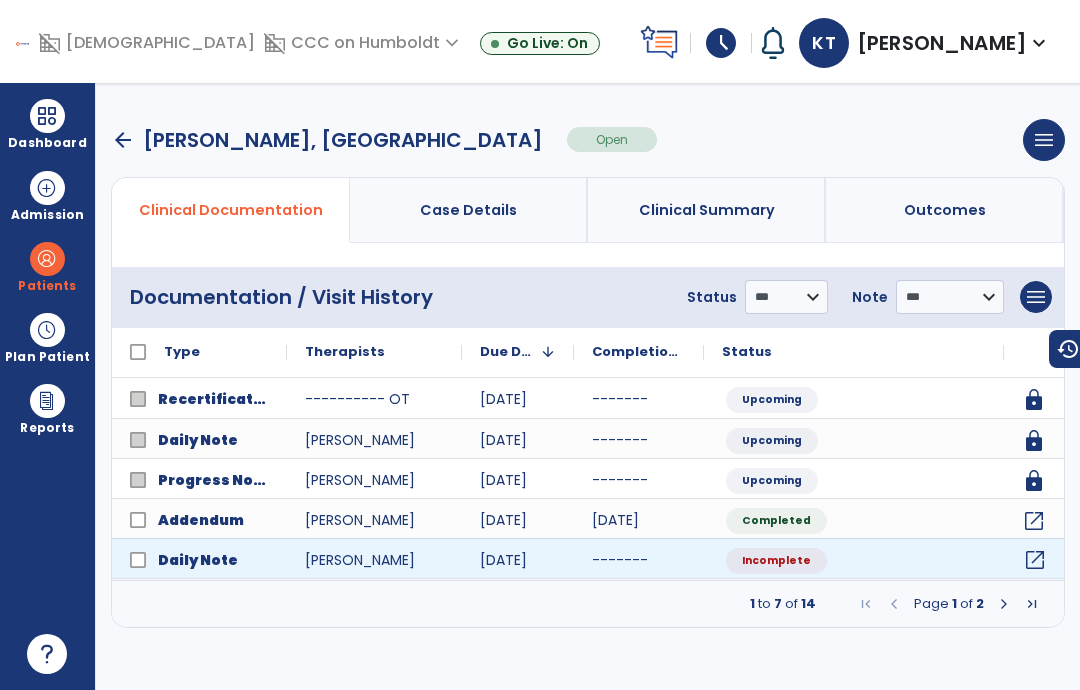 click on "open_in_new" 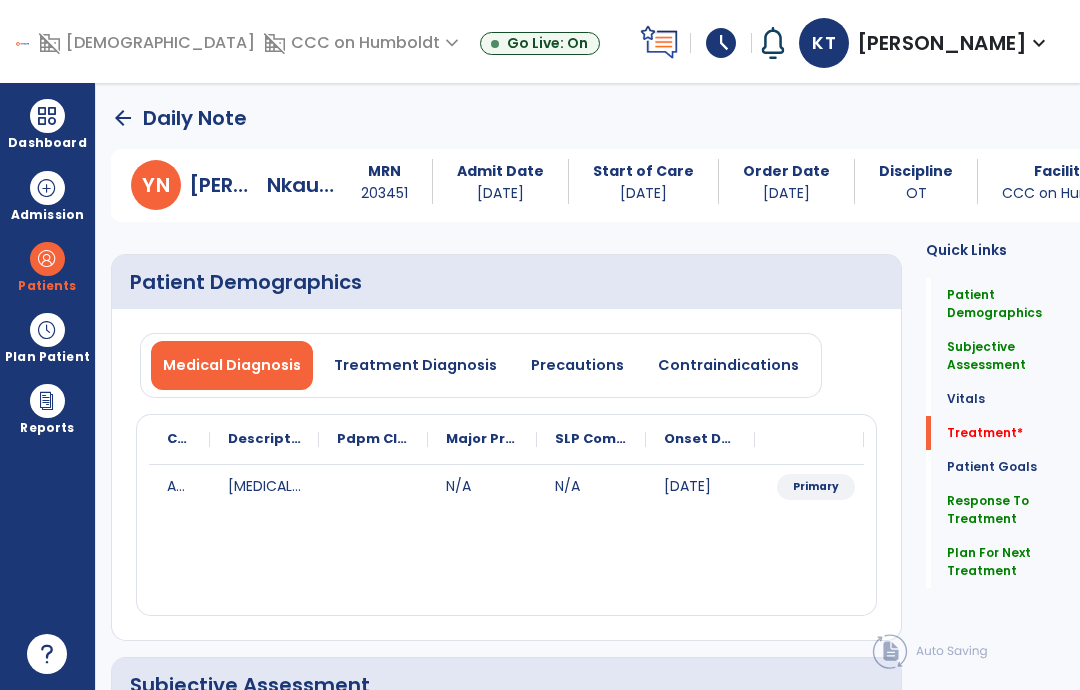 click on "Patient Goals" 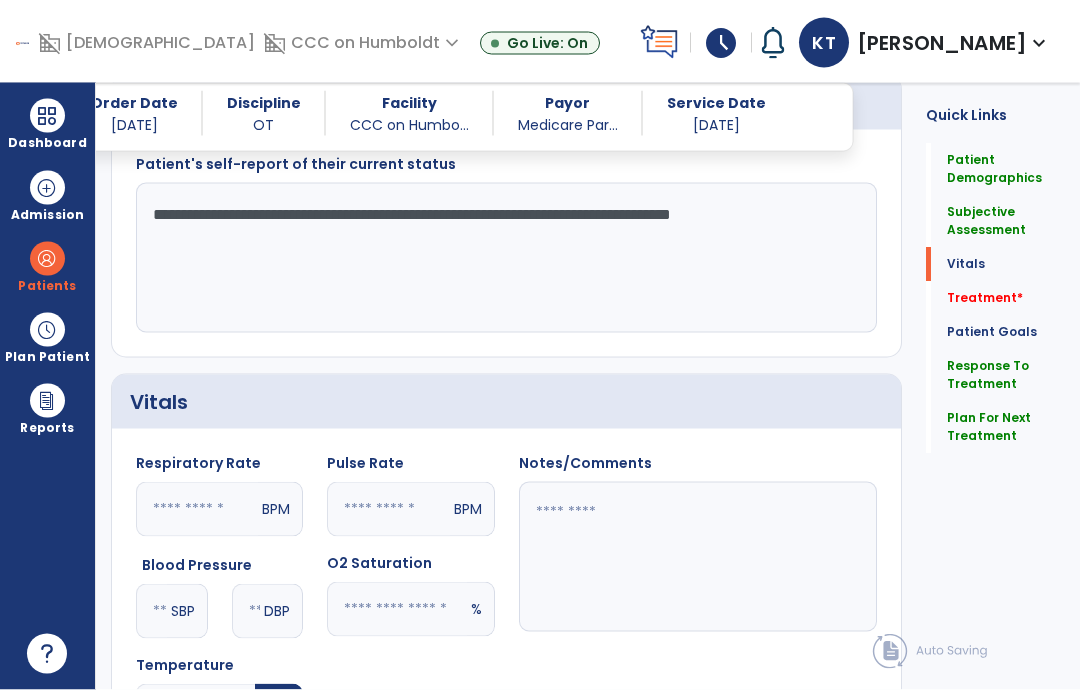 scroll, scrollTop: 1081, scrollLeft: 0, axis: vertical 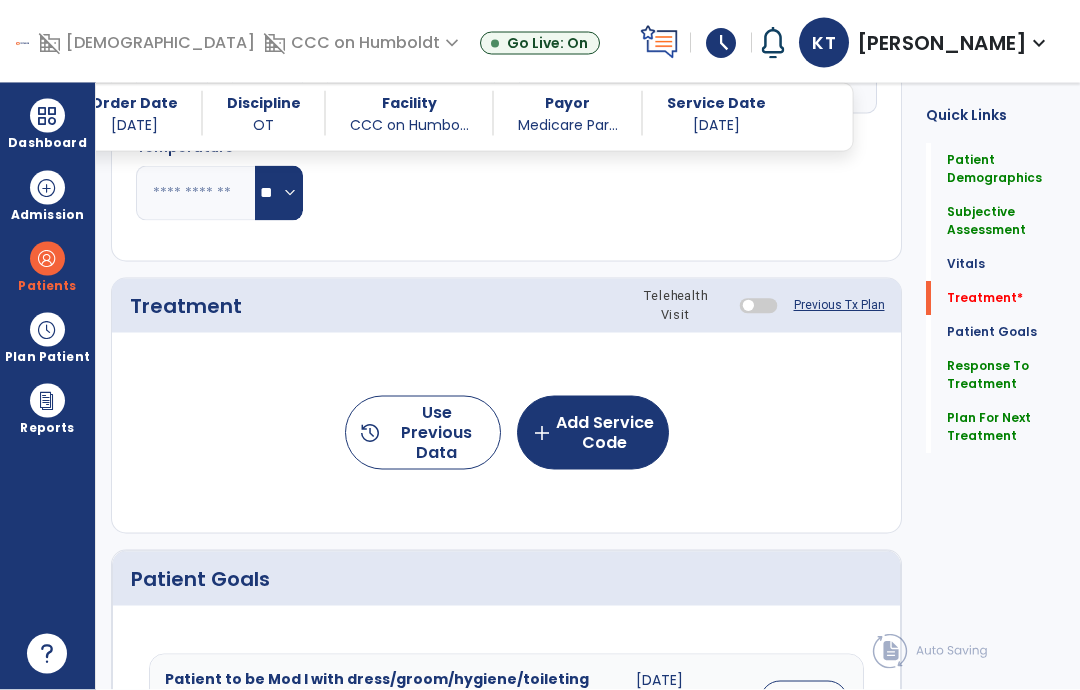click on "add  Add Service Code" 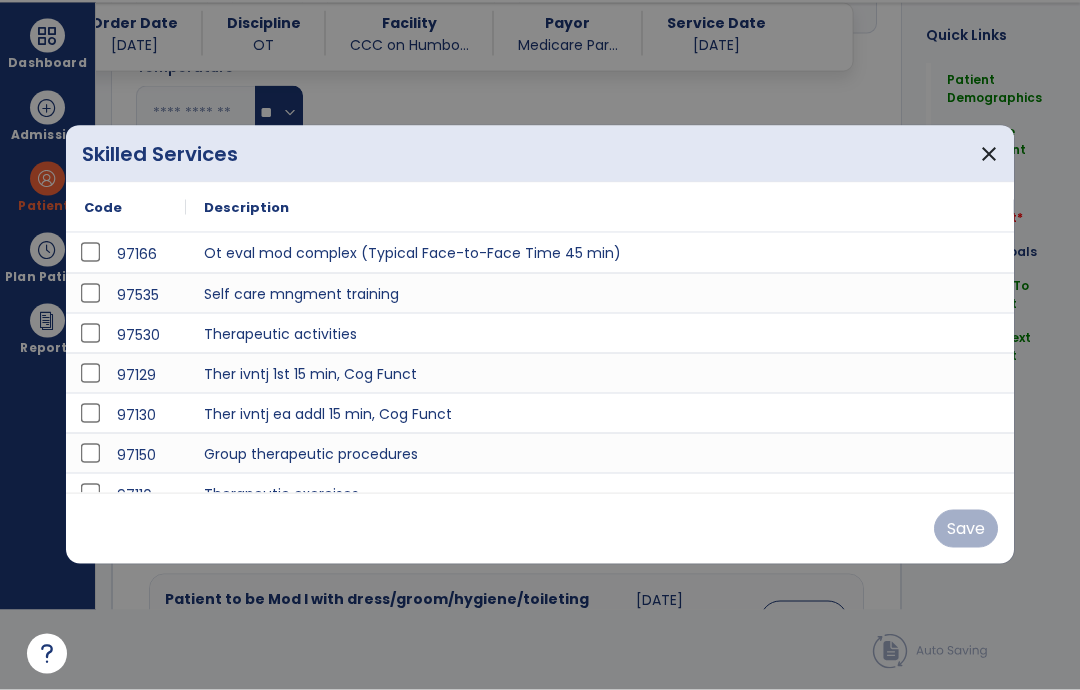 scroll, scrollTop: 0, scrollLeft: 0, axis: both 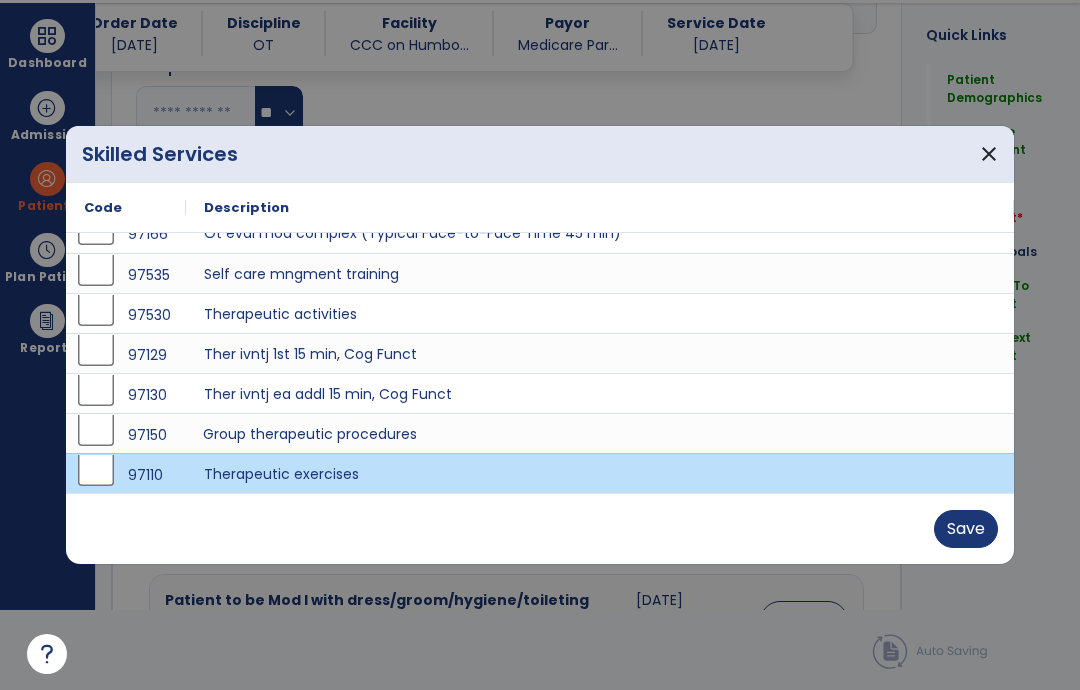 click on "Save" at bounding box center [966, 529] 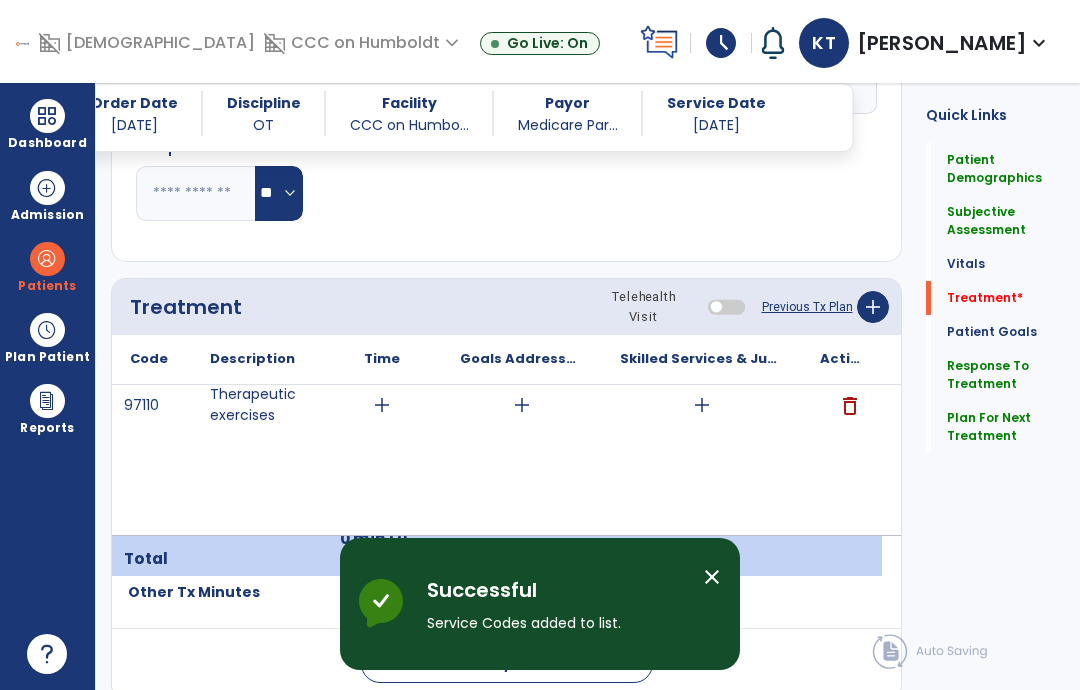 scroll, scrollTop: 80, scrollLeft: 0, axis: vertical 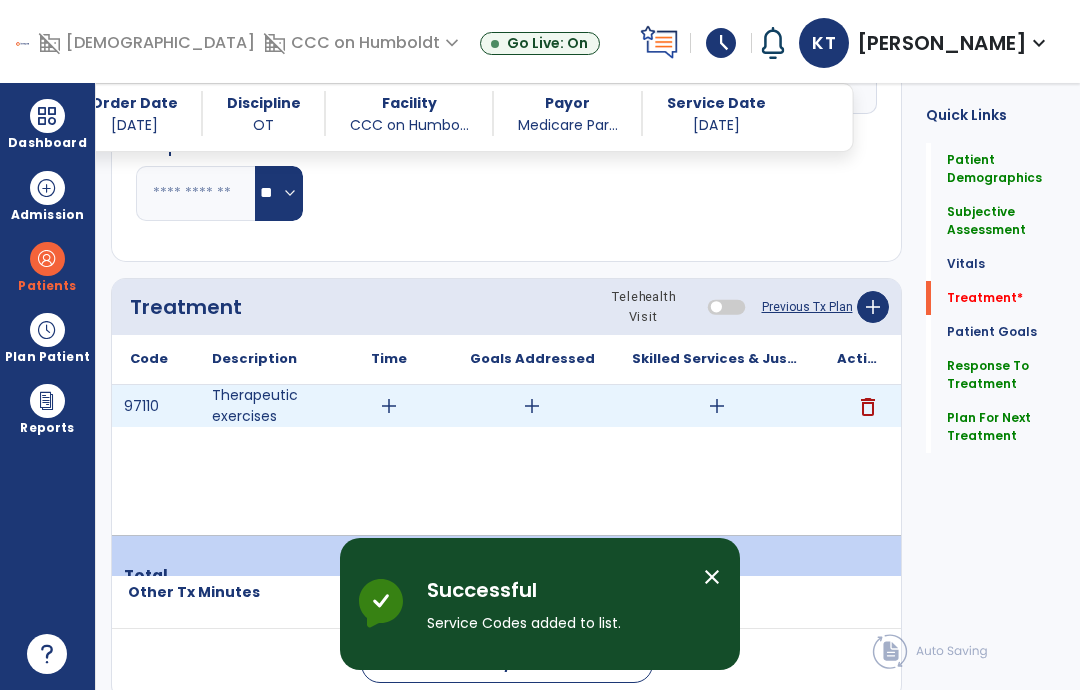 click on "add" at bounding box center (717, 406) 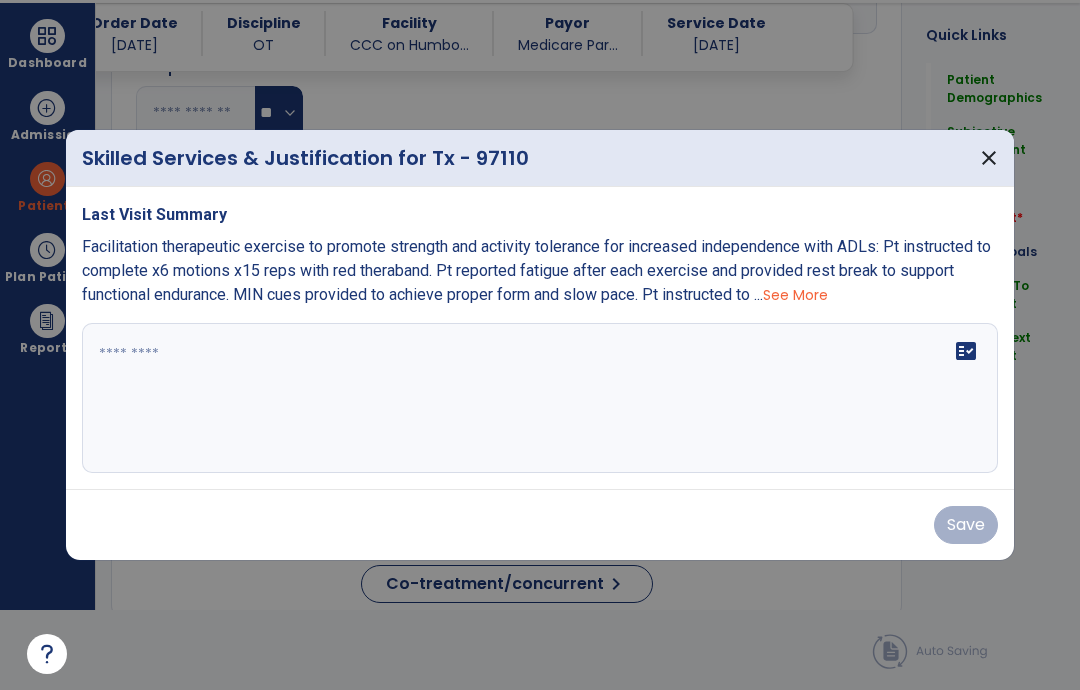 scroll, scrollTop: 0, scrollLeft: 0, axis: both 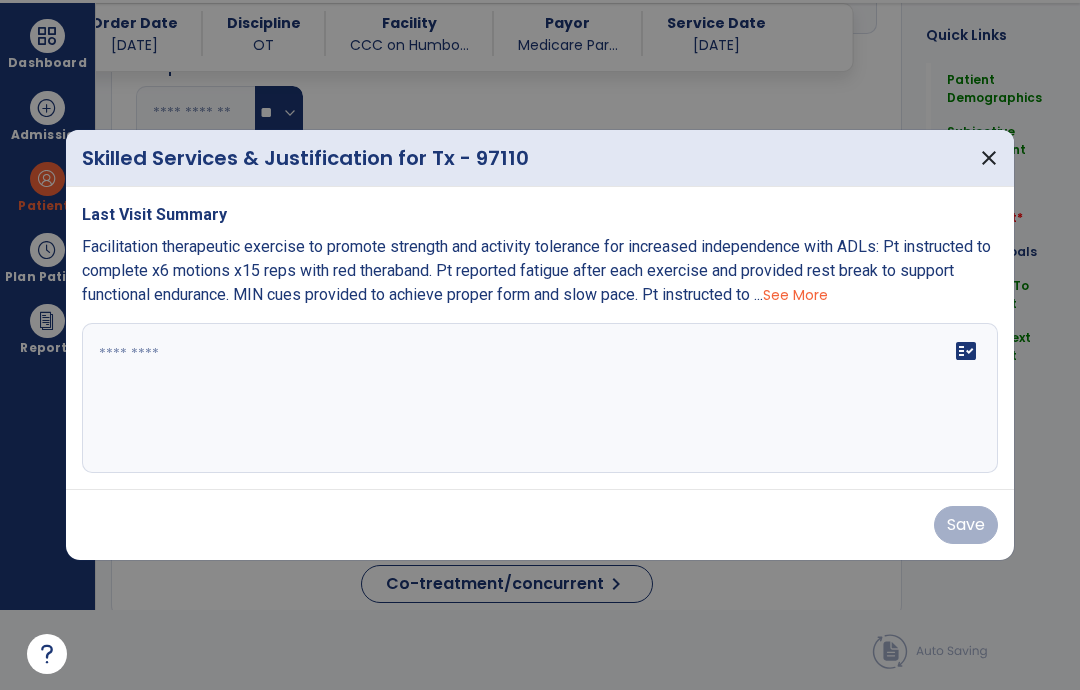 click on "fact_check" at bounding box center [540, 398] 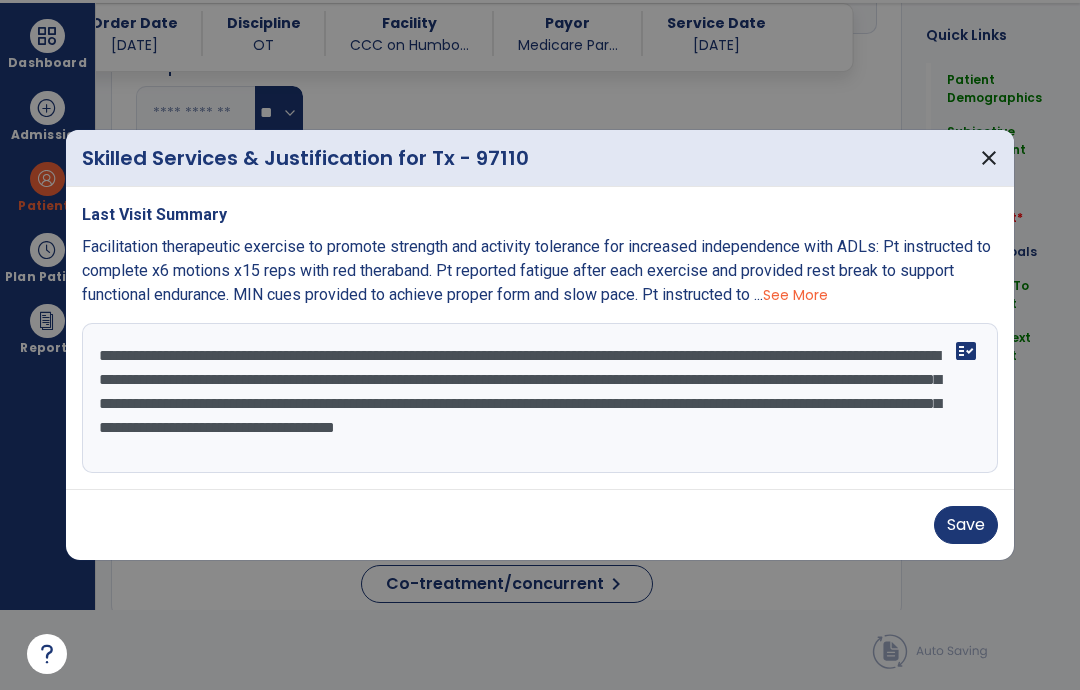 type on "**********" 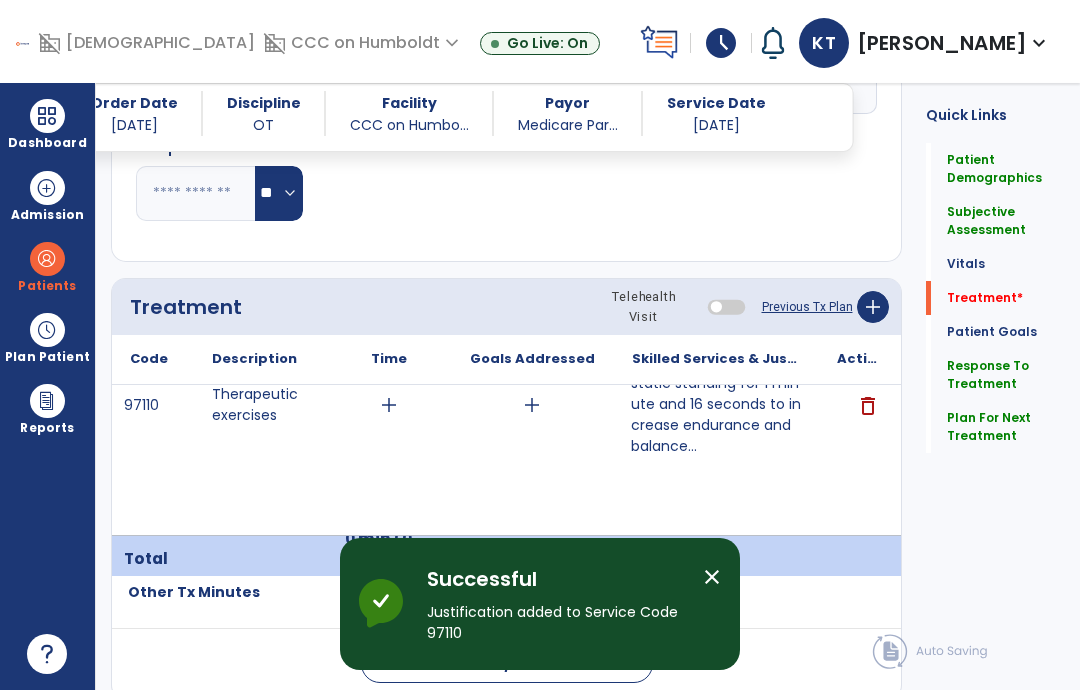 scroll, scrollTop: 80, scrollLeft: 0, axis: vertical 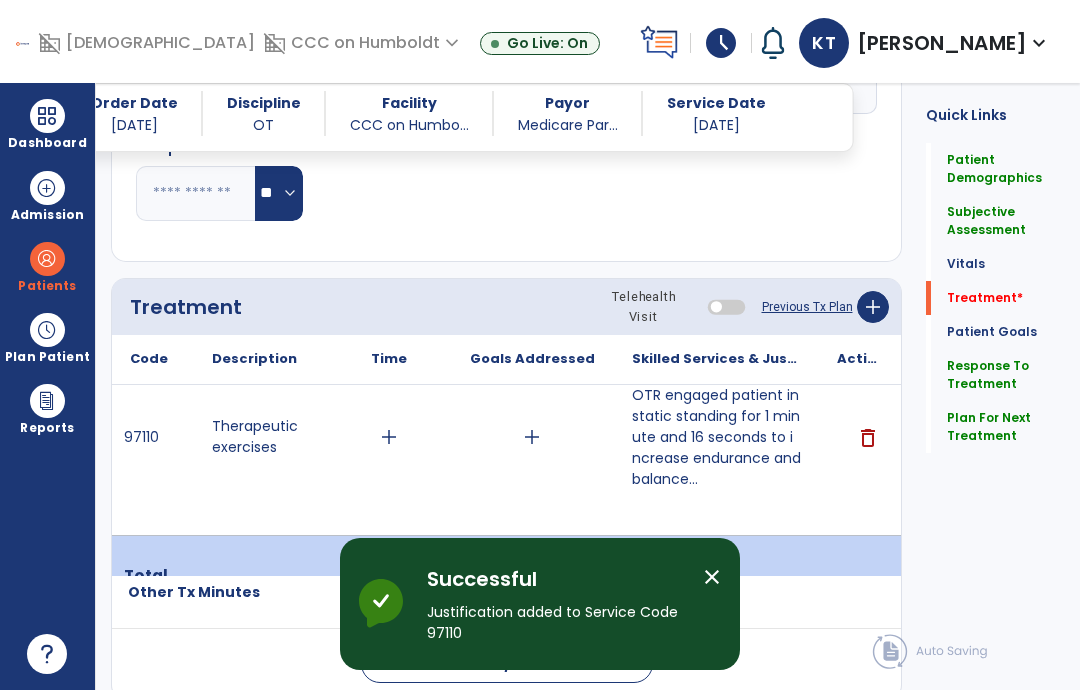 click on "add" at bounding box center (532, 437) 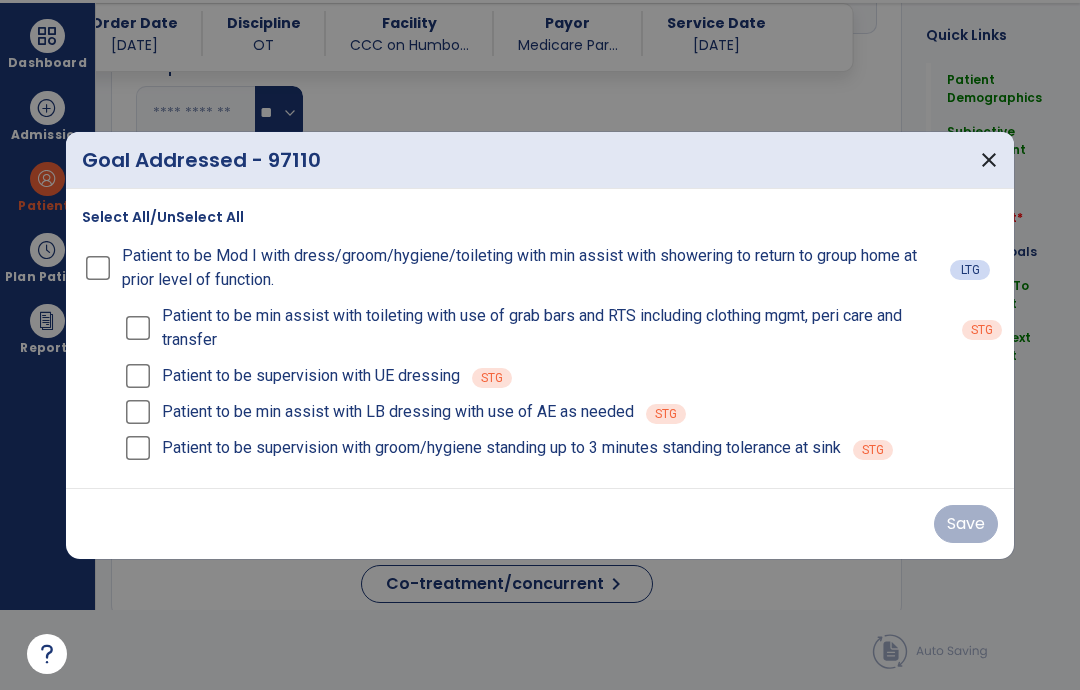 scroll, scrollTop: 0, scrollLeft: 0, axis: both 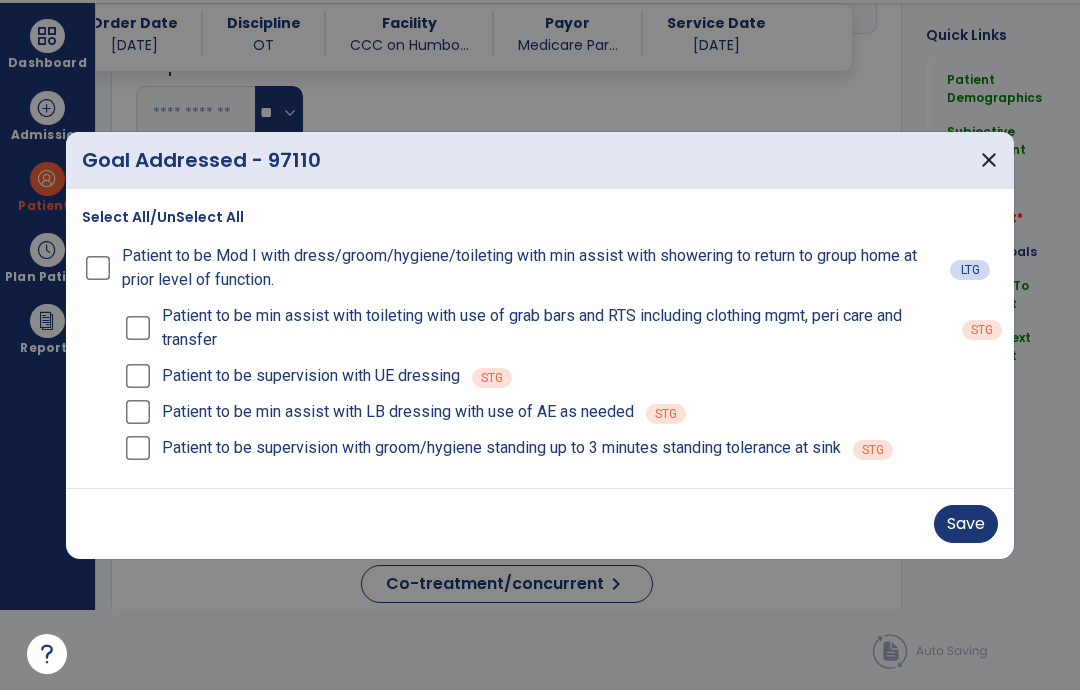 click on "Save" at bounding box center (966, 524) 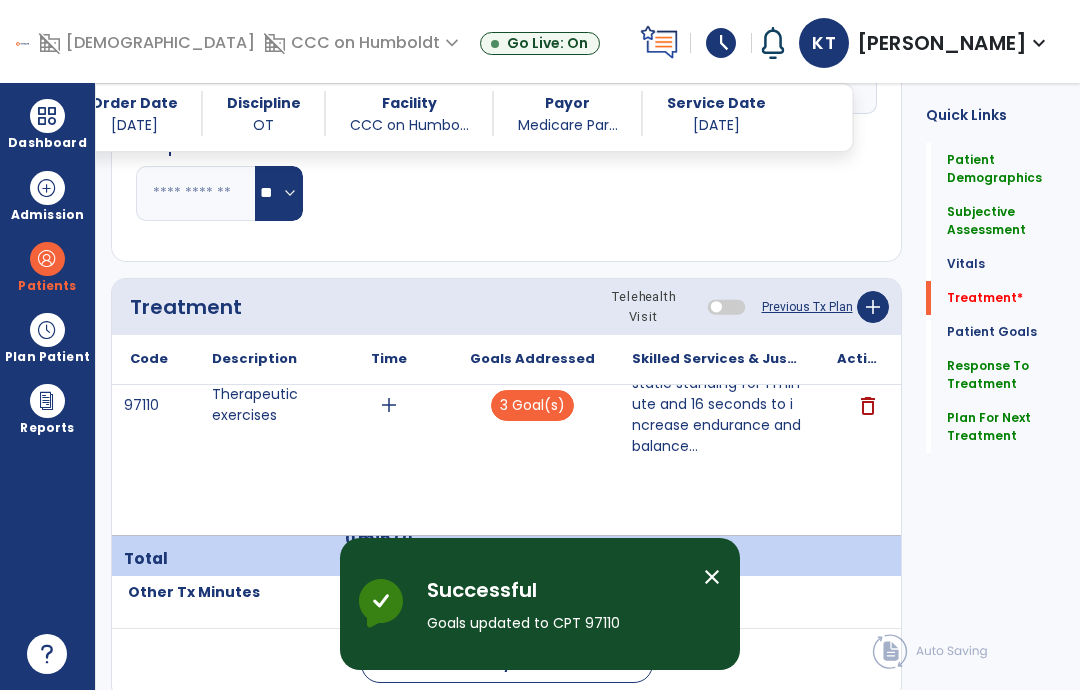 scroll, scrollTop: 80, scrollLeft: 0, axis: vertical 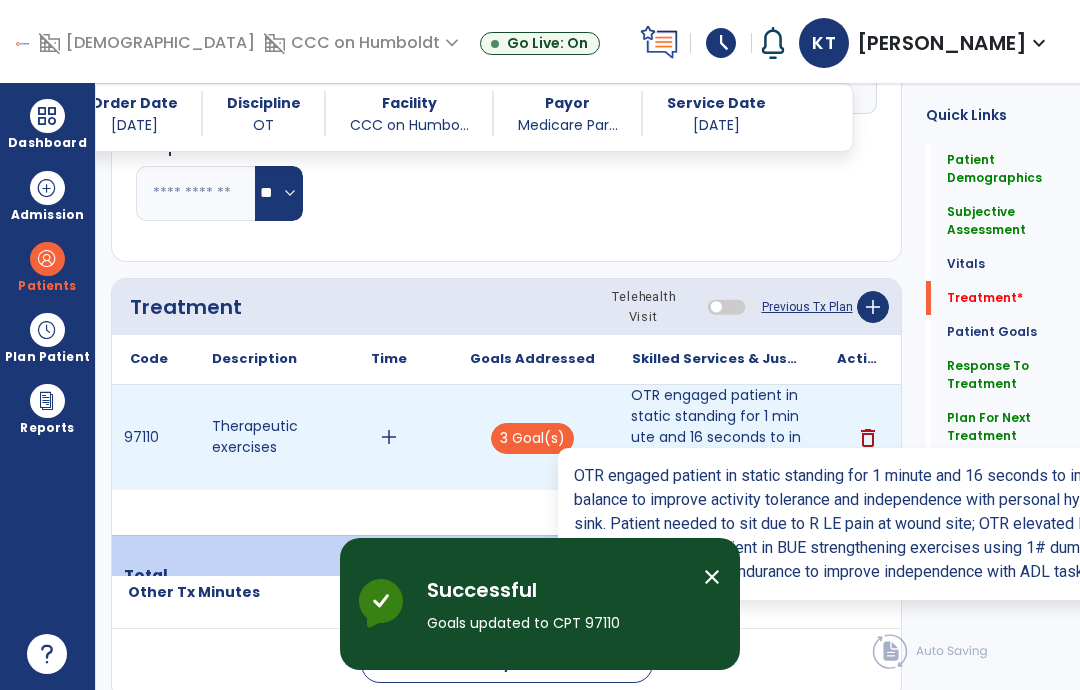 click on "OTR engaged patient in static standing for 1 minute and 16 seconds to increase endurance and balance..." at bounding box center [716, 437] 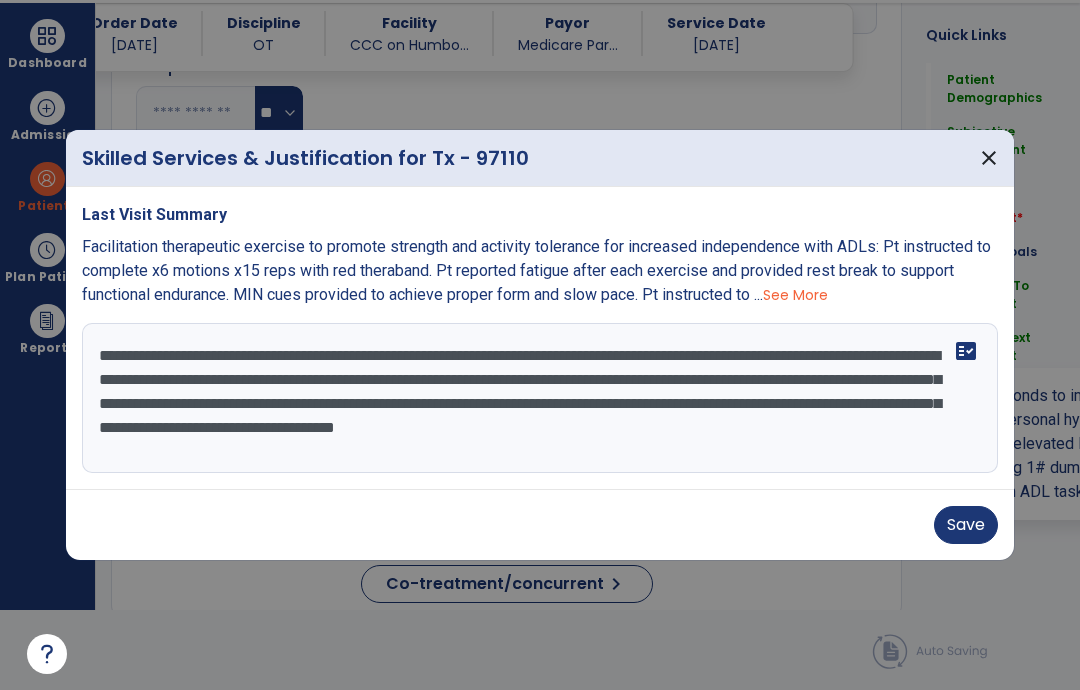 click on "**********" at bounding box center (540, 398) 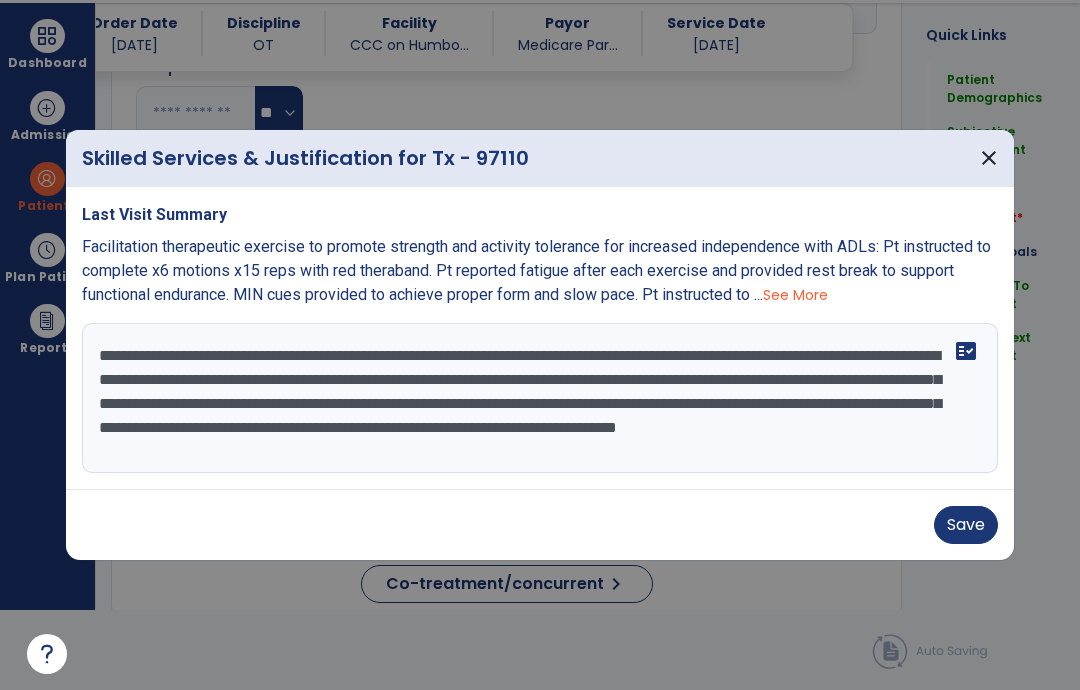 click on "**********" at bounding box center [540, 398] 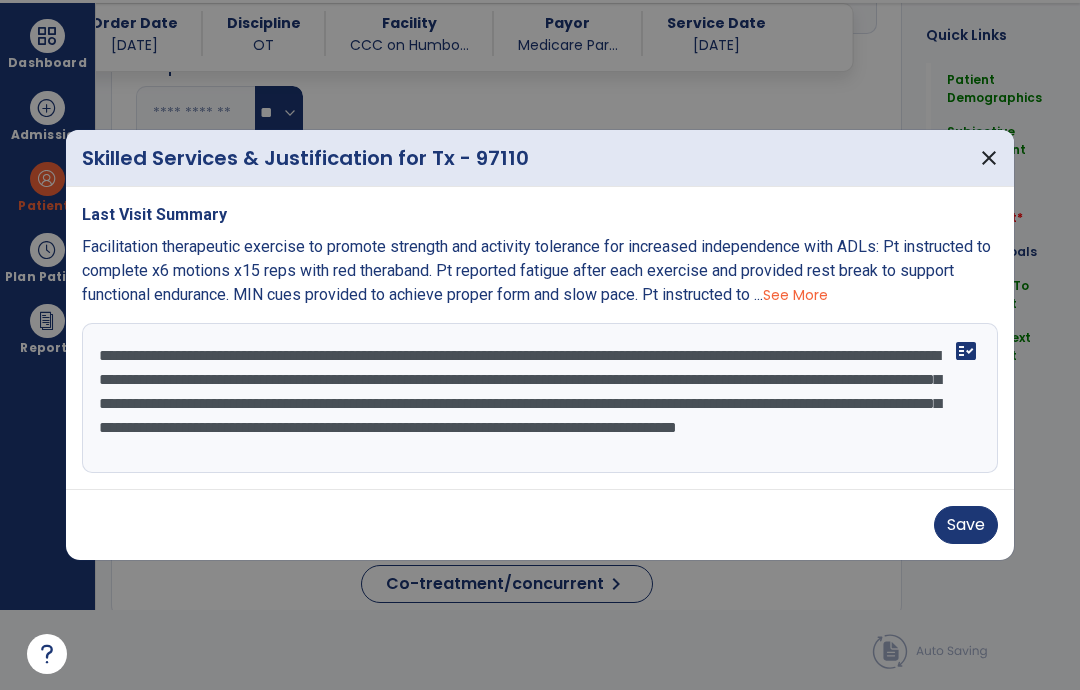 click on "**********" at bounding box center [540, 398] 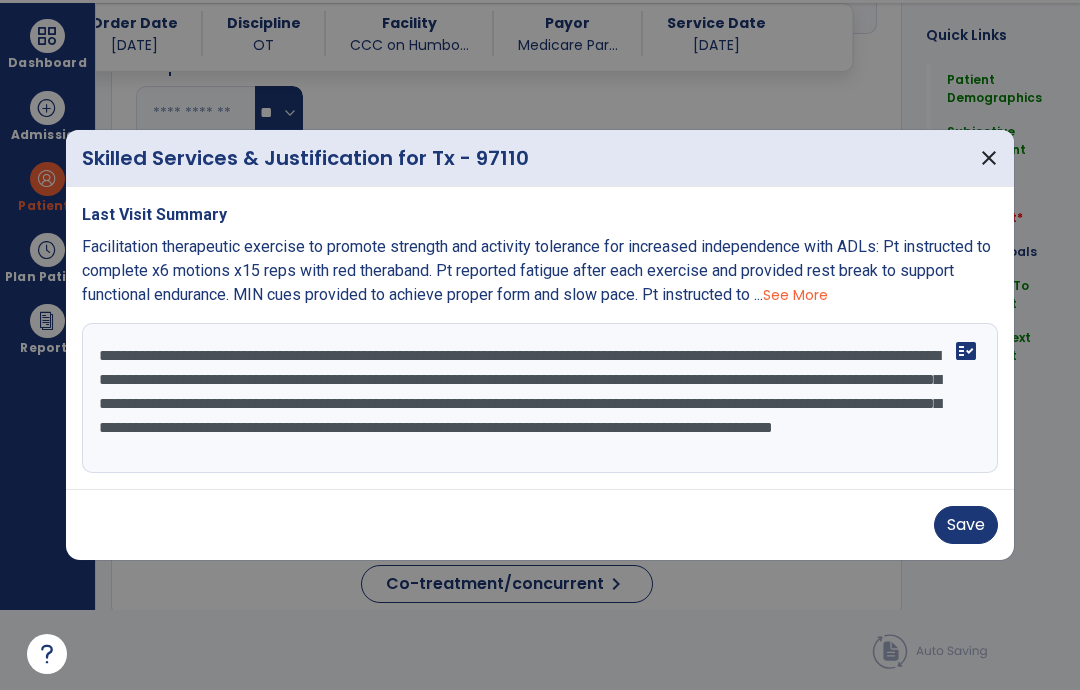 type on "**********" 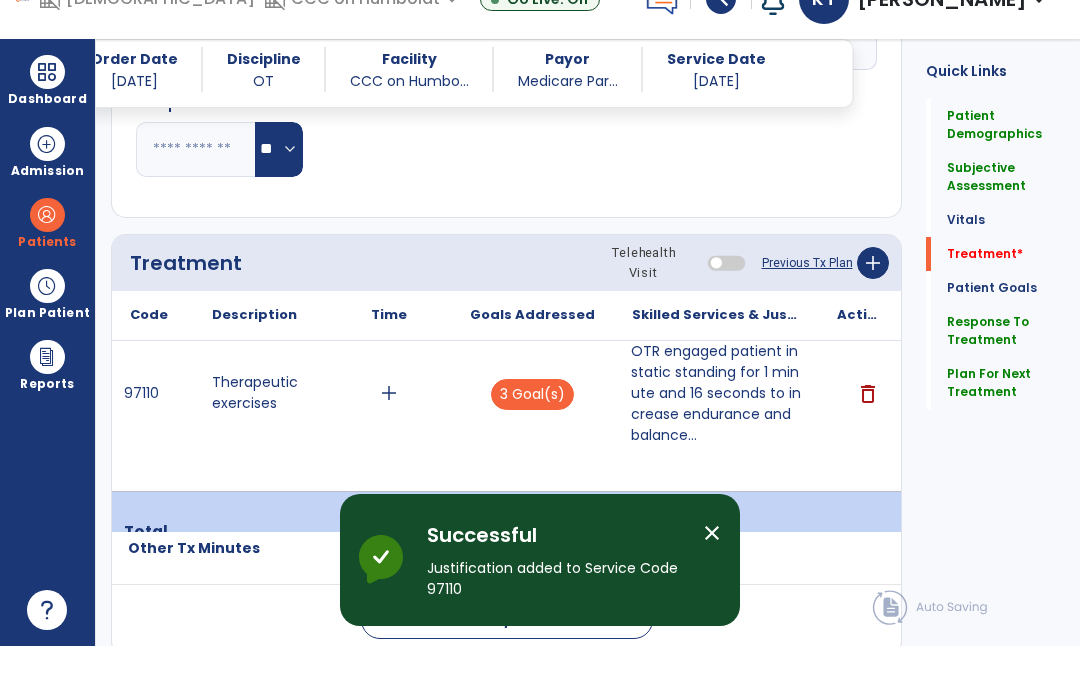 scroll, scrollTop: 80, scrollLeft: 0, axis: vertical 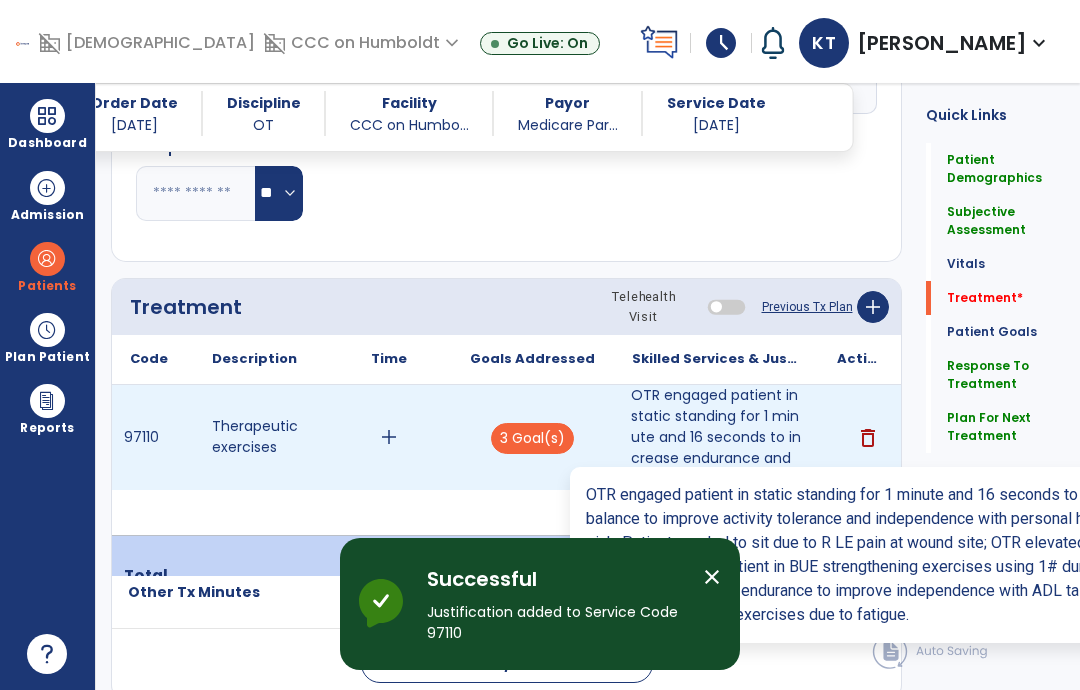 click on "OTR engaged patient in static standing for 1 minute and 16 seconds to increase endurance and balance..." at bounding box center [716, 437] 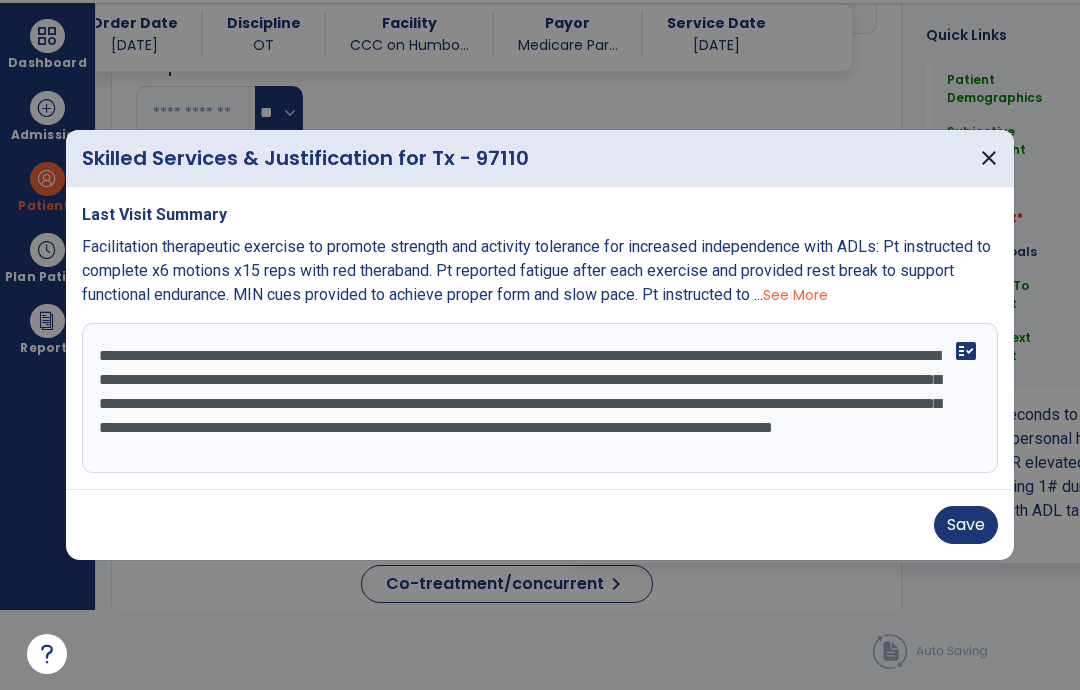 scroll, scrollTop: 32, scrollLeft: 0, axis: vertical 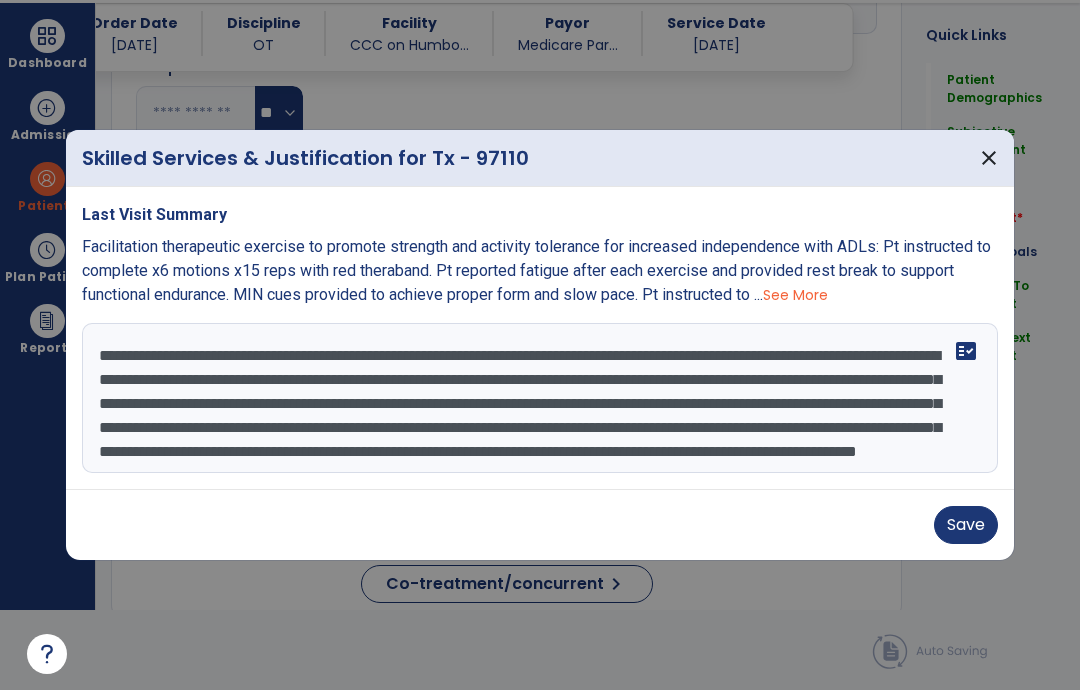 click on "**********" at bounding box center [540, 398] 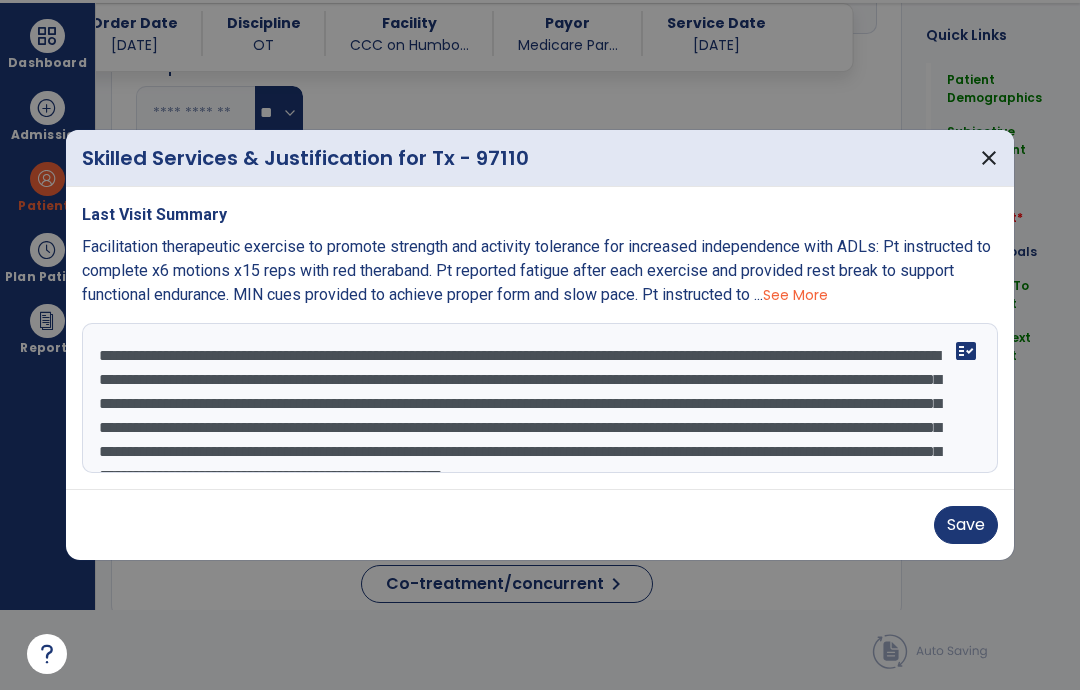type on "**********" 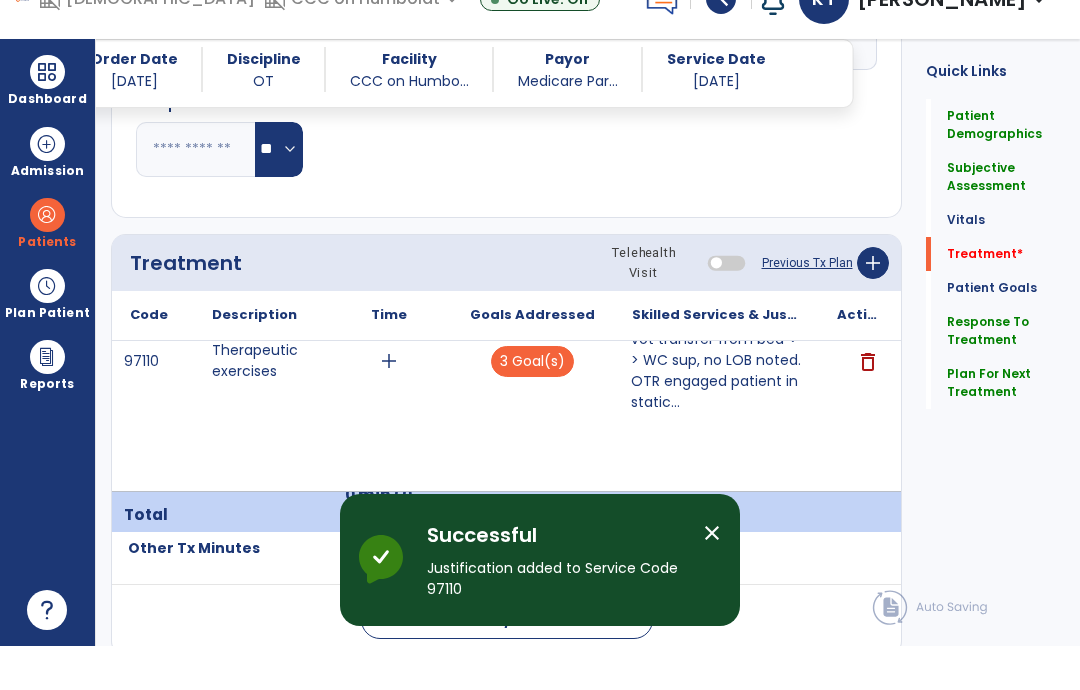 scroll, scrollTop: 80, scrollLeft: 0, axis: vertical 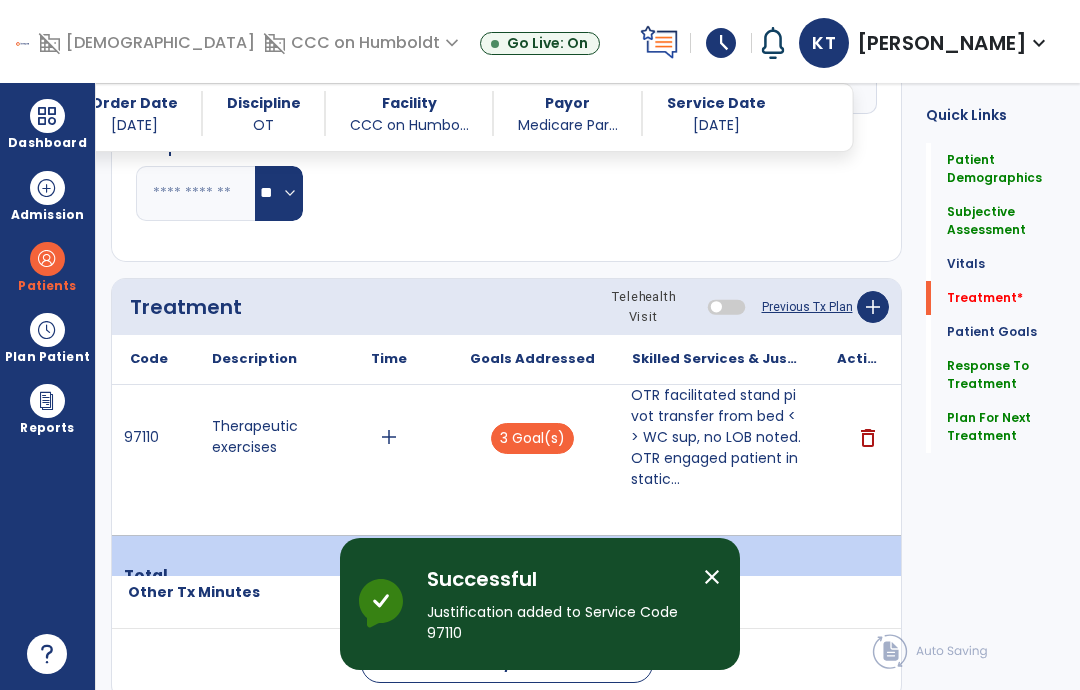 click on "OTR facilitated stand pivot transfer from bed <> WC sup, no LOB noted. OTR engaged patient in static..." at bounding box center (716, 437) 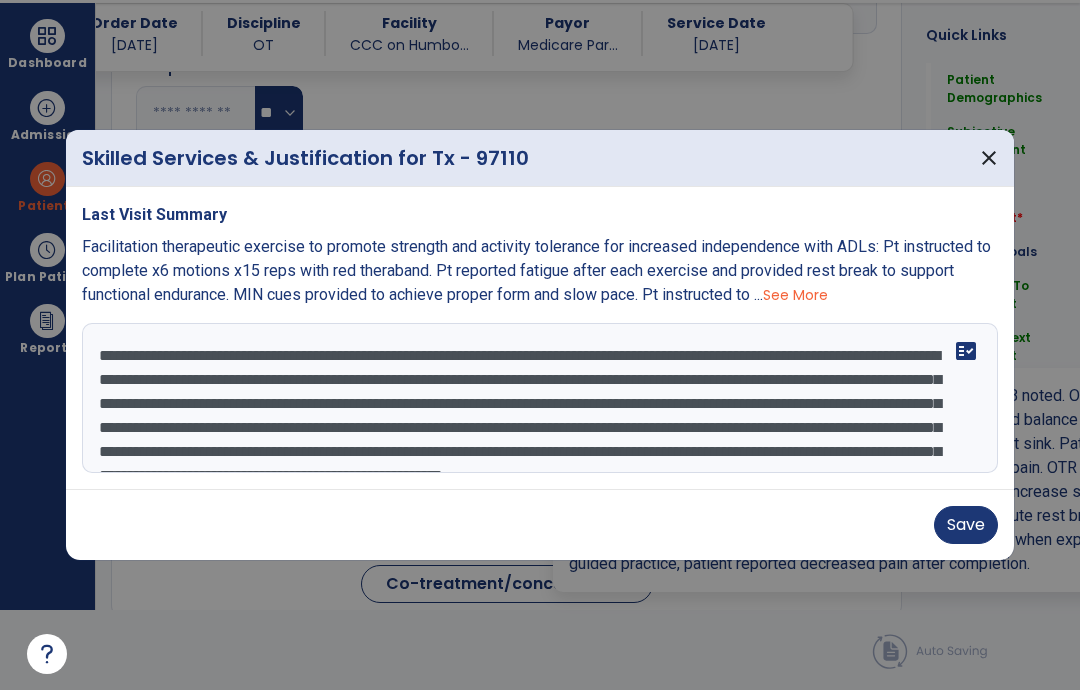 scroll, scrollTop: 0, scrollLeft: 0, axis: both 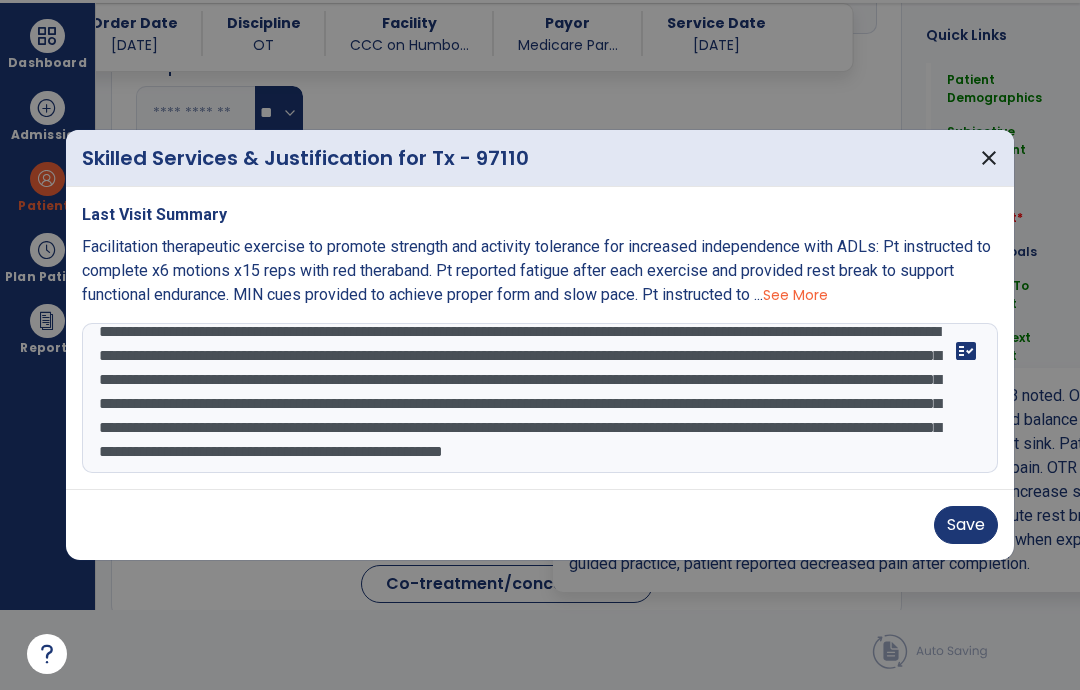 click on "Save" at bounding box center [966, 525] 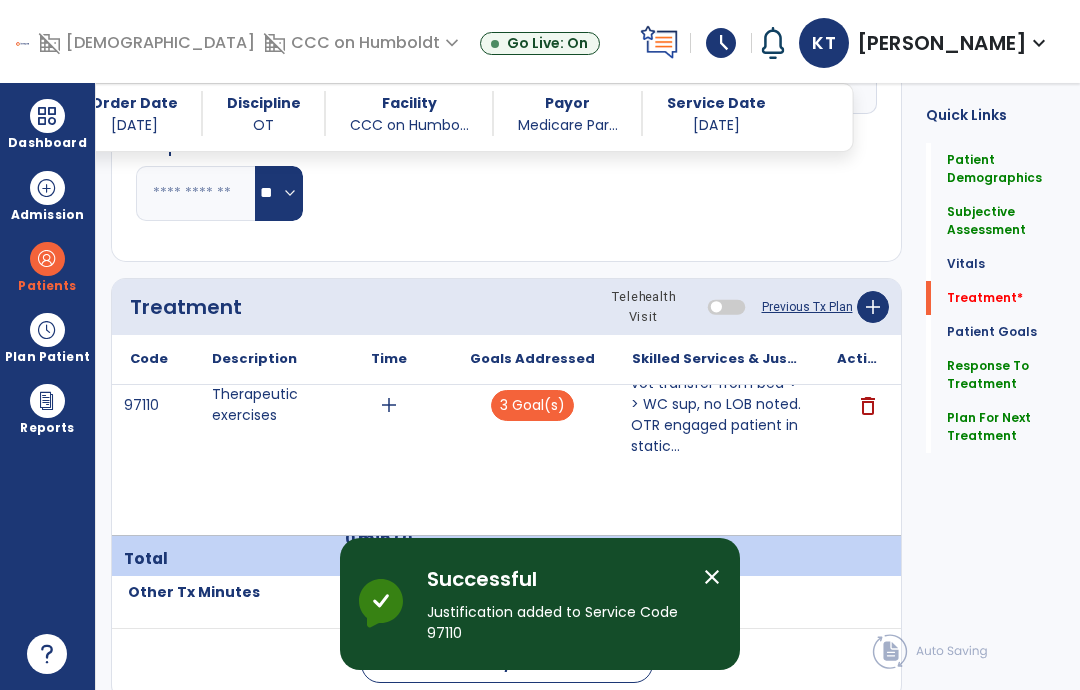 scroll, scrollTop: 80, scrollLeft: 0, axis: vertical 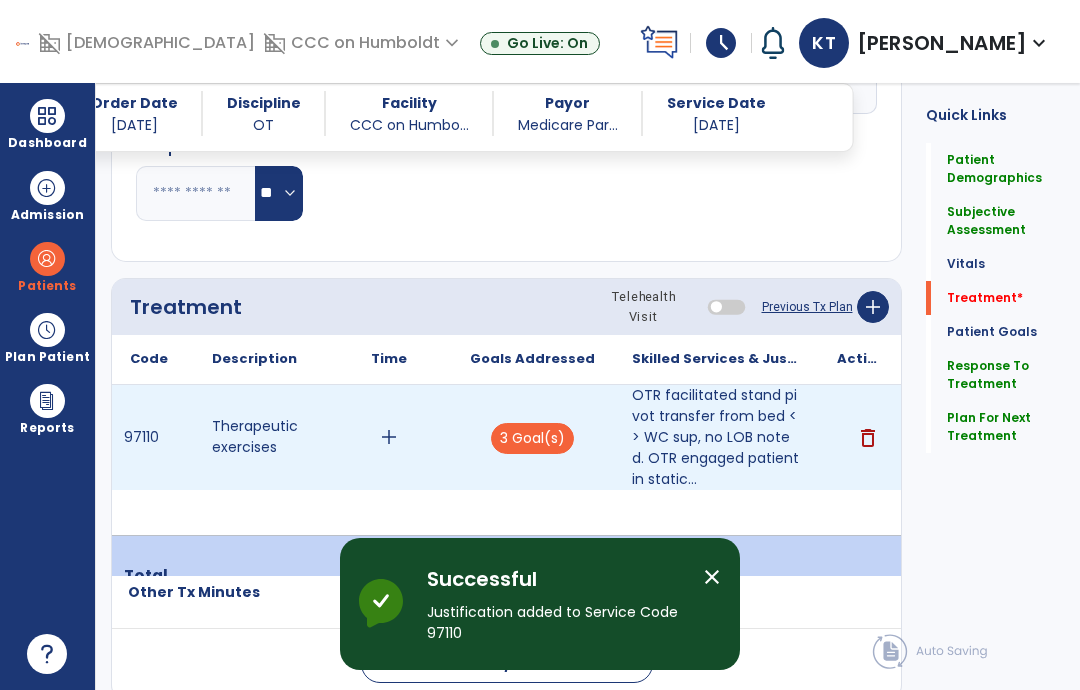 click on "add" at bounding box center [389, 437] 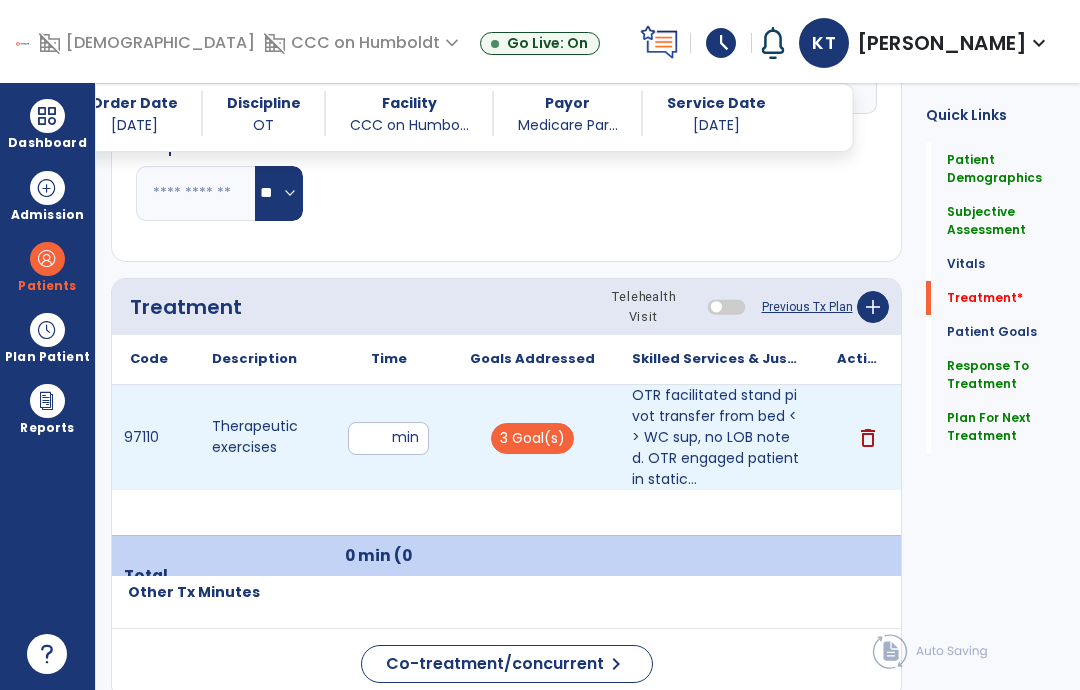 type on "**" 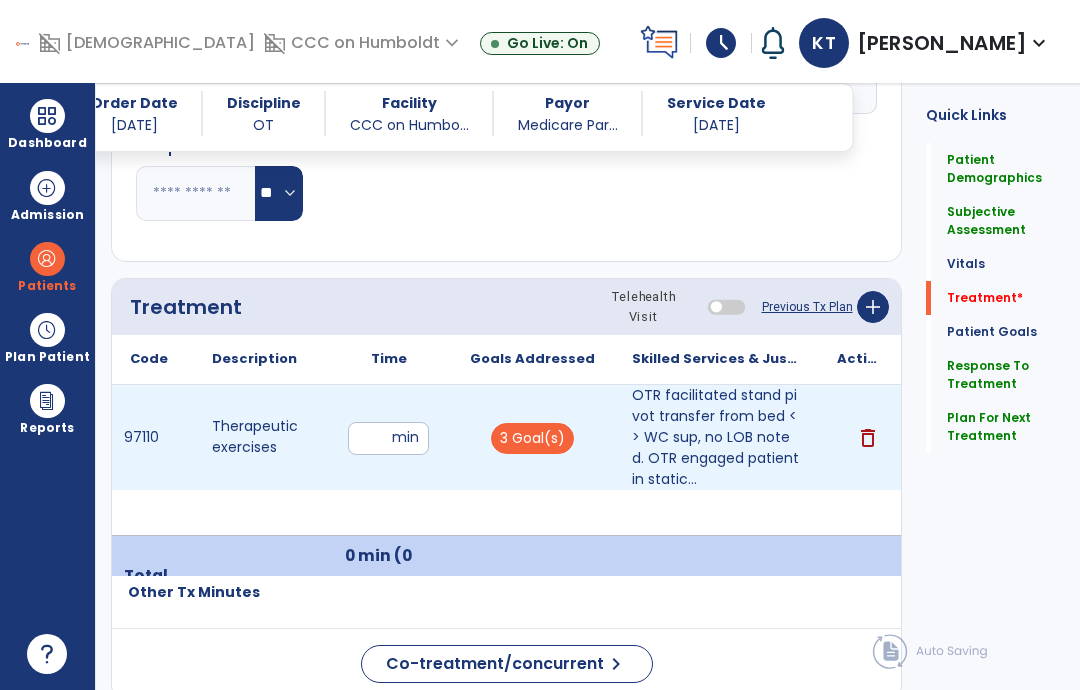 click on "Plan For Next Treatment   Plan For Next Treatment" 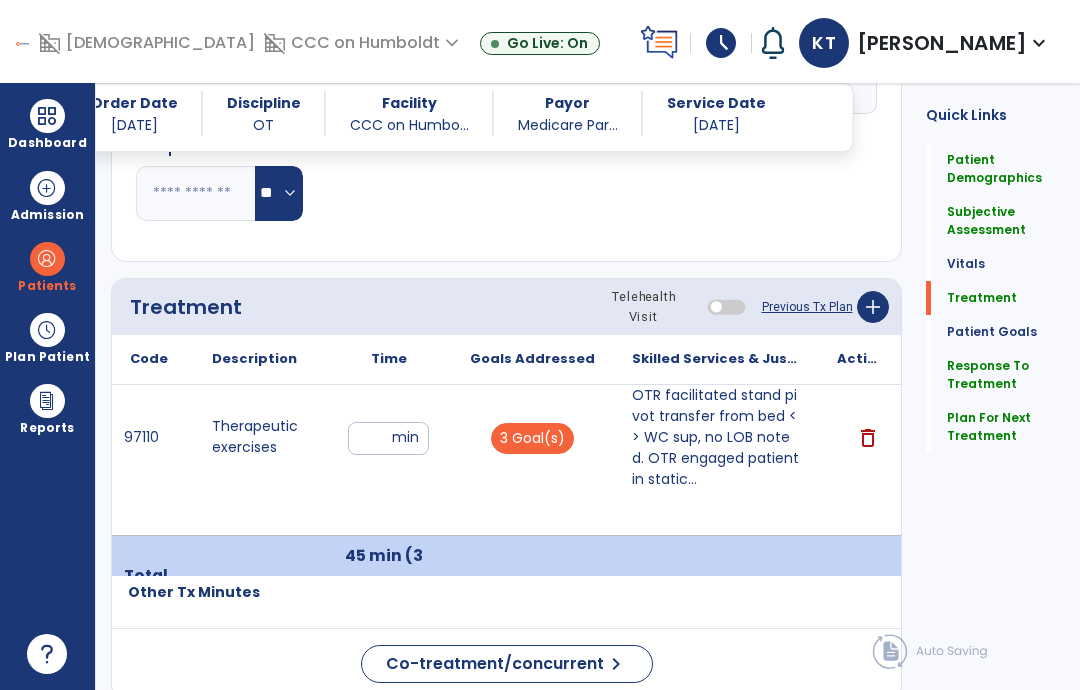 click on "Plan For Next Treatment" 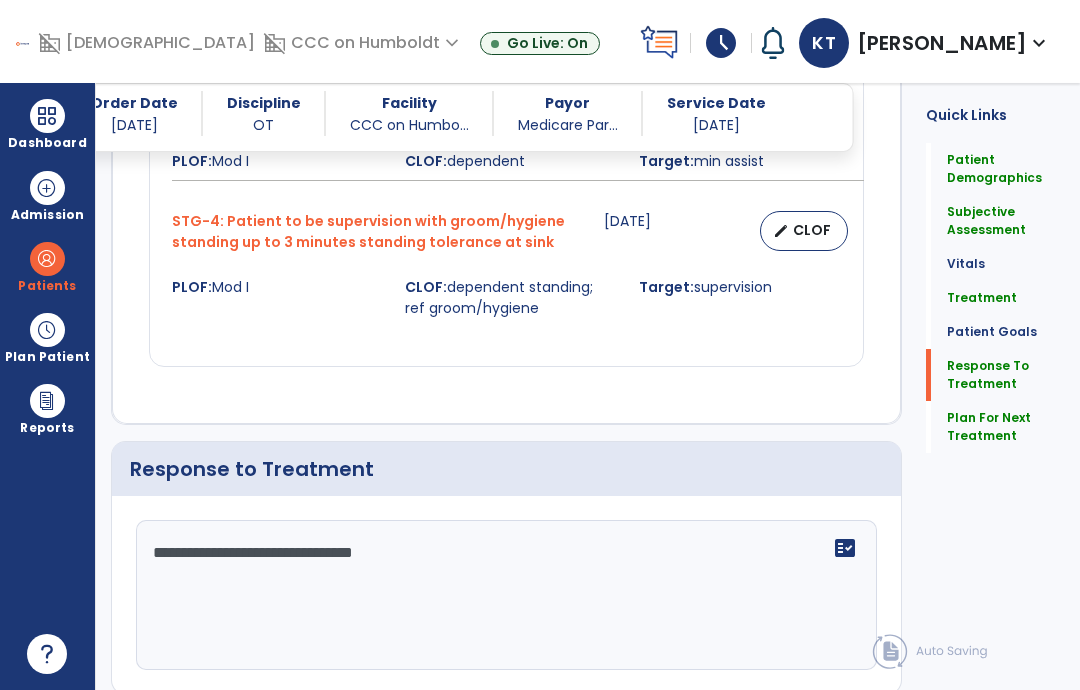scroll, scrollTop: 2545, scrollLeft: 0, axis: vertical 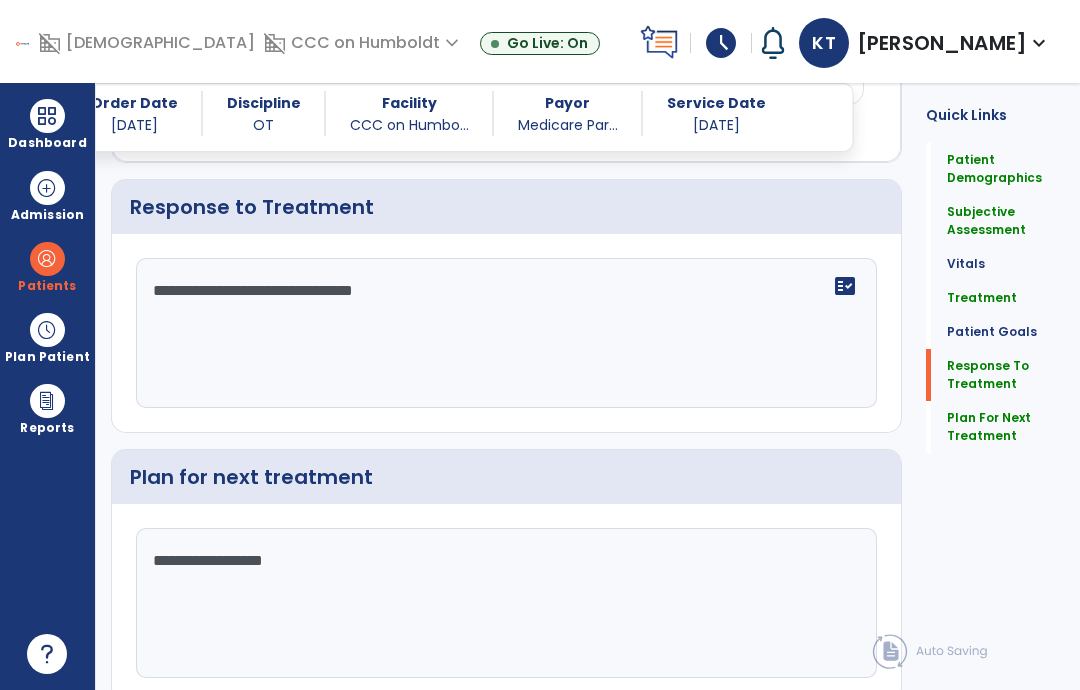 click on "Sign Doc" 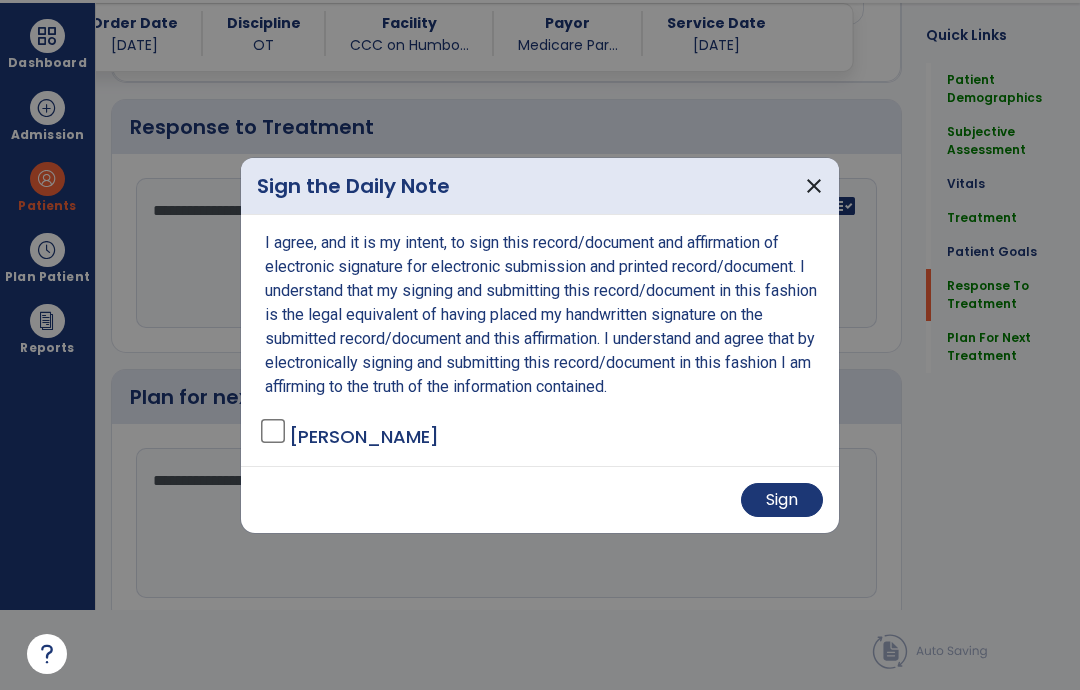 click on "Sign" at bounding box center [782, 500] 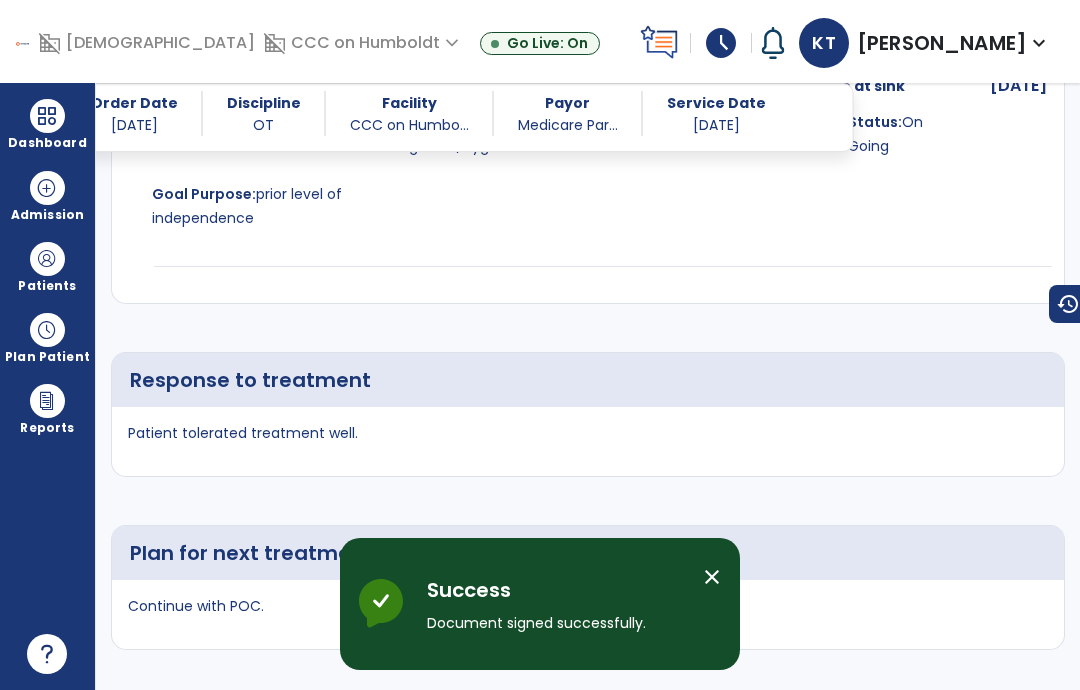 scroll, scrollTop: 80, scrollLeft: 0, axis: vertical 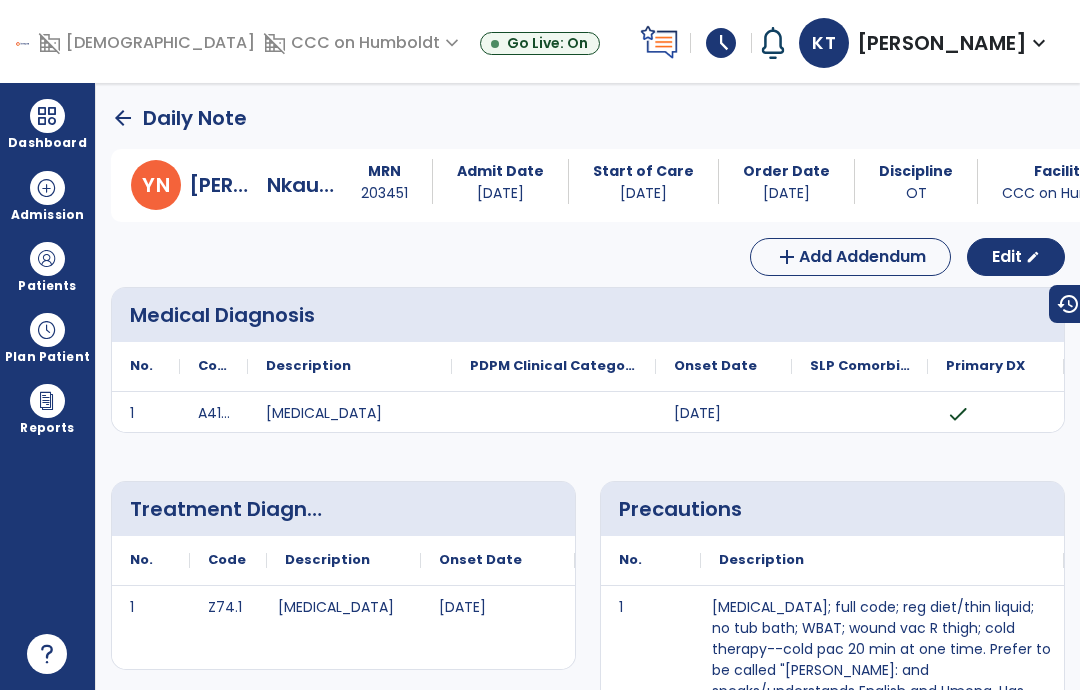 click on "arrow_back   Daily Note   Y  N  Yang,   Nkaujcua  MRN 203451 Admit Date 06/27/2025 Start of Care 06/29/2025 Order Date 06/27/2025 Discipline OT Facility CCC on Humbo... Payor Medicare Par... Service Date 07/10/2025  add  Add Addendum Edit  edit  Medical Diagnosis
No.
Code
1 check" at bounding box center [588, 386] 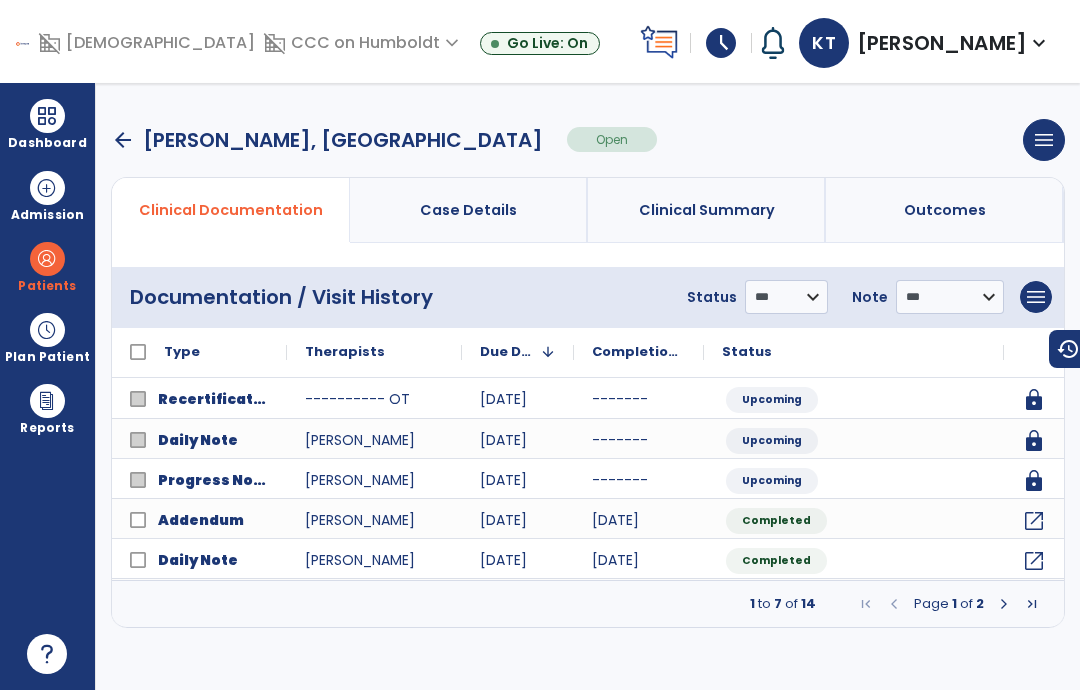 click on "Dashboard" at bounding box center [47, 143] 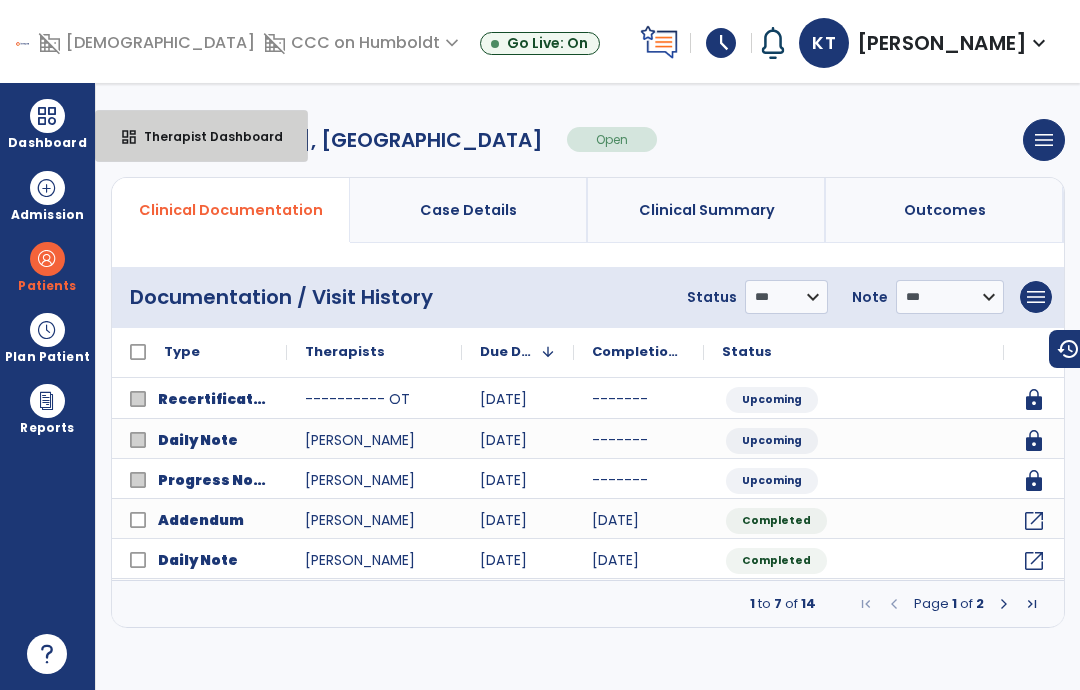 click on "Therapist Dashboard" at bounding box center [205, 136] 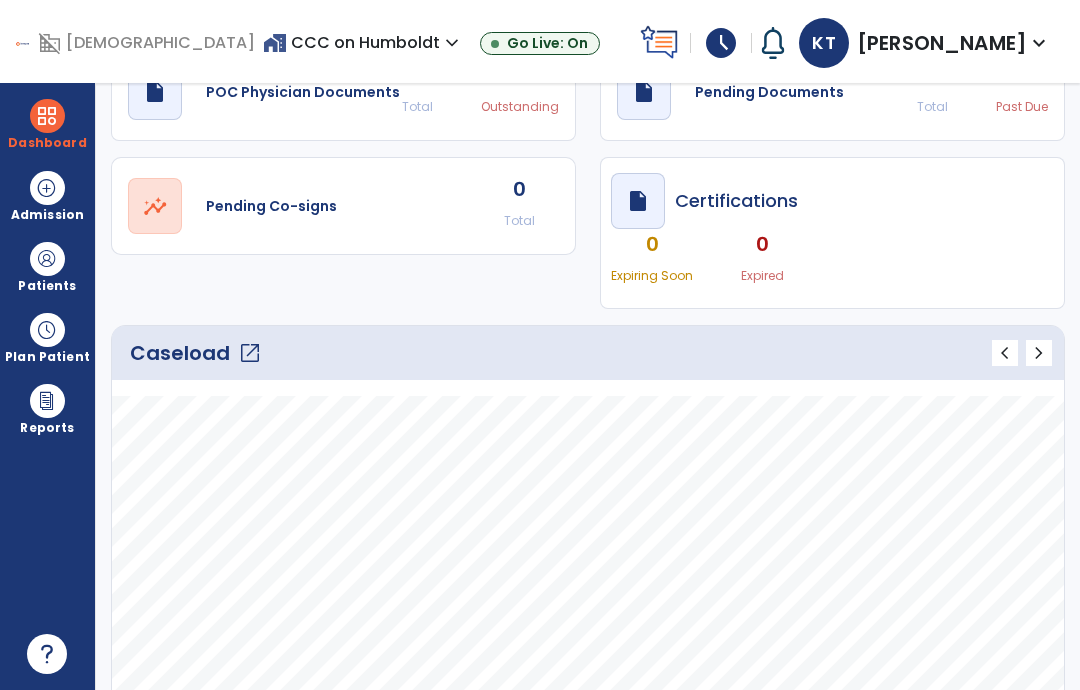 scroll, scrollTop: 127, scrollLeft: 0, axis: vertical 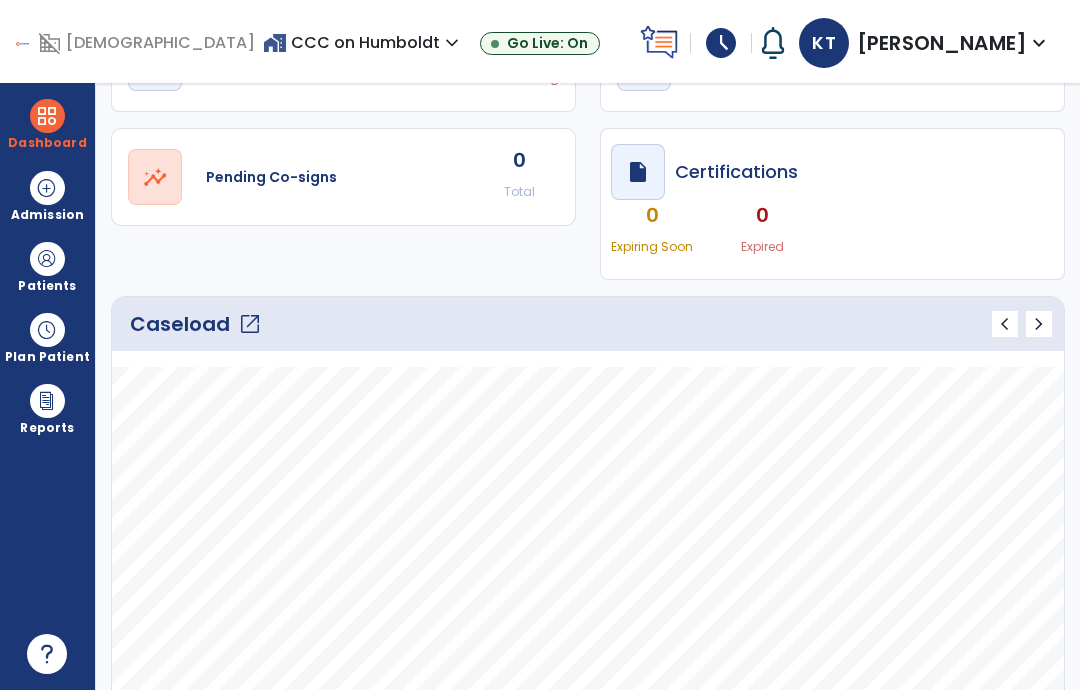 click on "open_in_new" 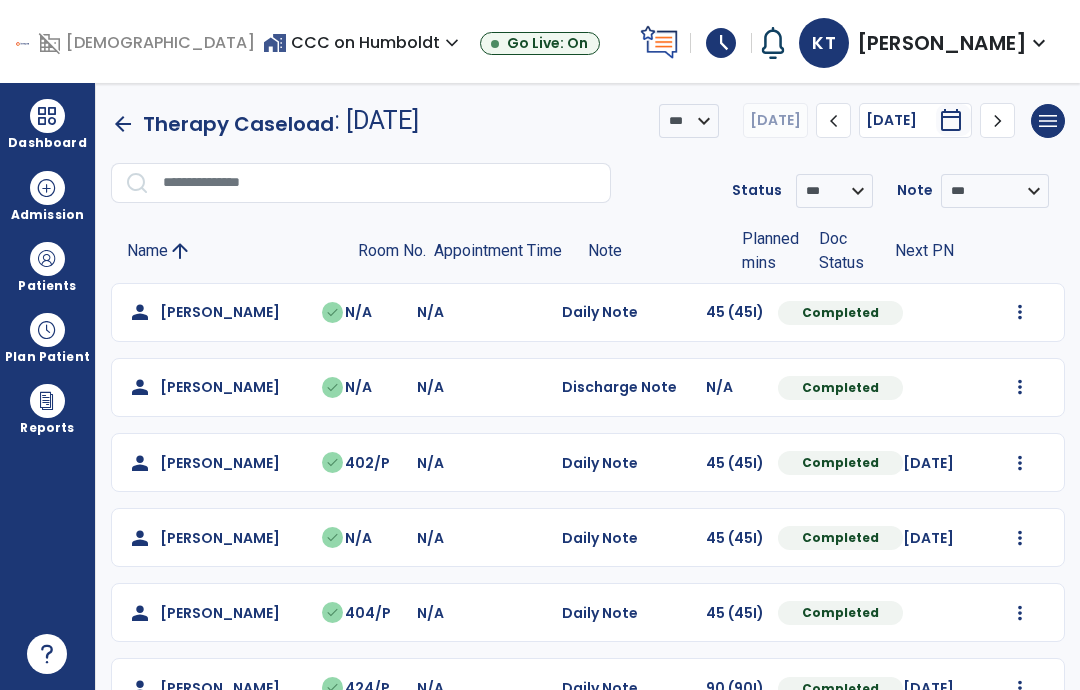 scroll, scrollTop: 0, scrollLeft: 0, axis: both 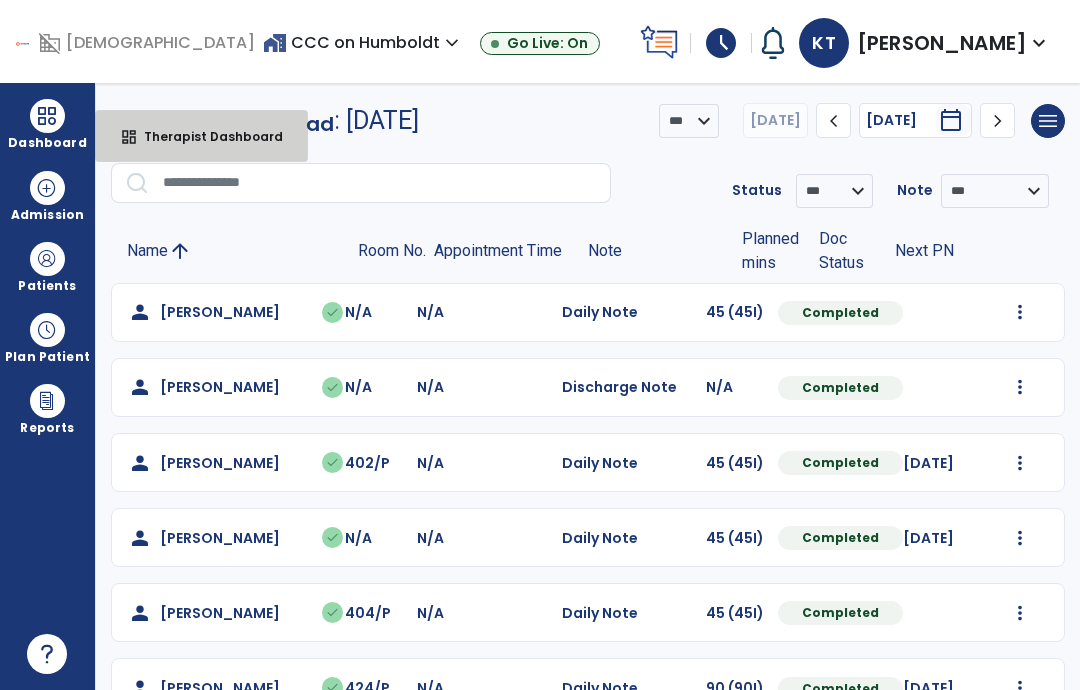 click on "dashboard  Therapist Dashboard" at bounding box center (201, 136) 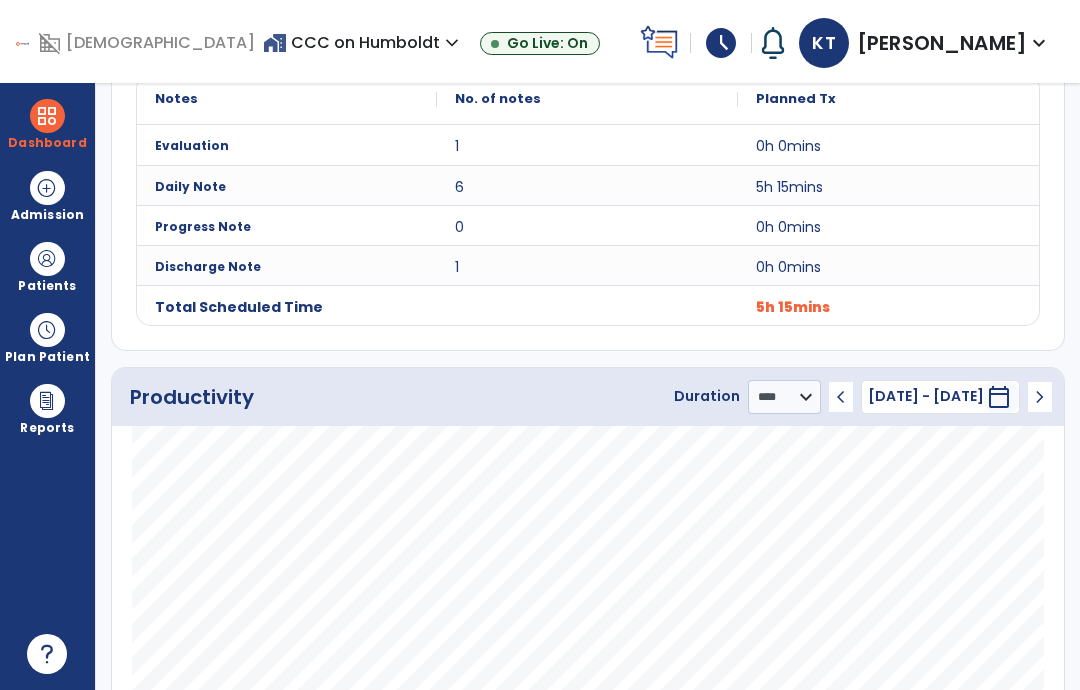 scroll, scrollTop: 835, scrollLeft: 0, axis: vertical 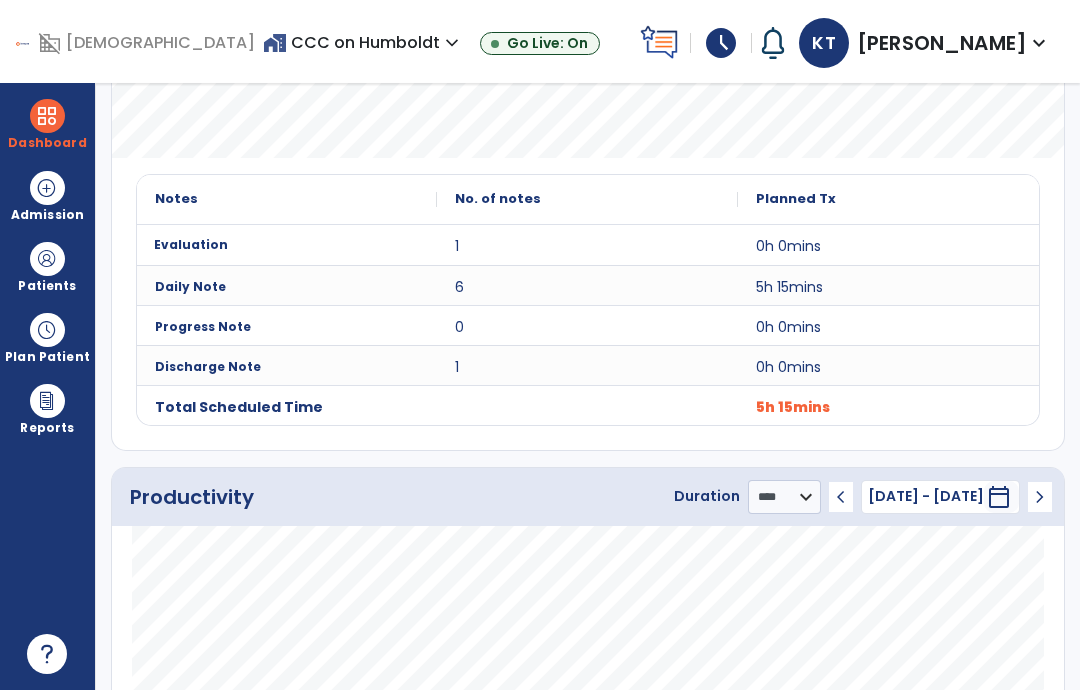 click on "schedule" at bounding box center [721, 43] 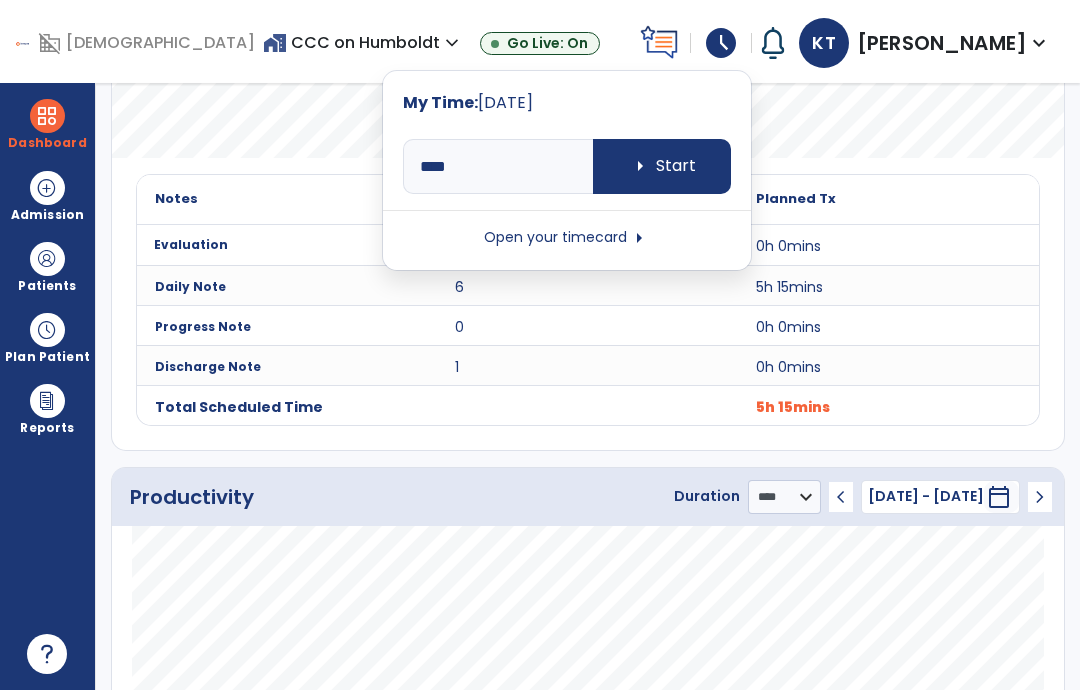 click on "Open your timecard  arrow_right" at bounding box center [567, 238] 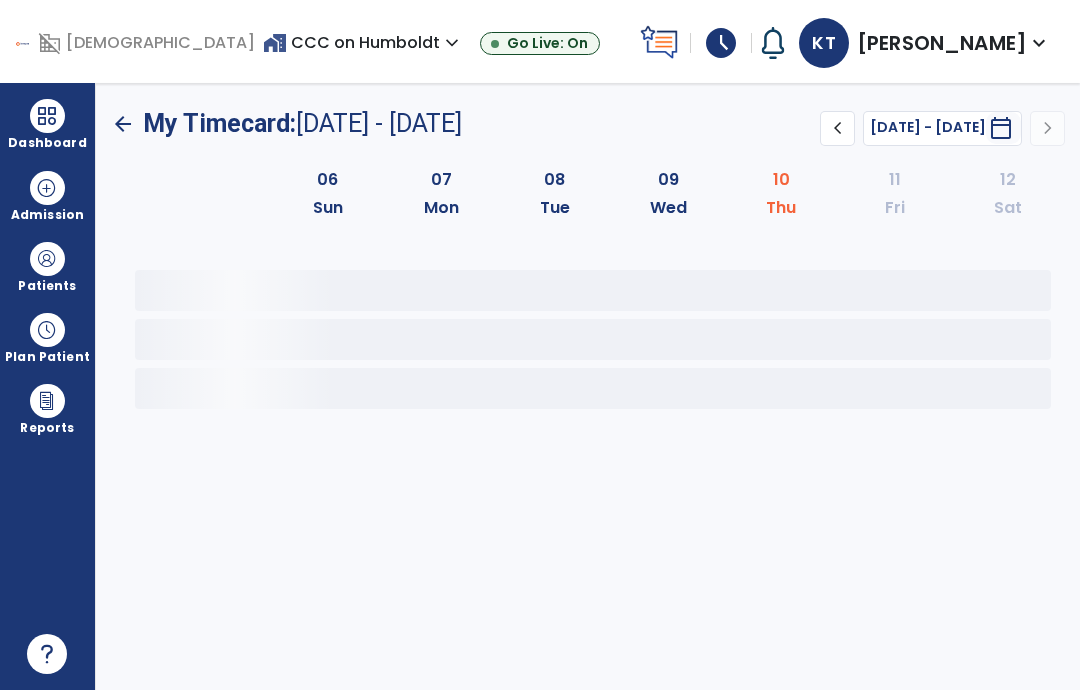 scroll, scrollTop: 0, scrollLeft: 0, axis: both 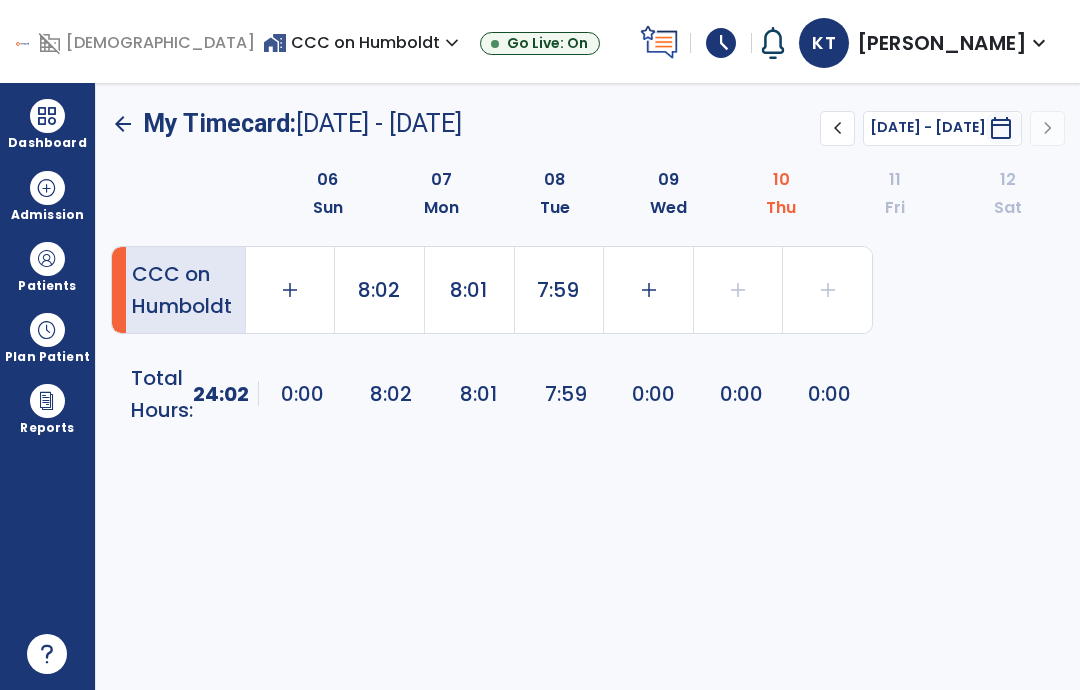 click on "add" 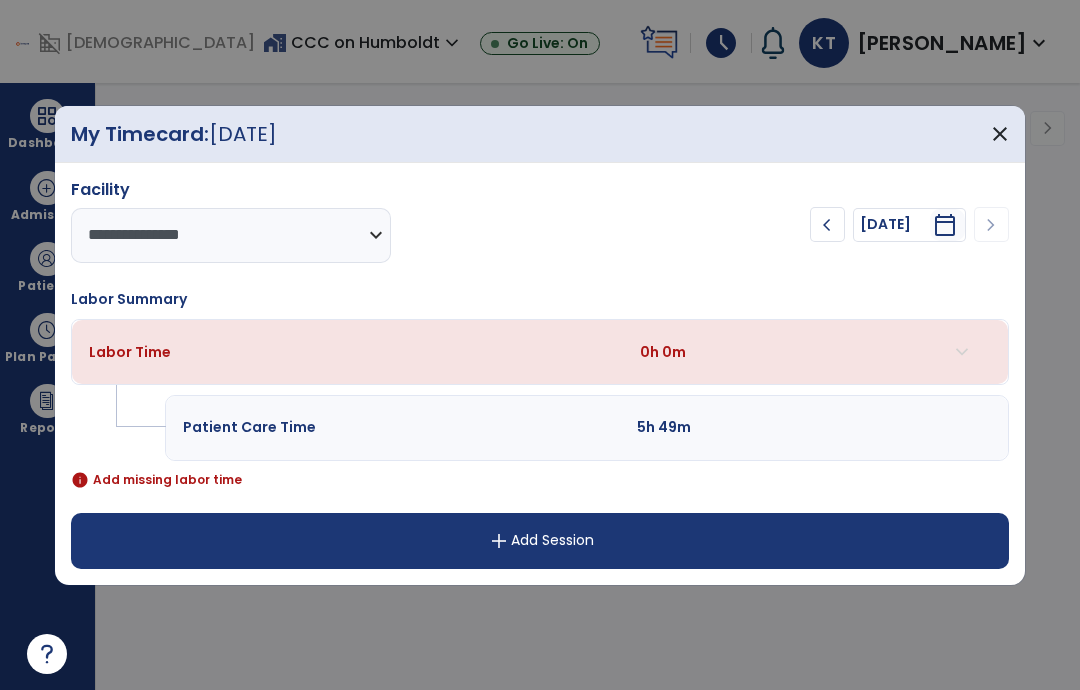 click on "add  Add Session" at bounding box center (540, 541) 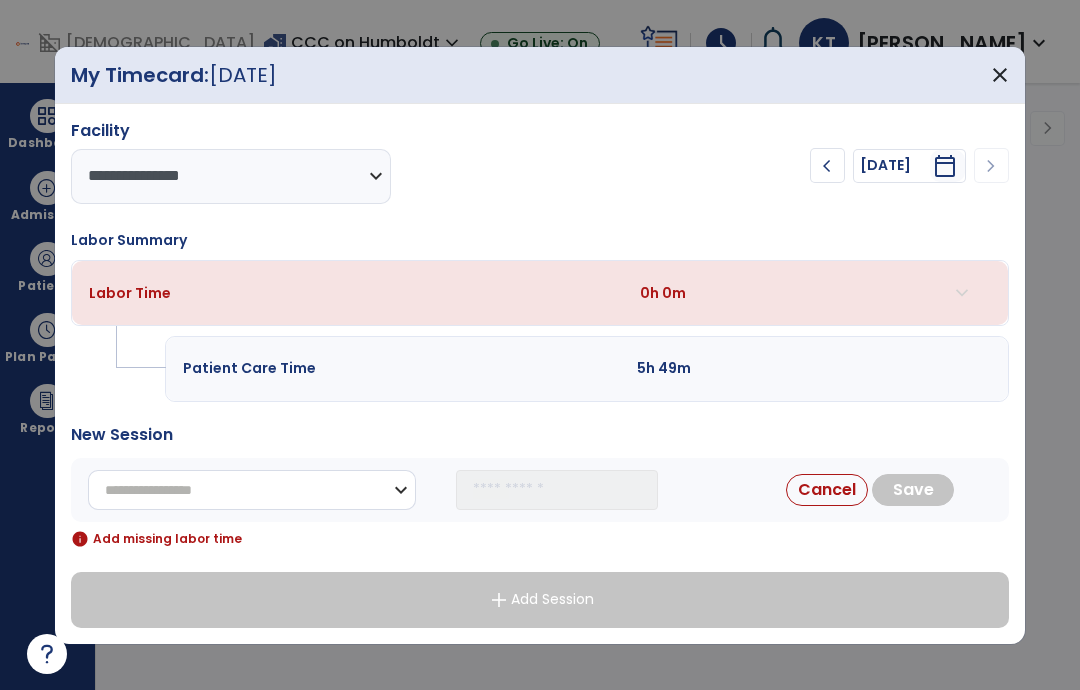 click on "**********" at bounding box center (252, 490) 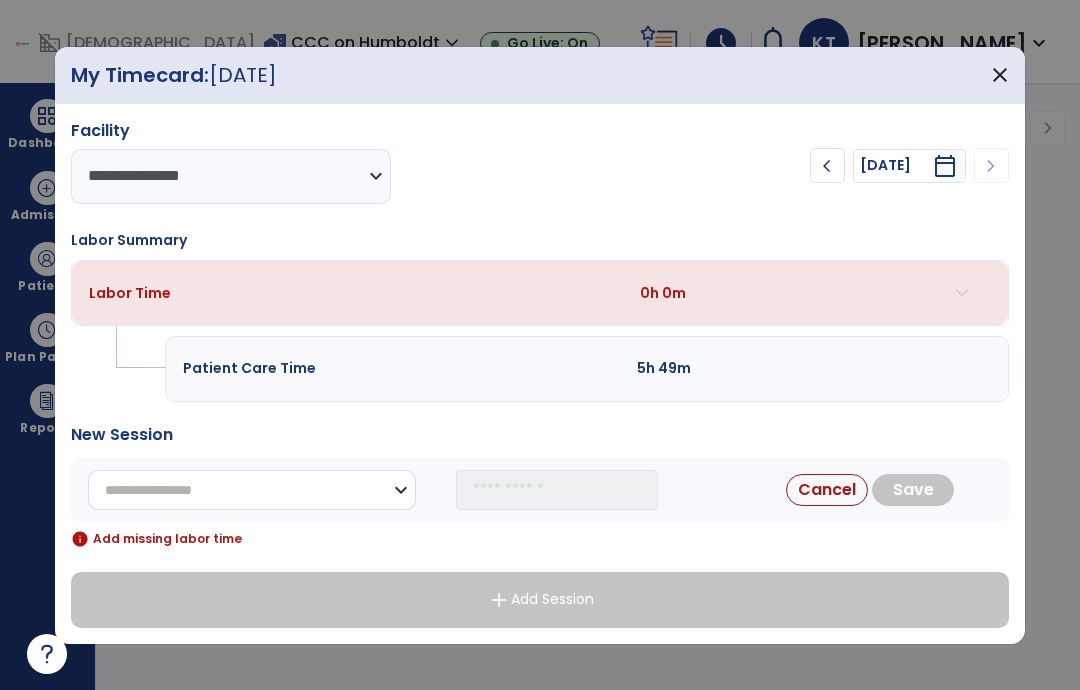 select on "**********" 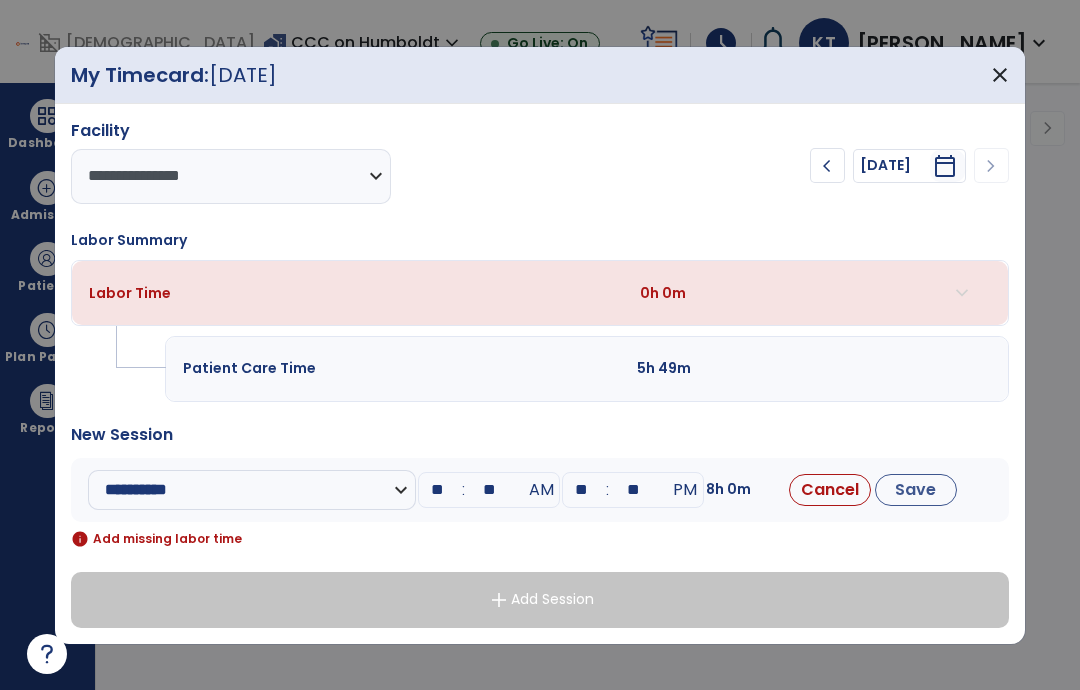 click on "**********" at bounding box center (540, 490) 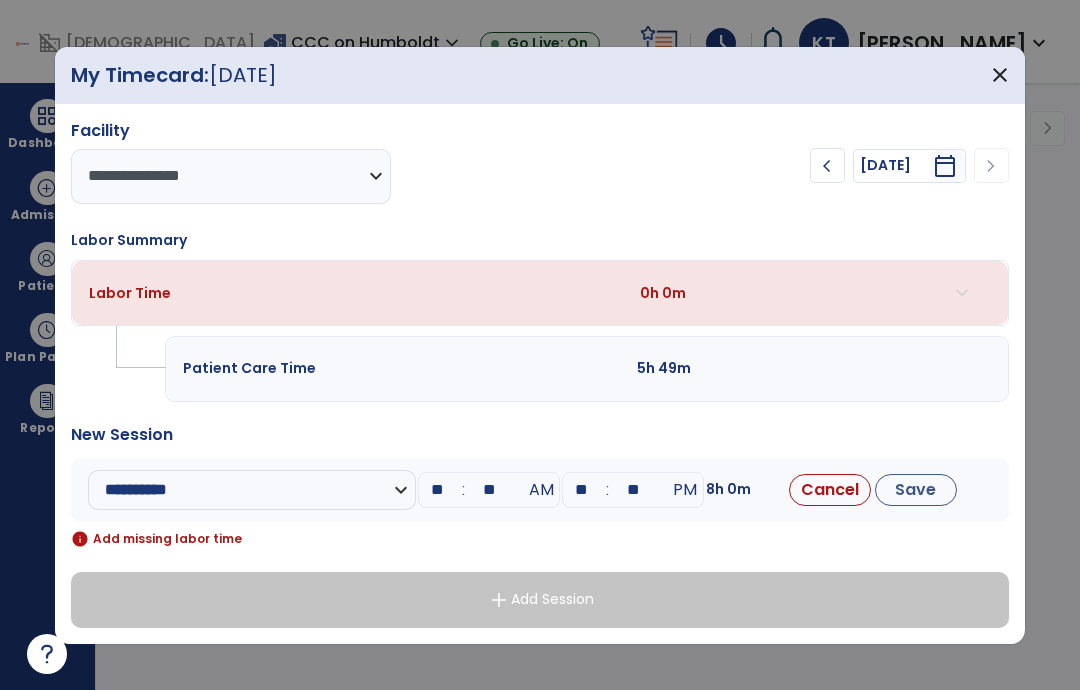 type on "**" 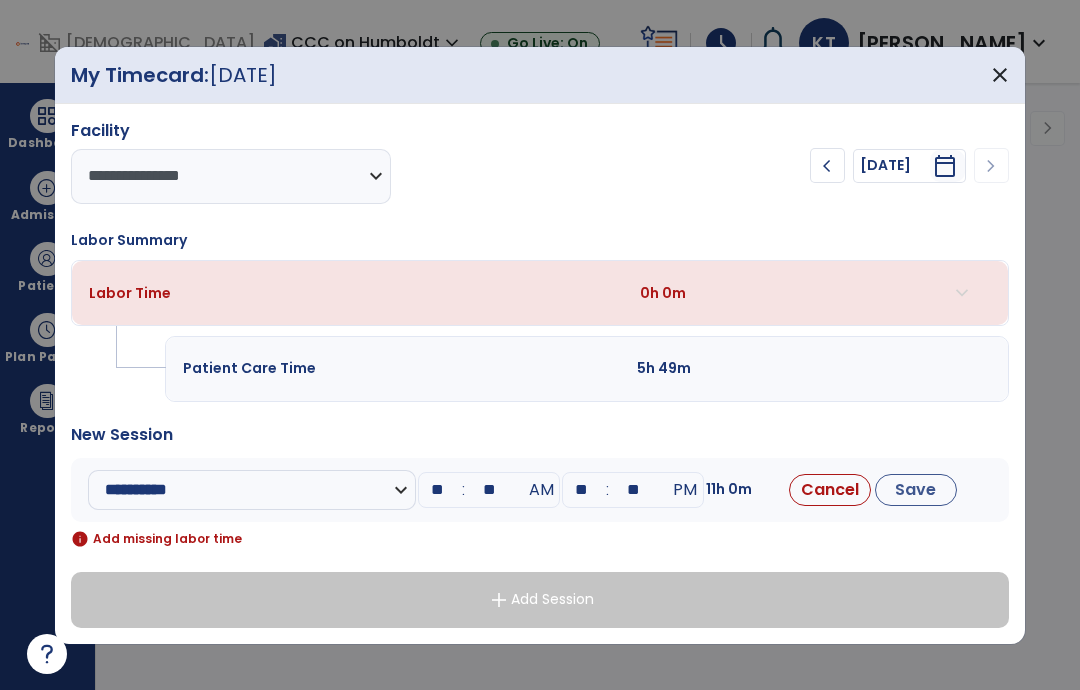 type on "*" 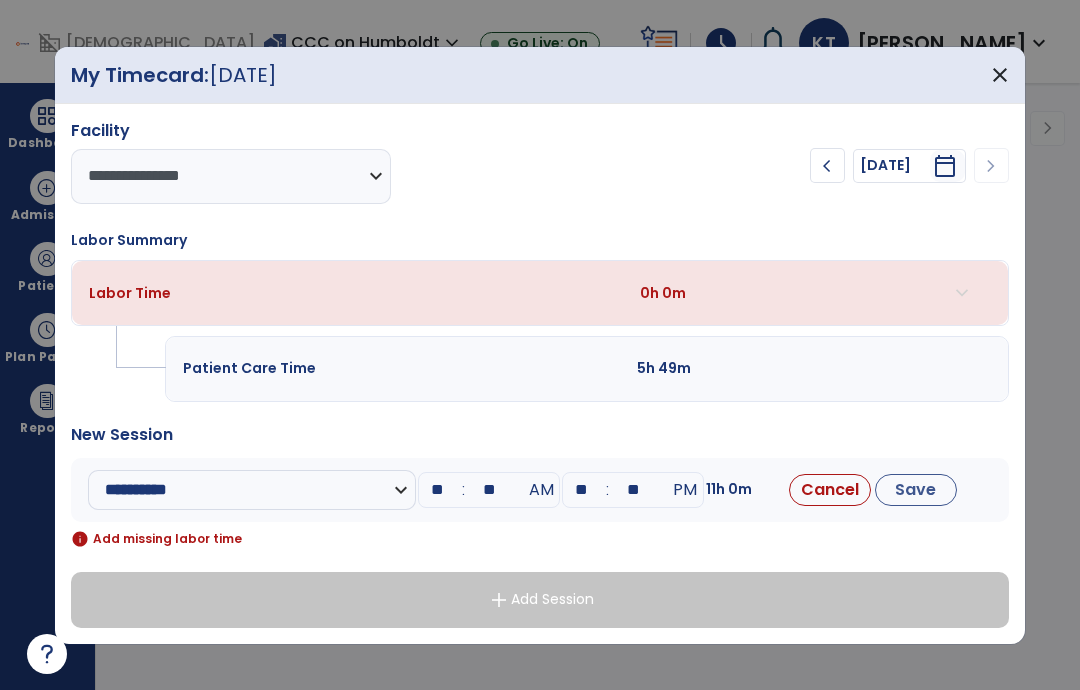 type on "**" 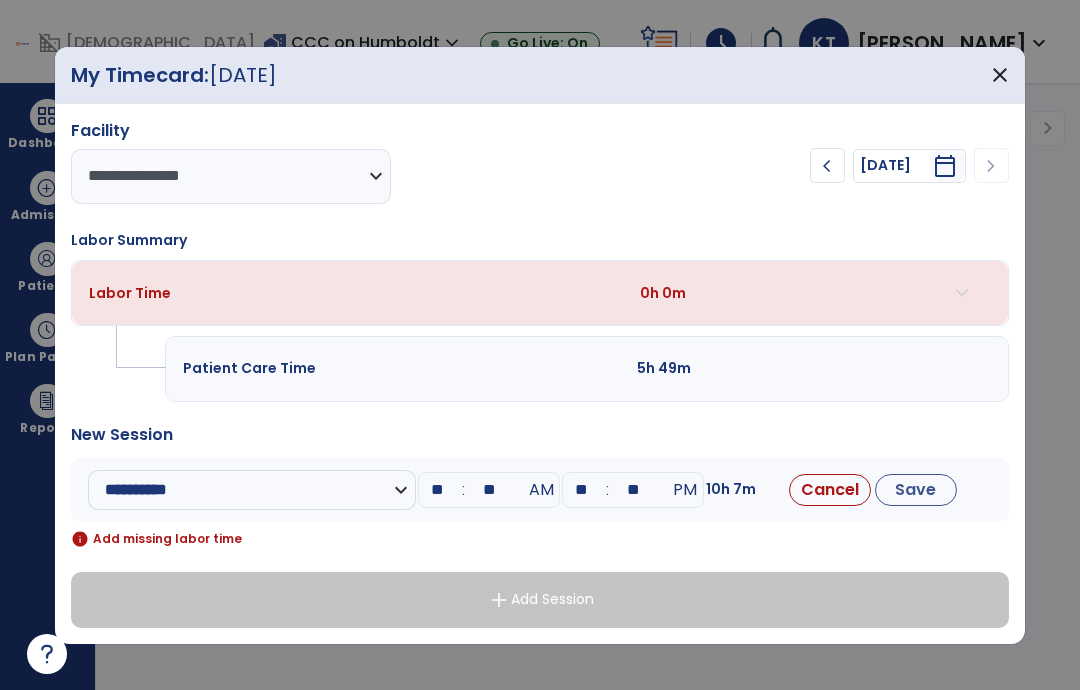 type on "**" 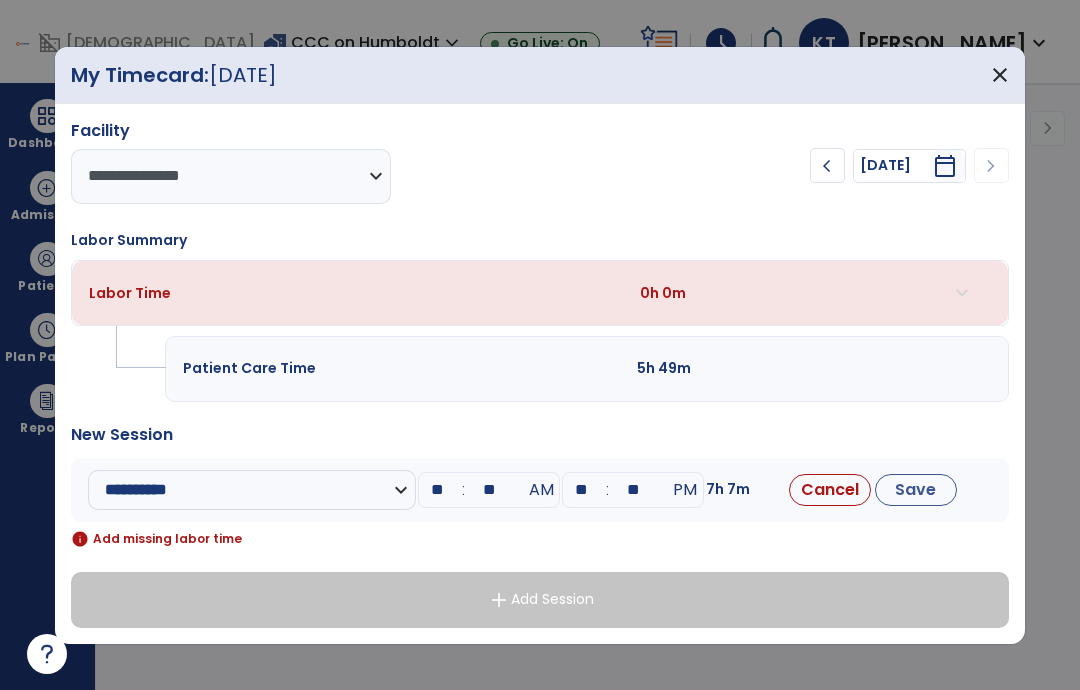 type on "*" 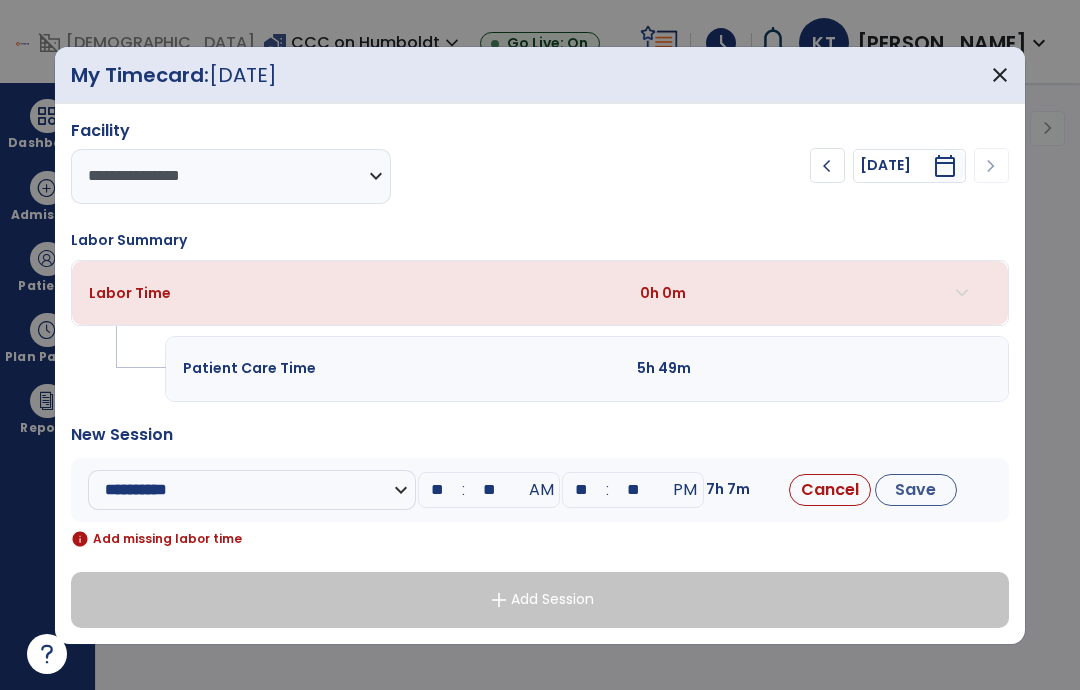 click on "New Session" at bounding box center (540, 435) 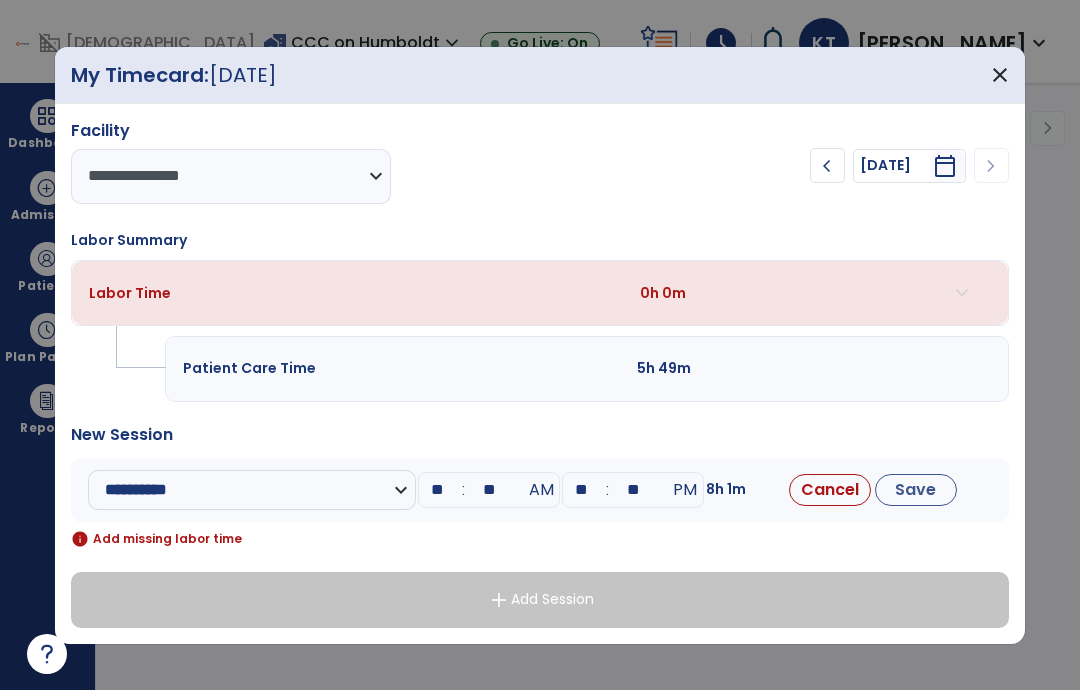 click on "**" at bounding box center (633, 490) 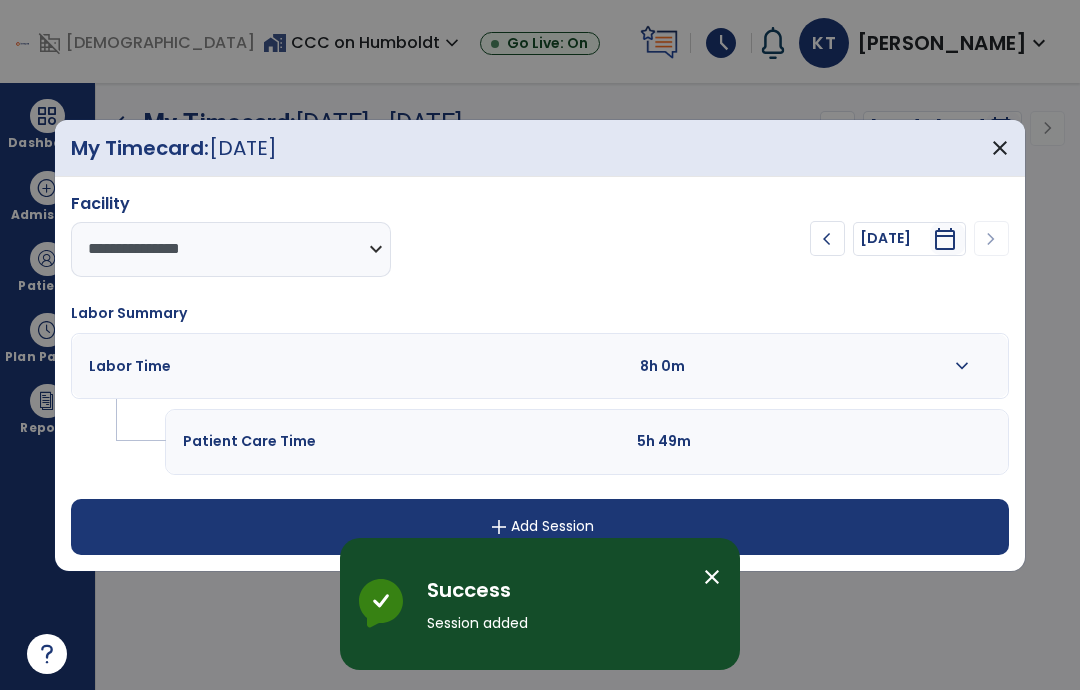click on "close" at bounding box center (1000, 148) 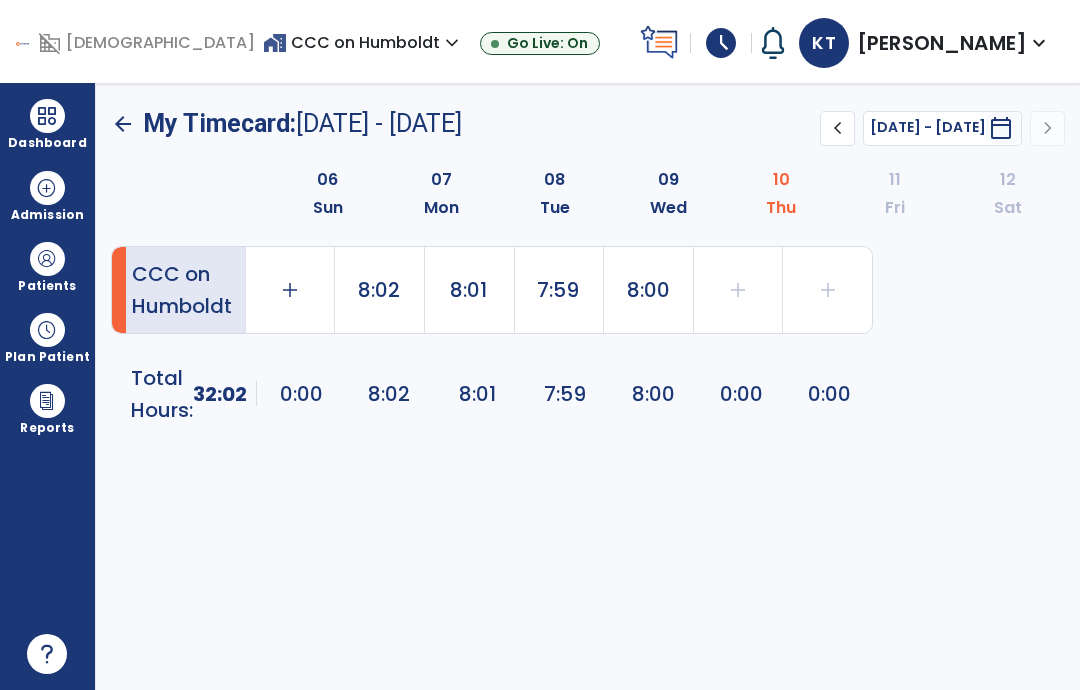 click at bounding box center (47, 116) 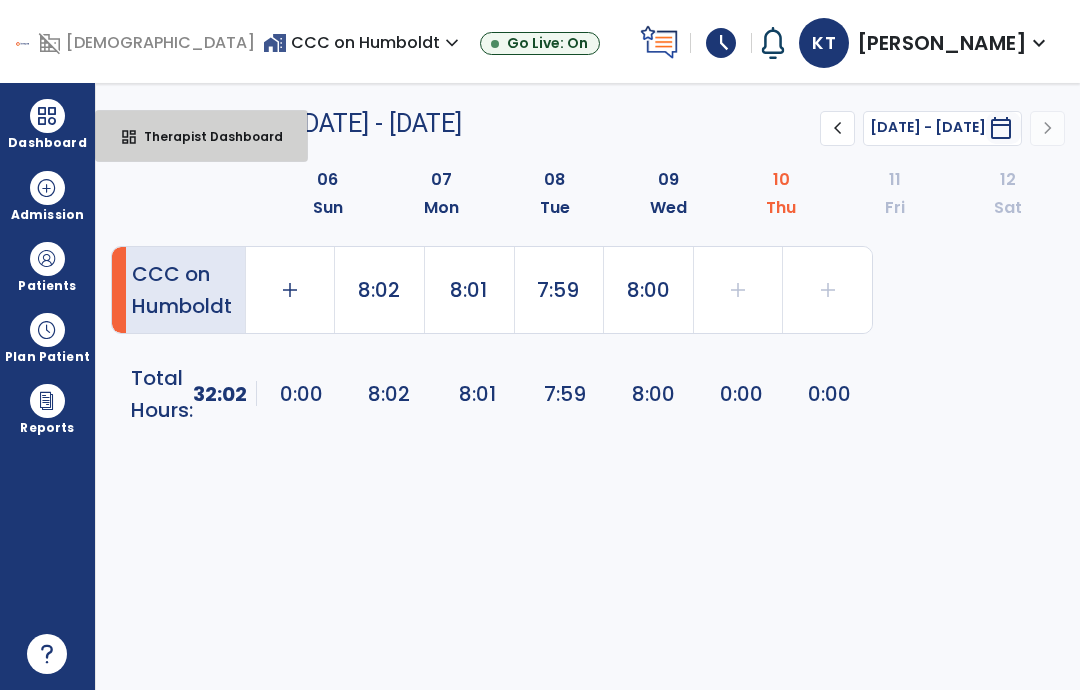 click on "Therapist Dashboard" at bounding box center [205, 136] 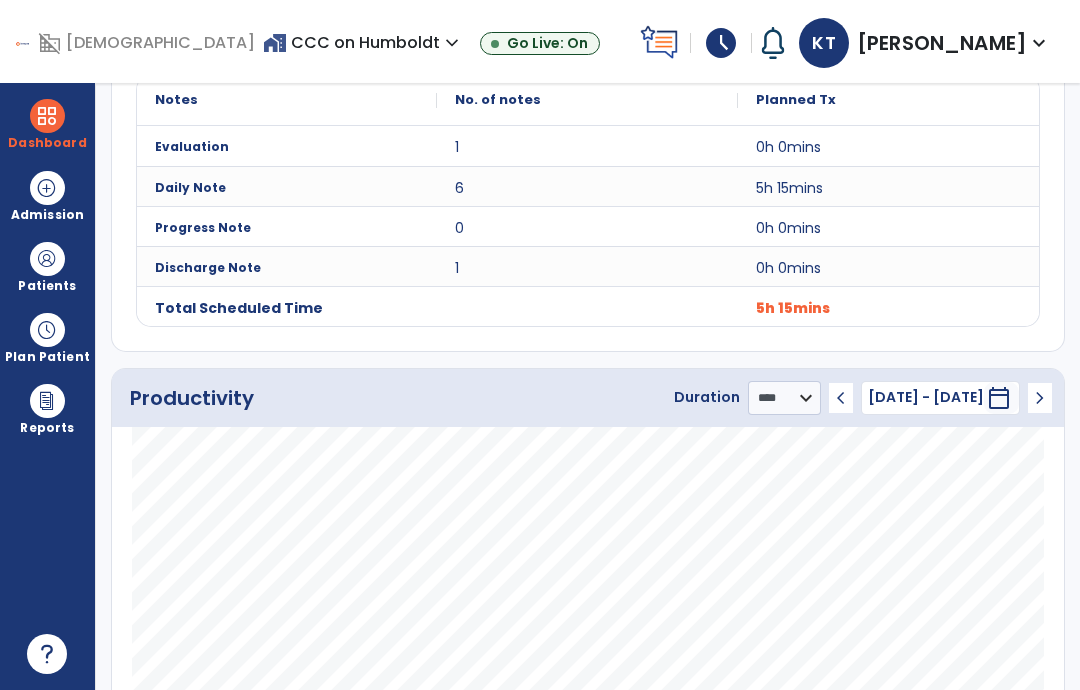 scroll, scrollTop: 835, scrollLeft: 0, axis: vertical 